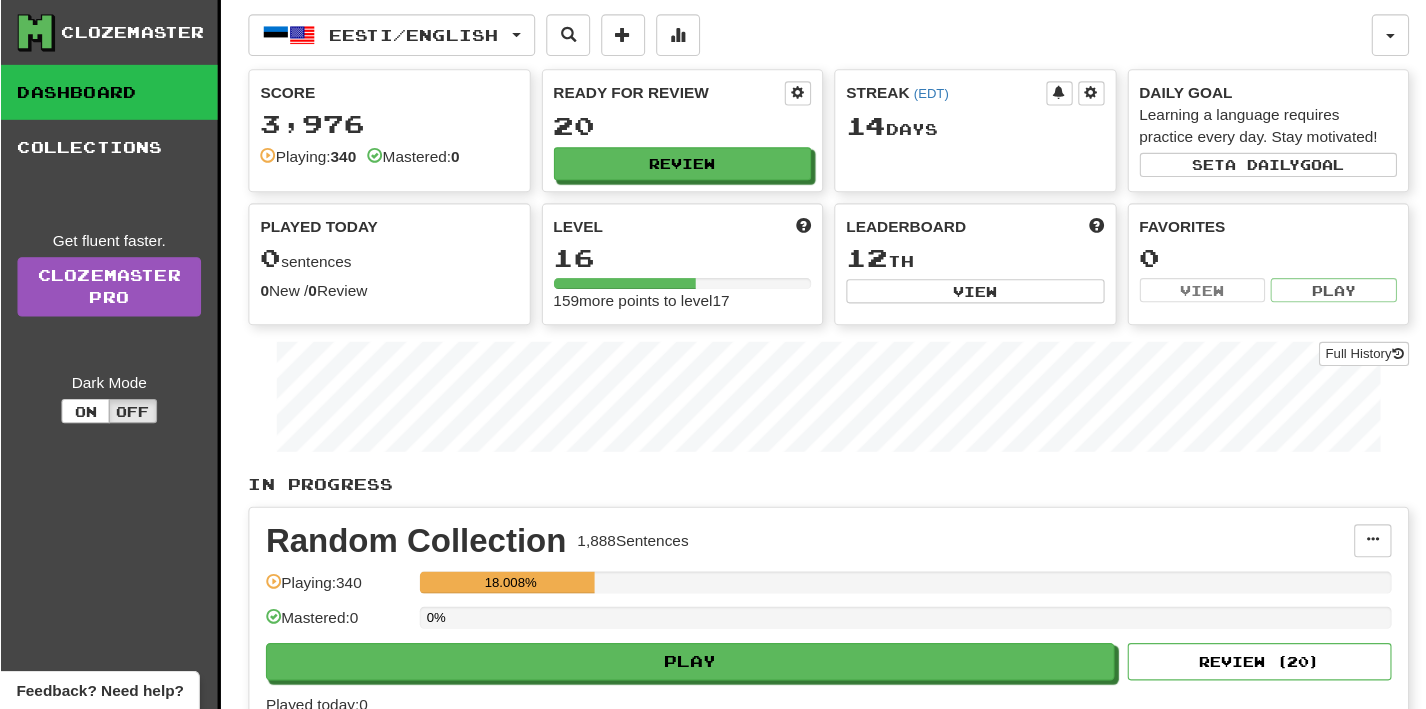 scroll, scrollTop: 0, scrollLeft: 0, axis: both 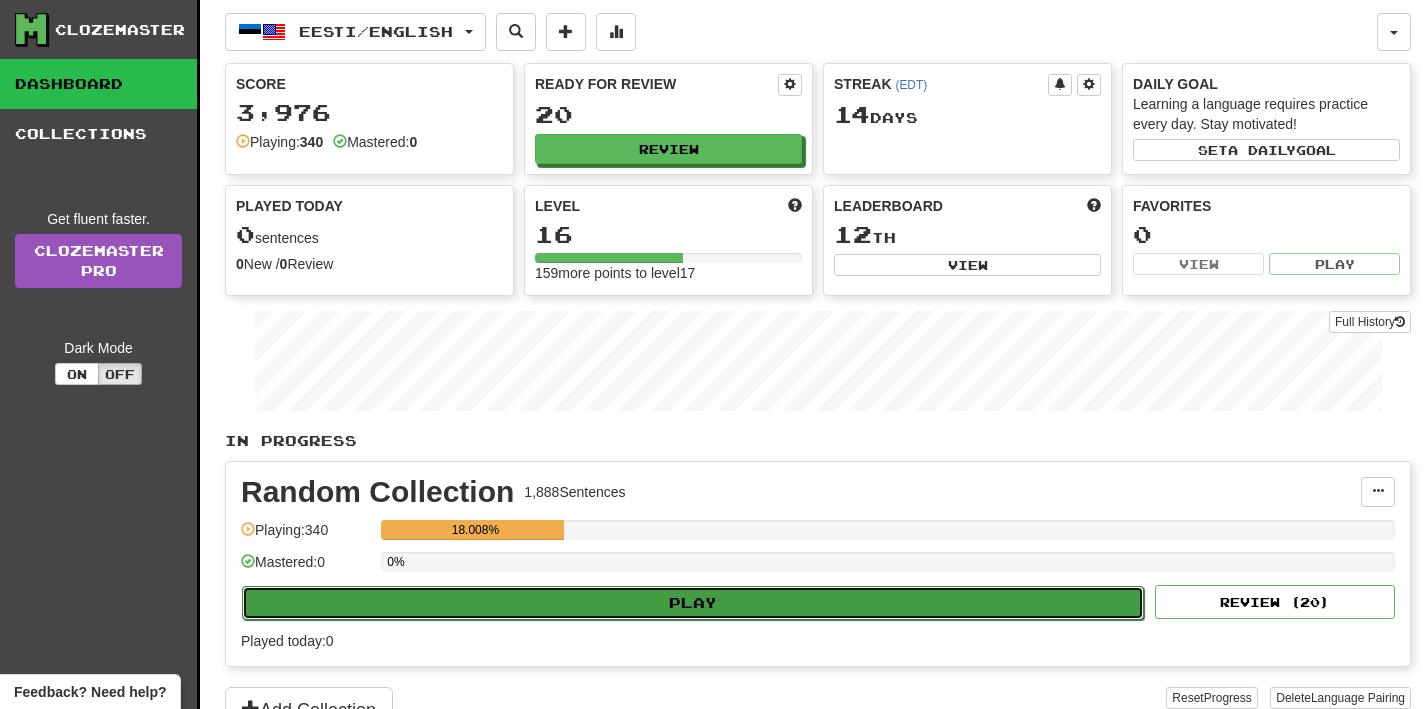 click on "Play" at bounding box center (693, 603) 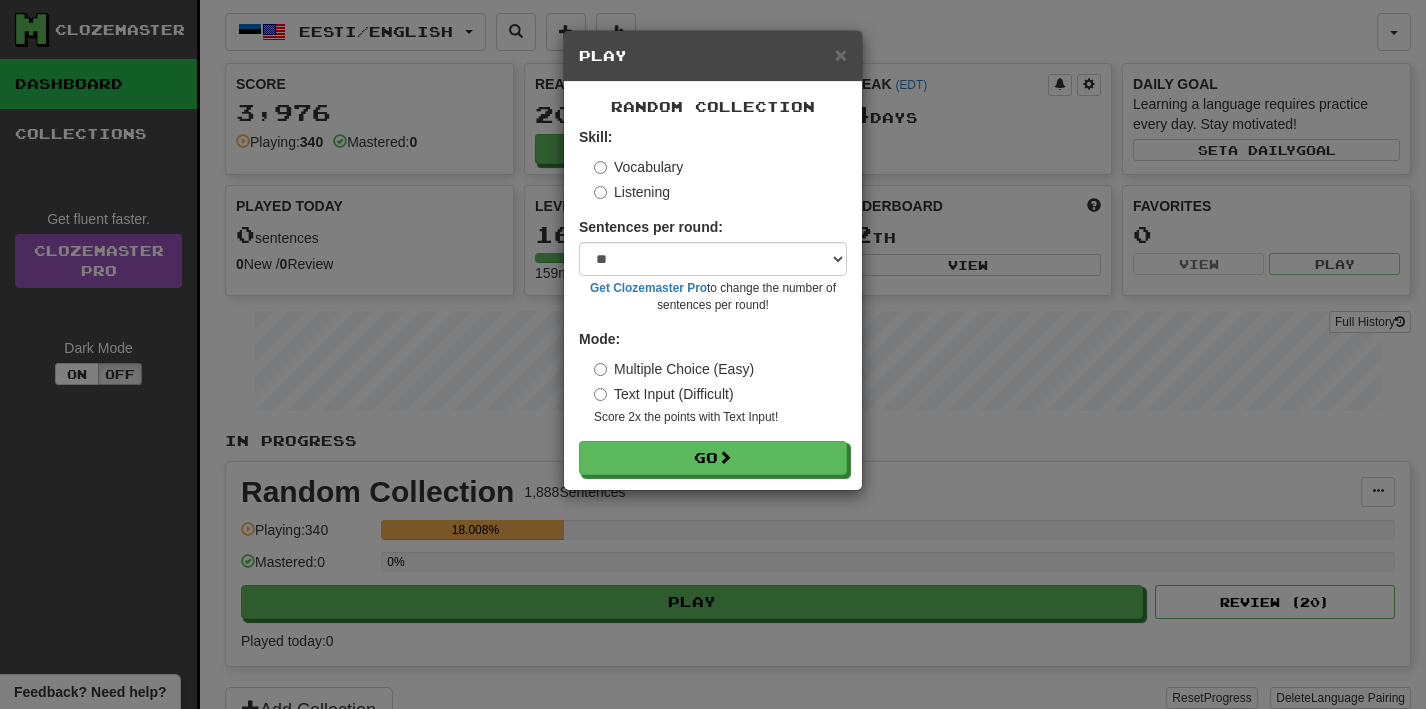click on "Listening" at bounding box center [632, 192] 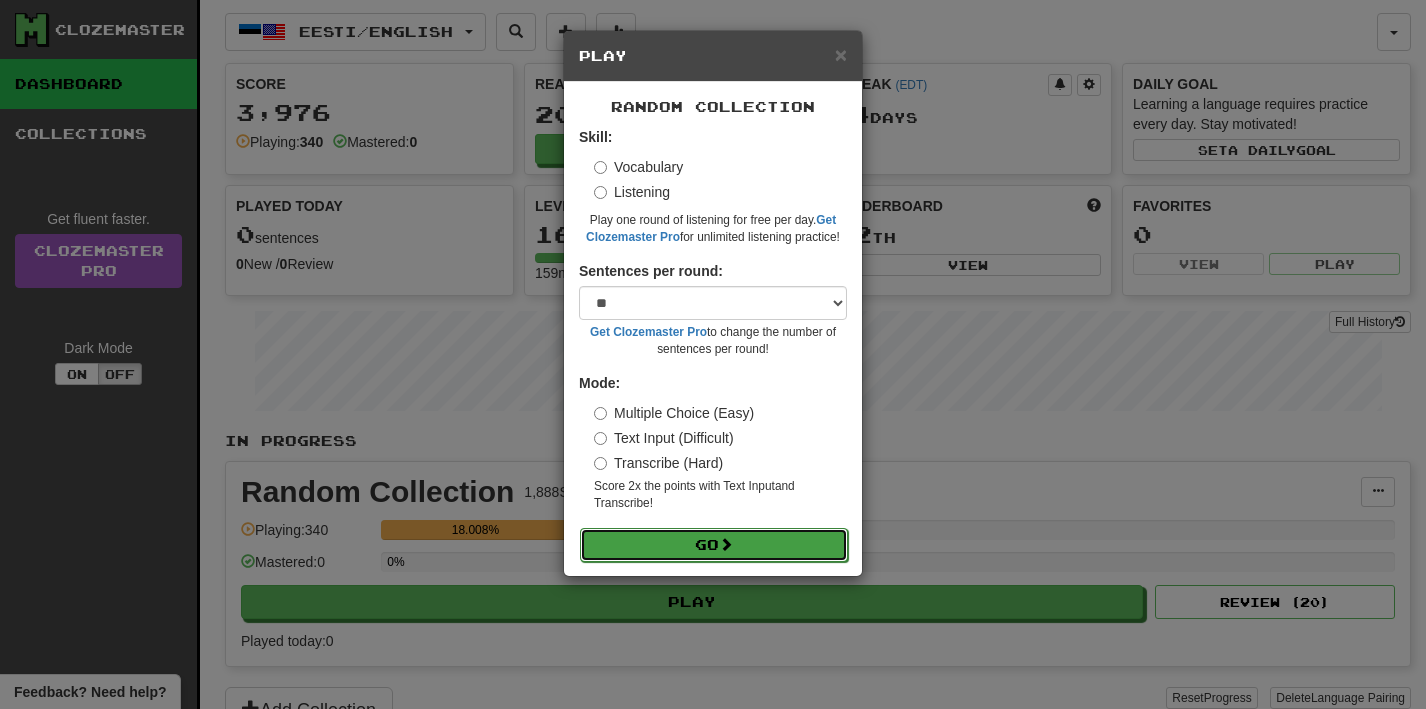 click on "Go" at bounding box center (714, 545) 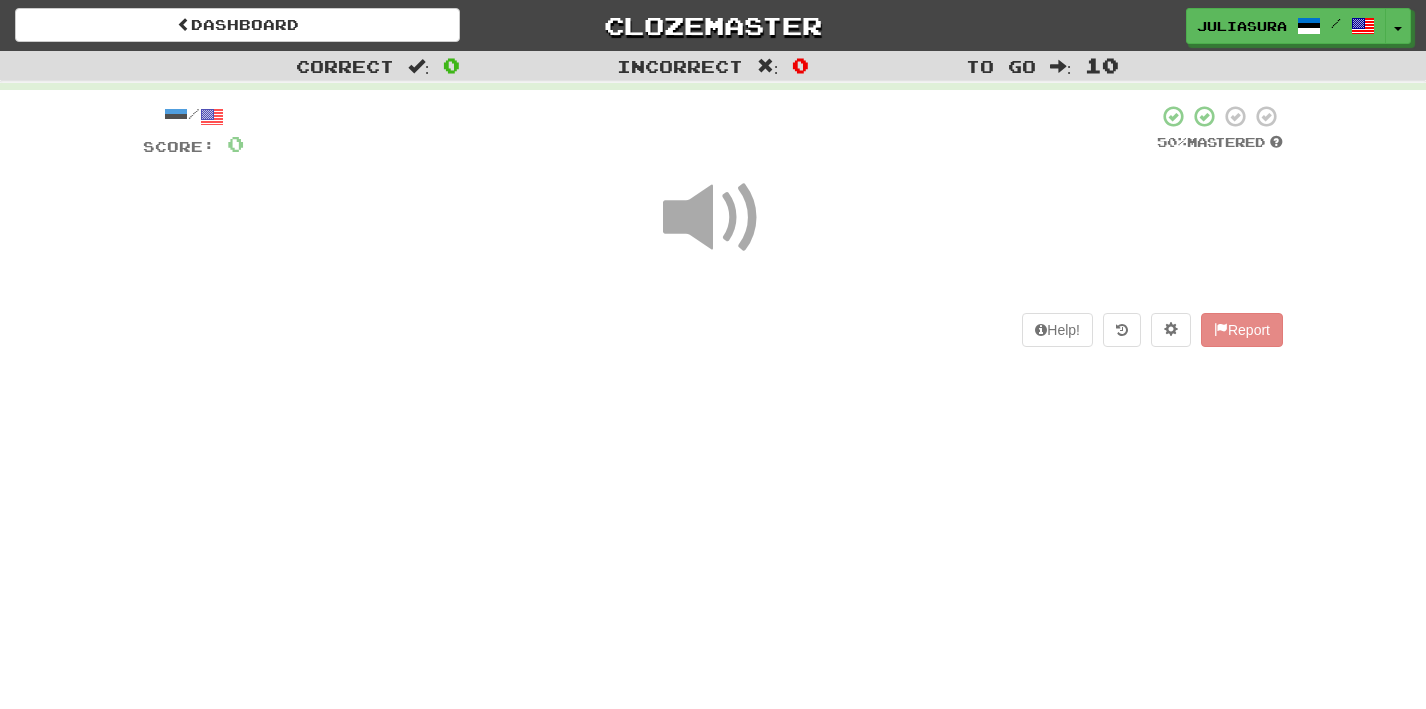 scroll, scrollTop: 0, scrollLeft: 0, axis: both 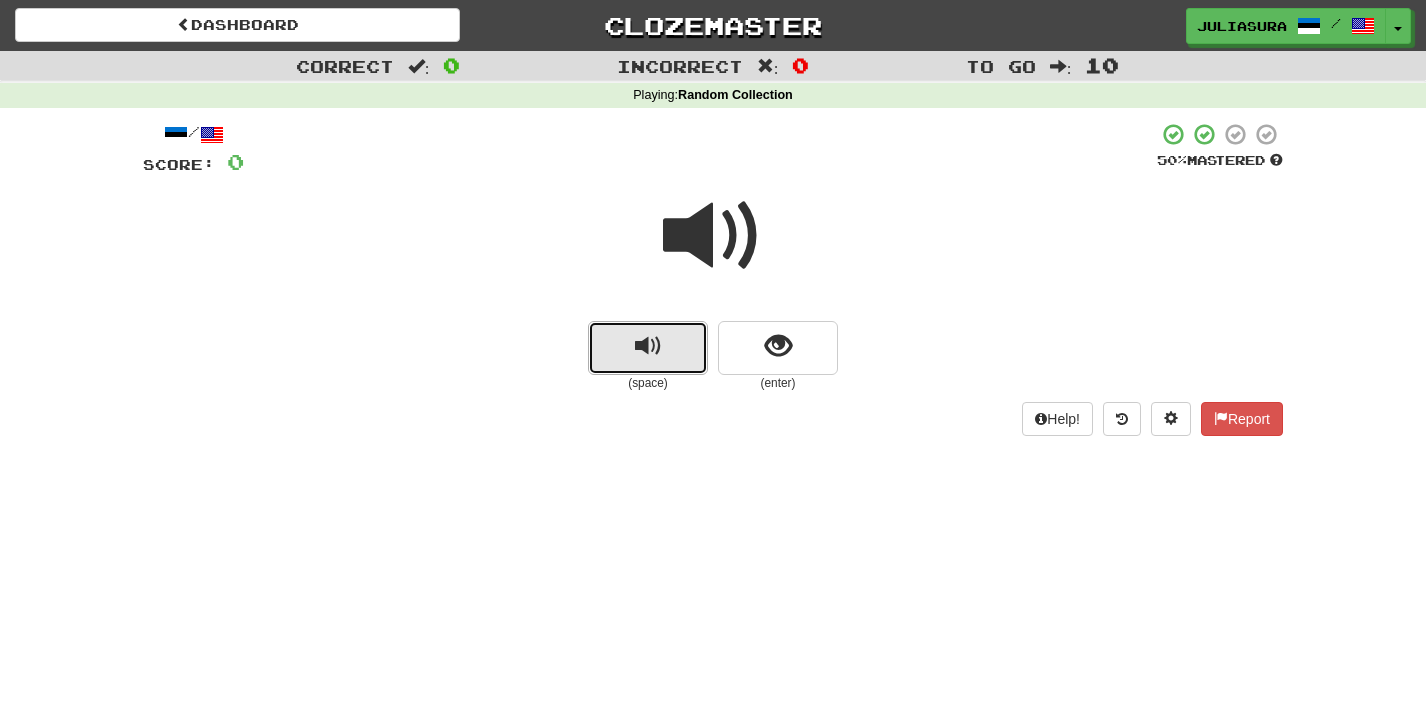 click at bounding box center [648, 346] 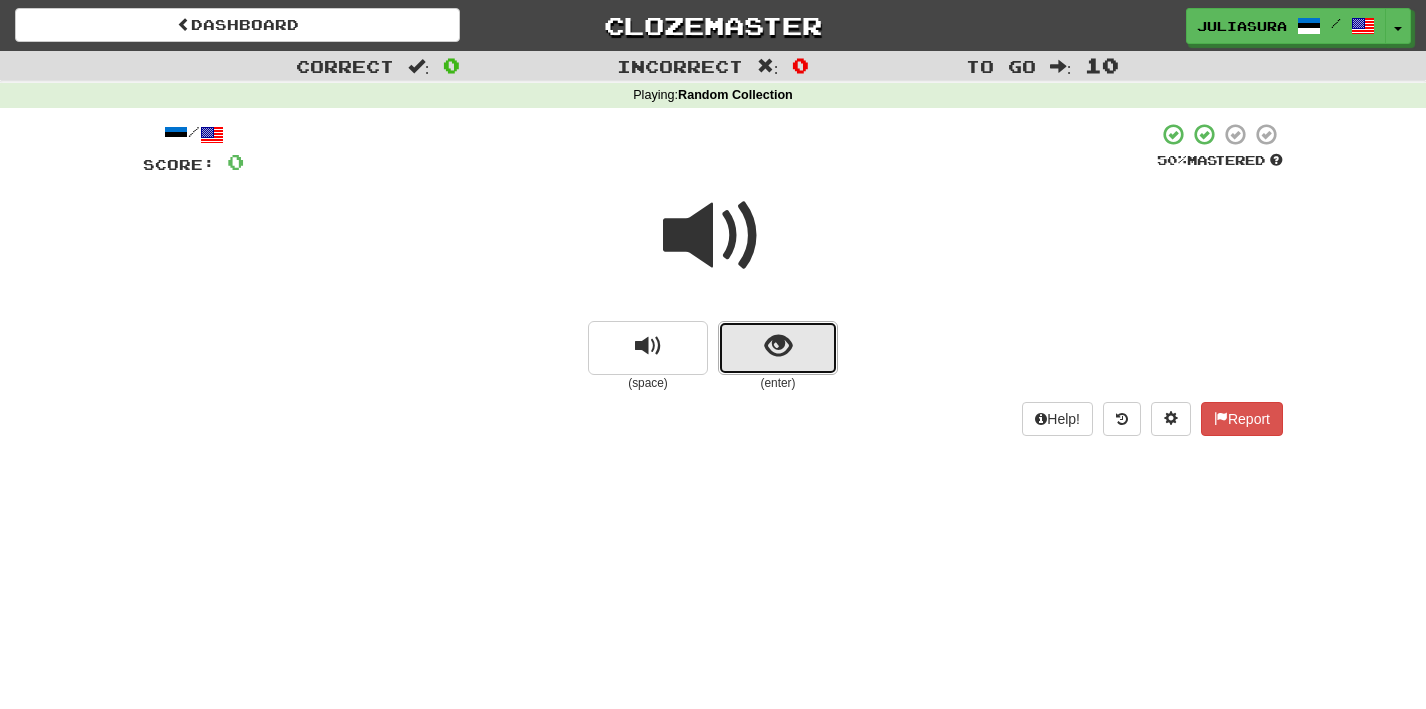 click at bounding box center [778, 346] 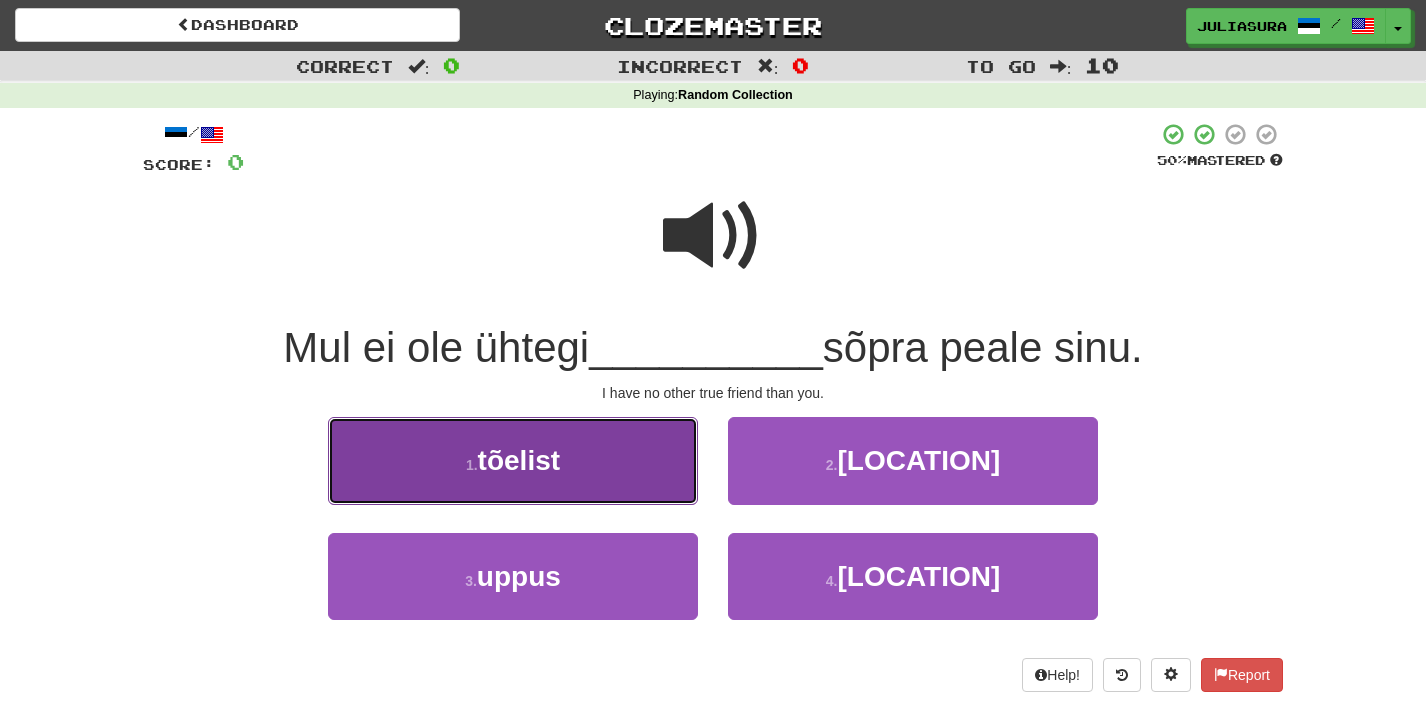 click on "1 .  tõelist" at bounding box center (513, 460) 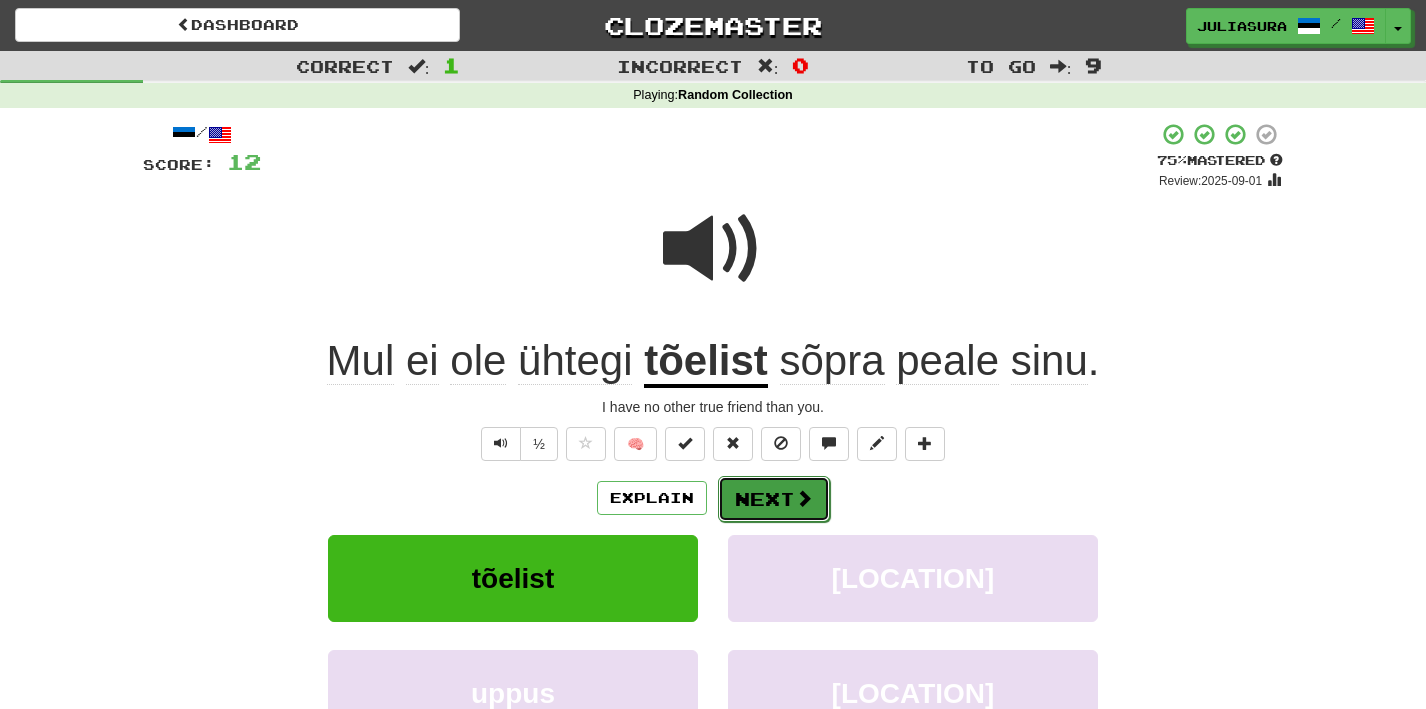 click on "Next" at bounding box center (774, 499) 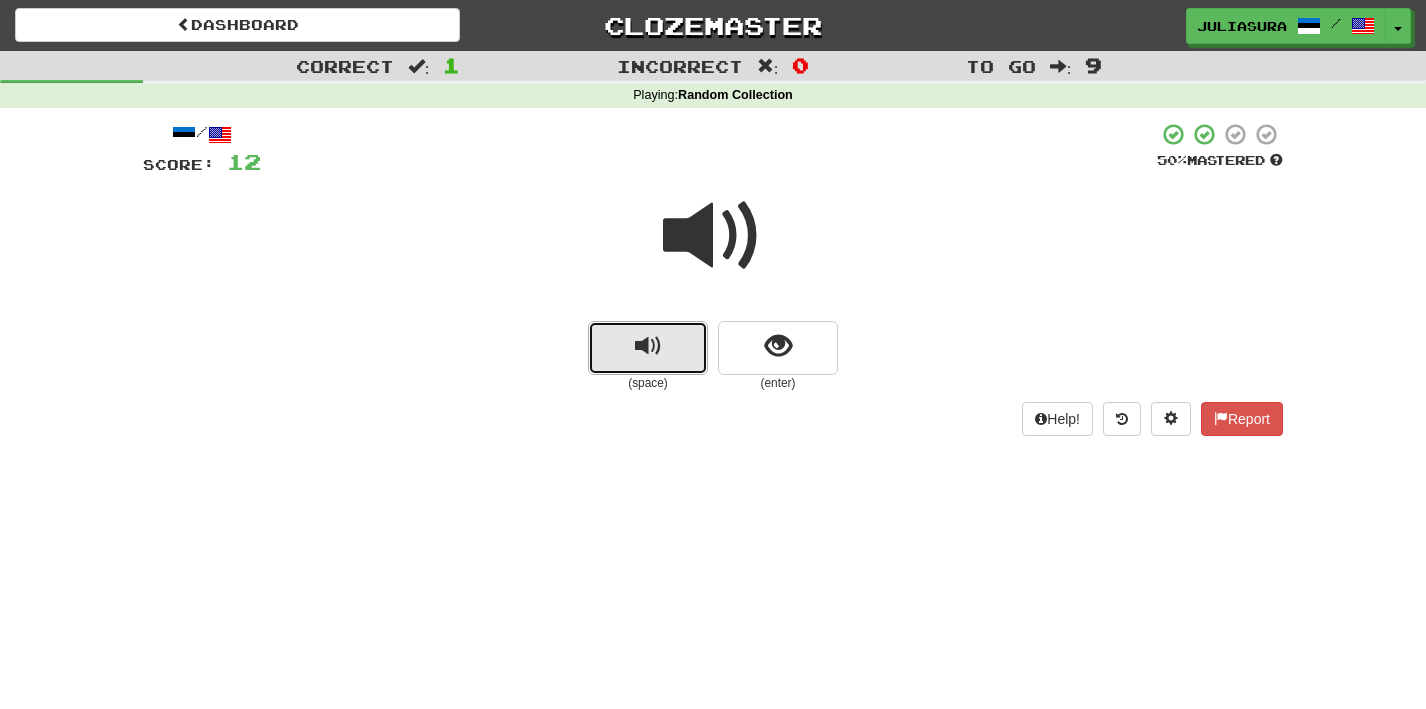 click at bounding box center [648, 346] 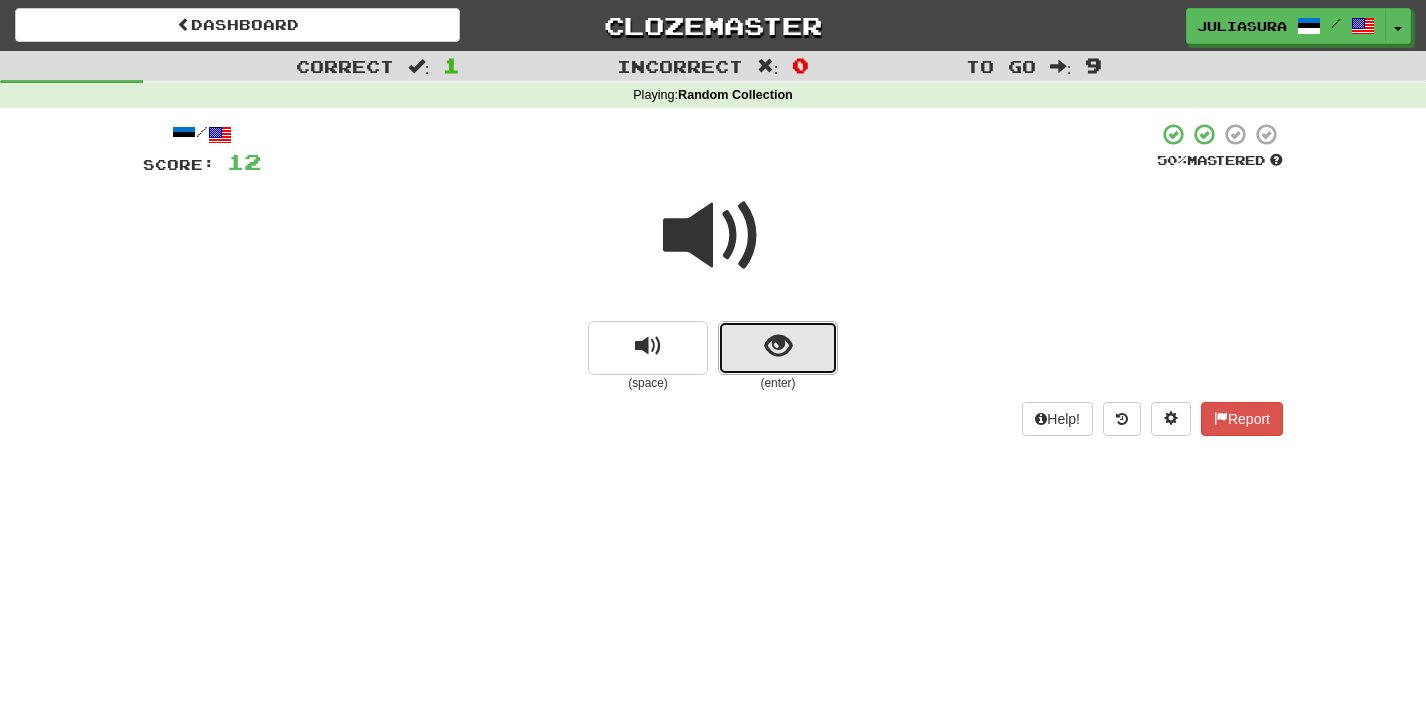 click at bounding box center [778, 346] 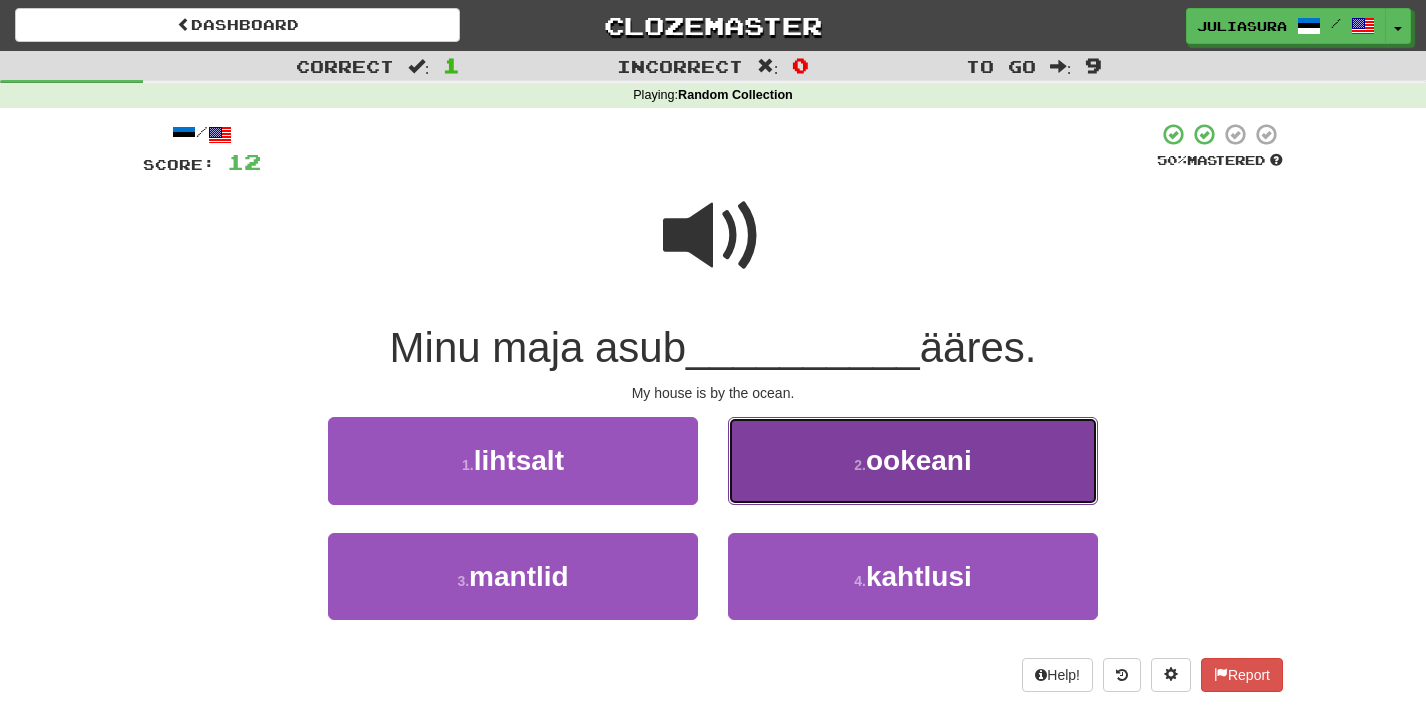 click on "ookeani" at bounding box center (919, 460) 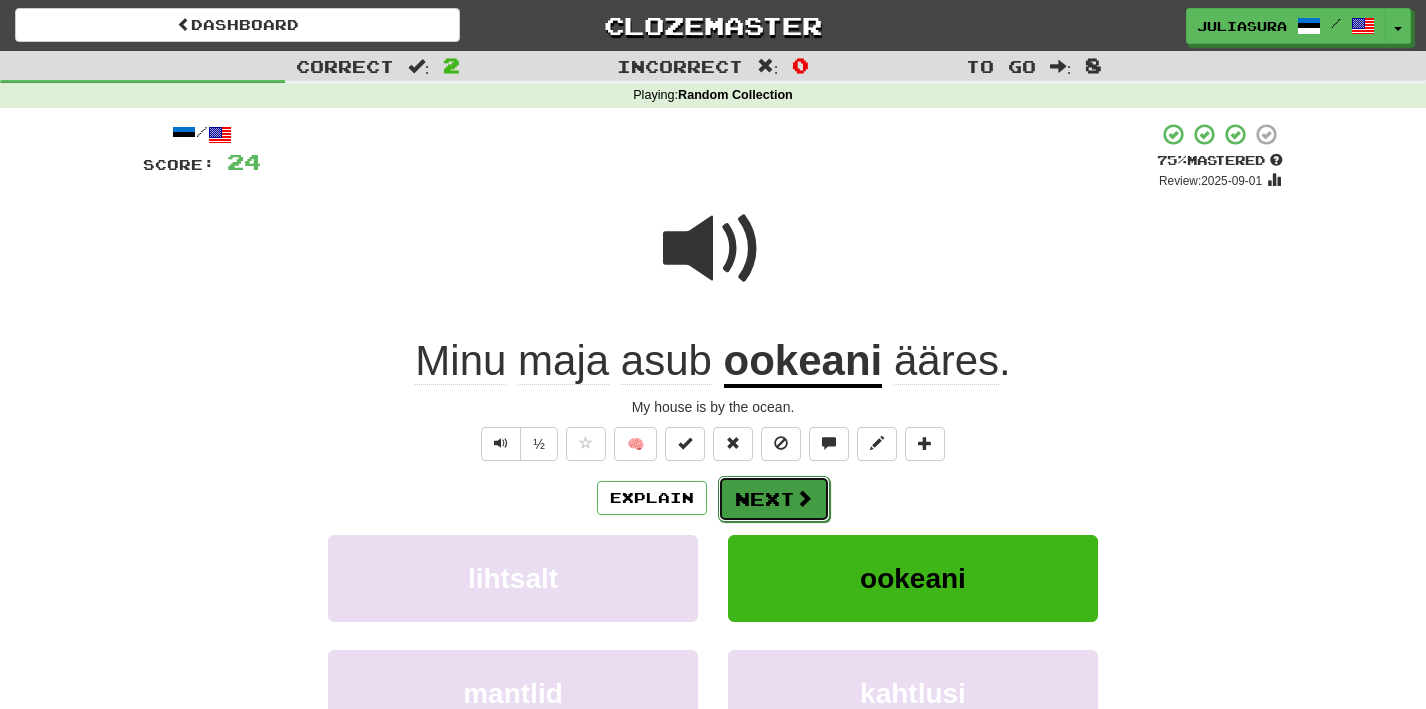 click at bounding box center [804, 498] 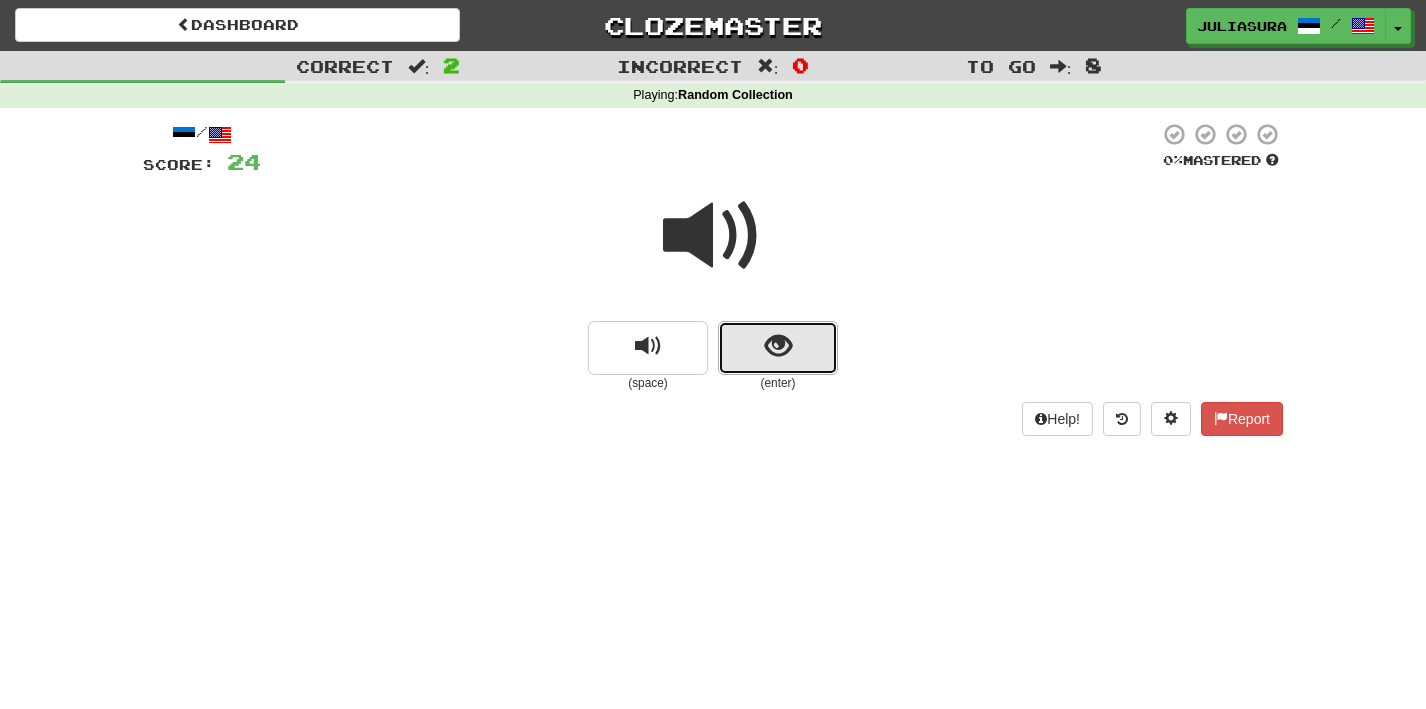 click at bounding box center (778, 346) 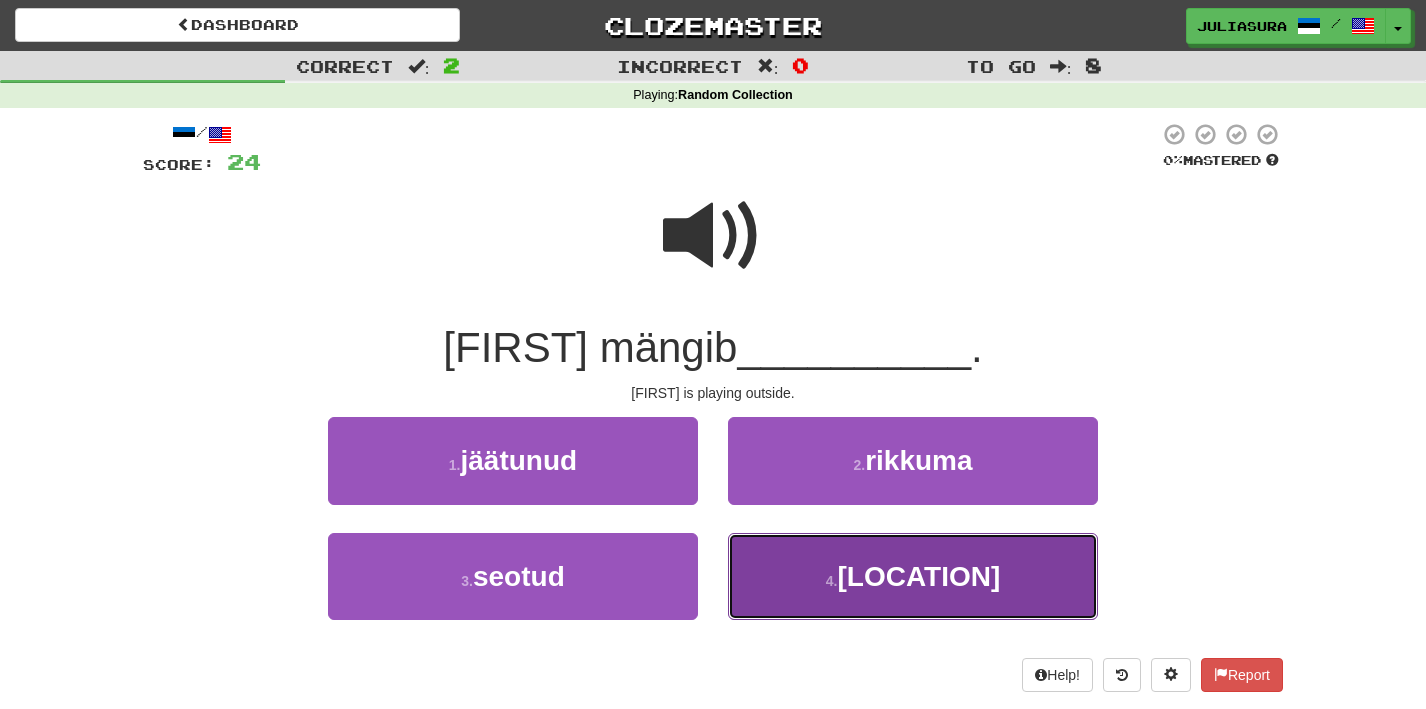 click on "4 .  õues" at bounding box center [913, 576] 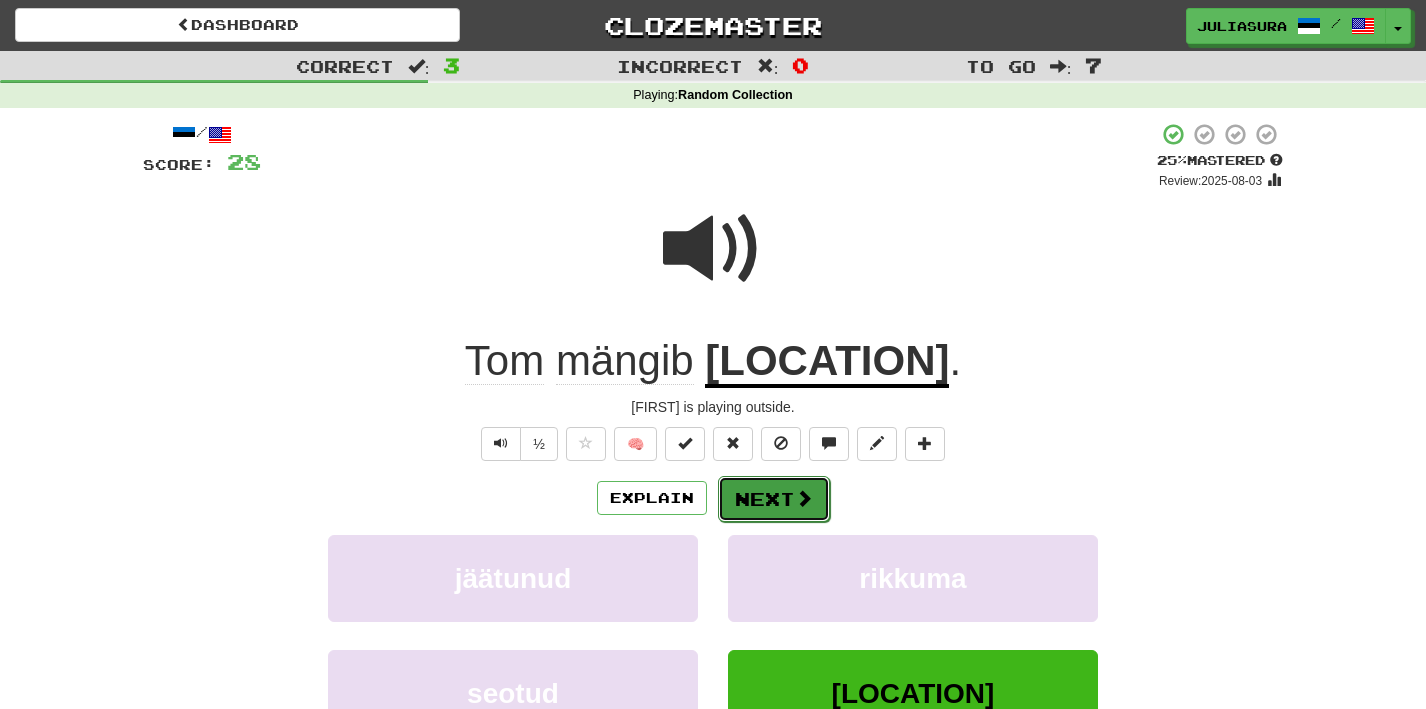 click at bounding box center (804, 498) 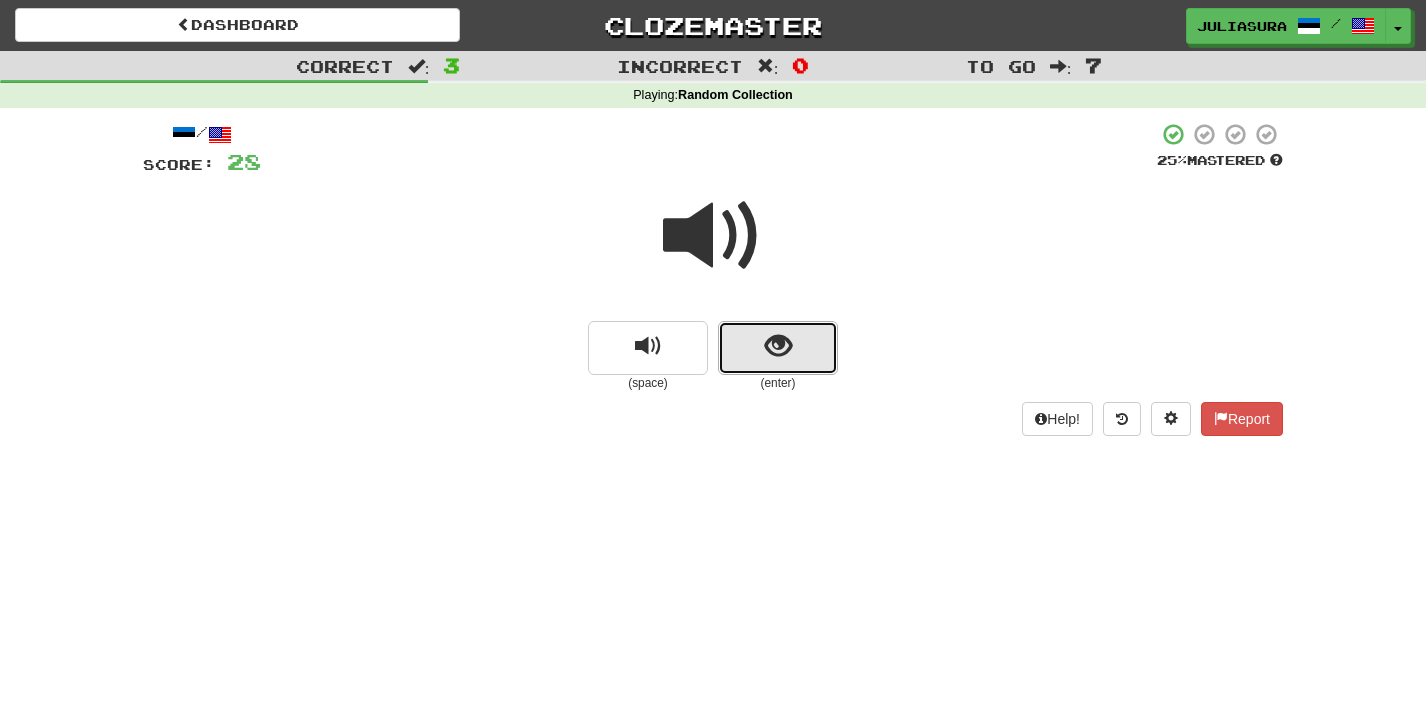click at bounding box center (778, 346) 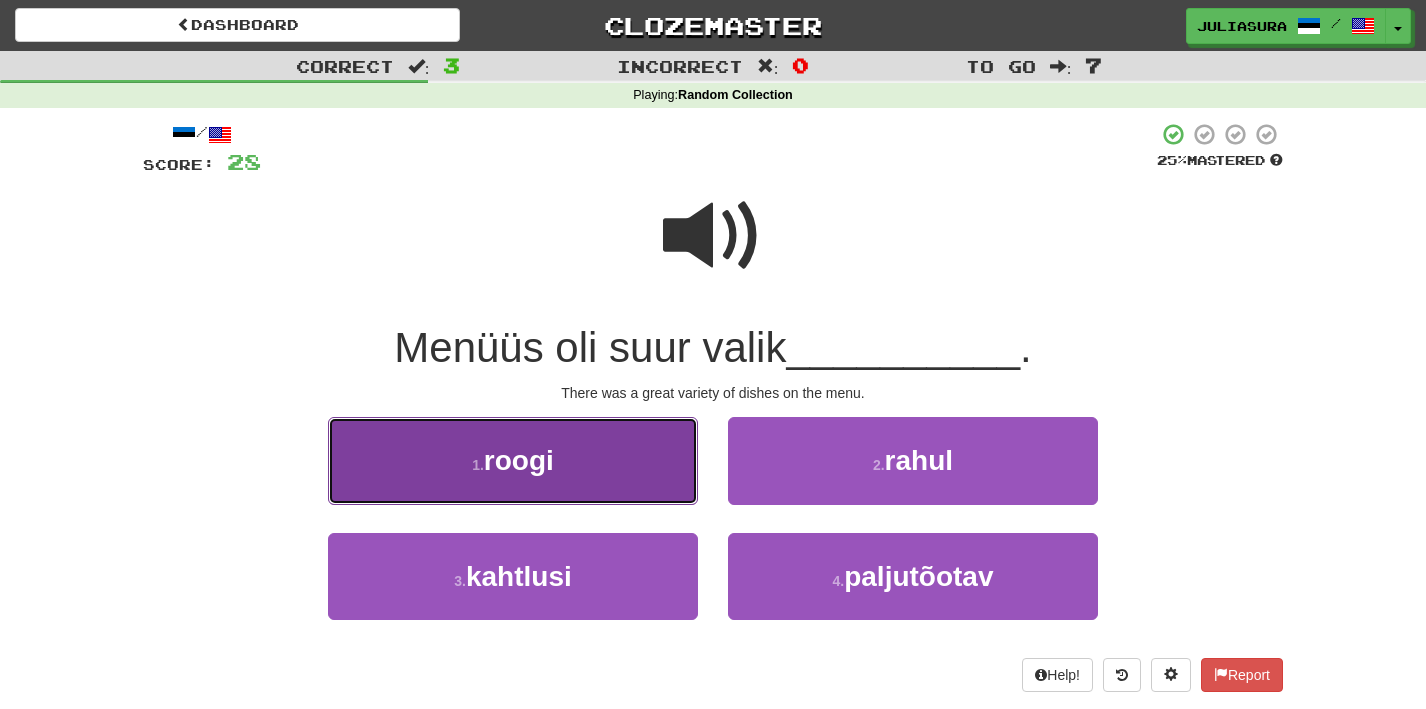 click on "1 .  roogi" at bounding box center (513, 460) 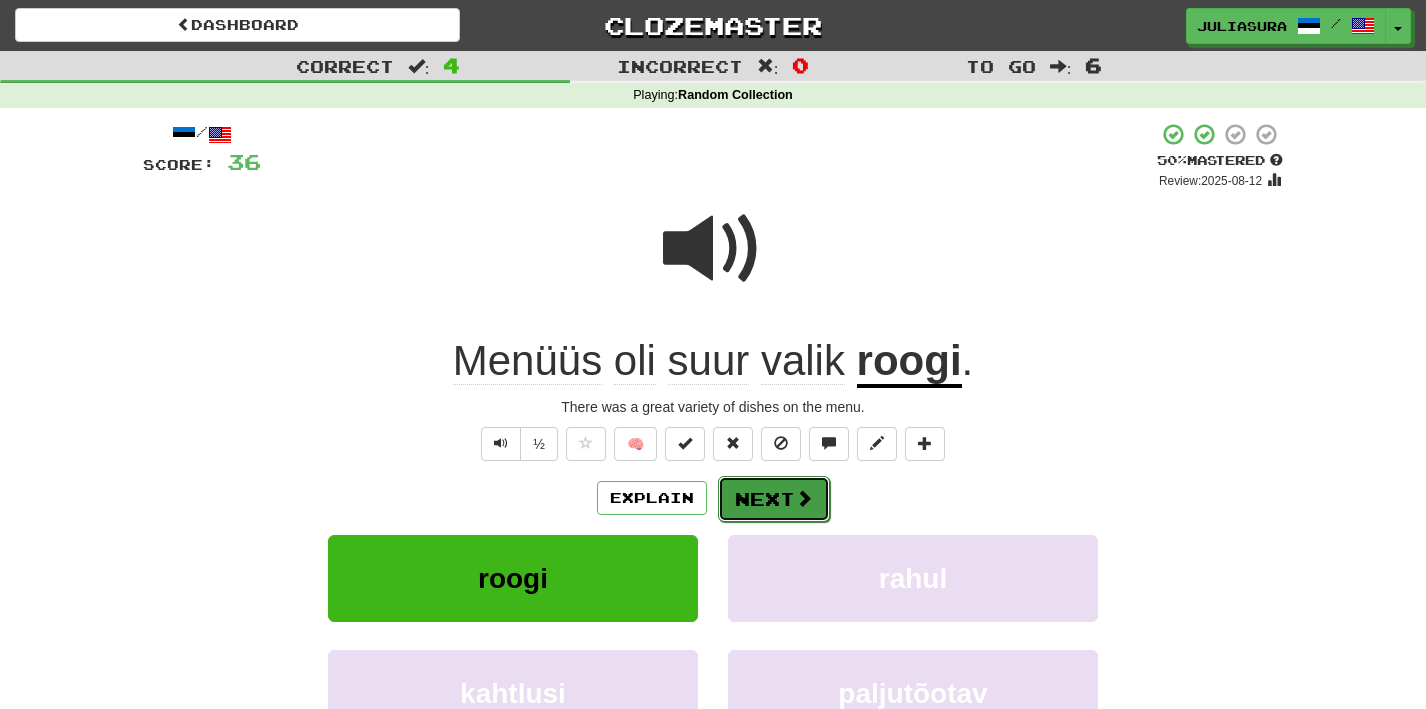 click on "Next" at bounding box center (774, 499) 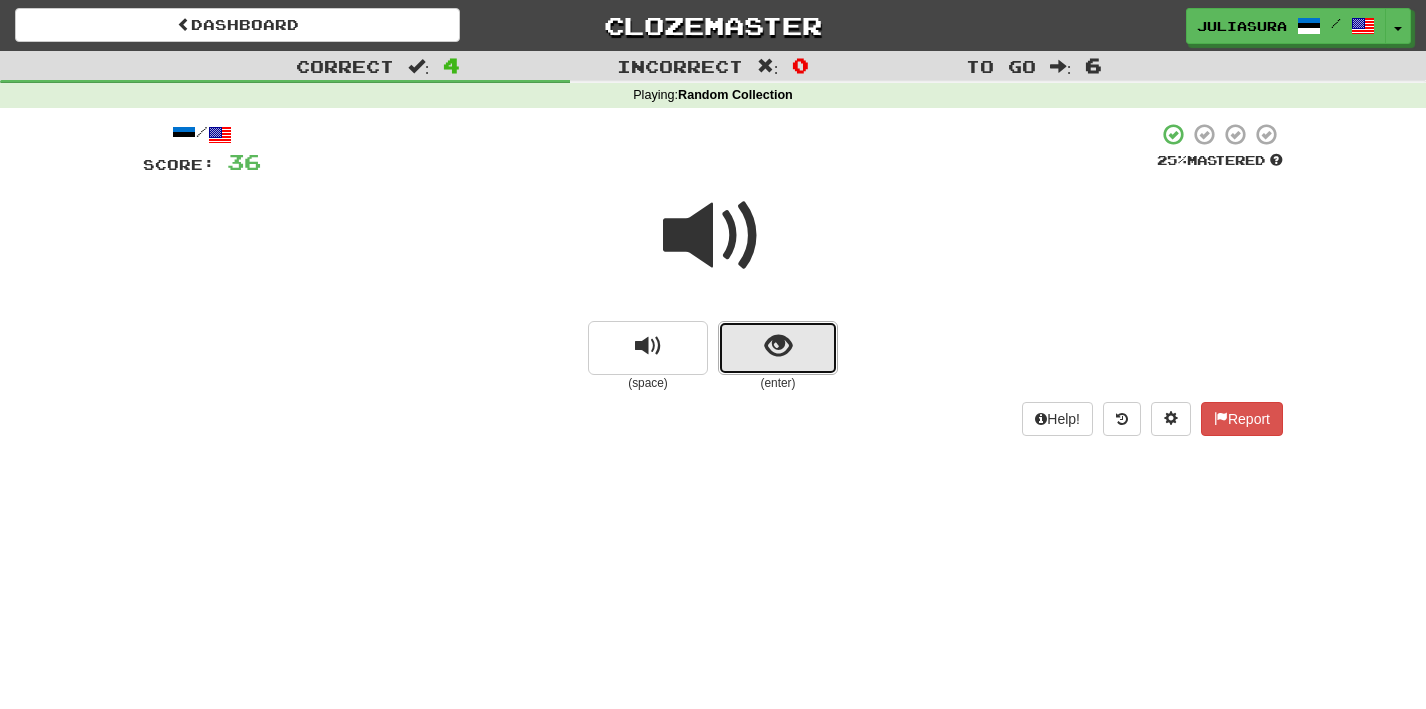 click at bounding box center [778, 348] 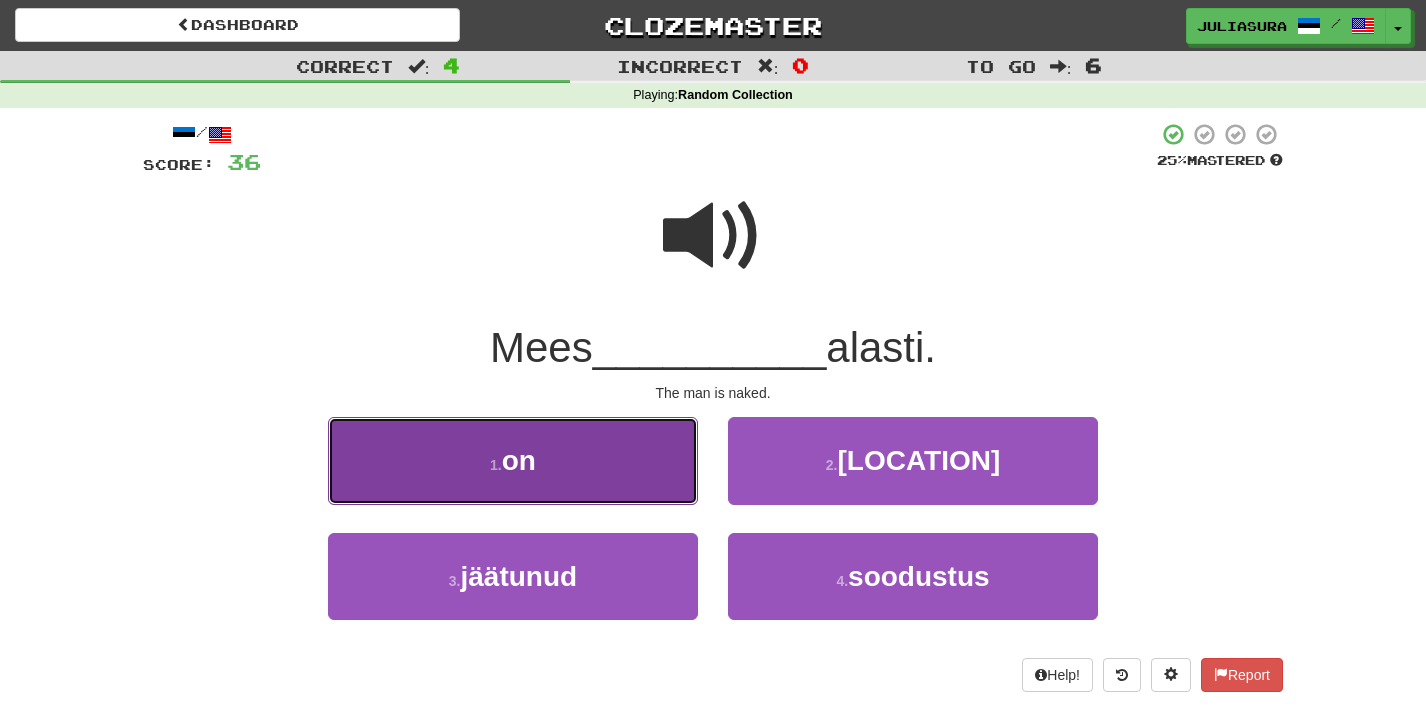 click on "1 .  on" at bounding box center [513, 460] 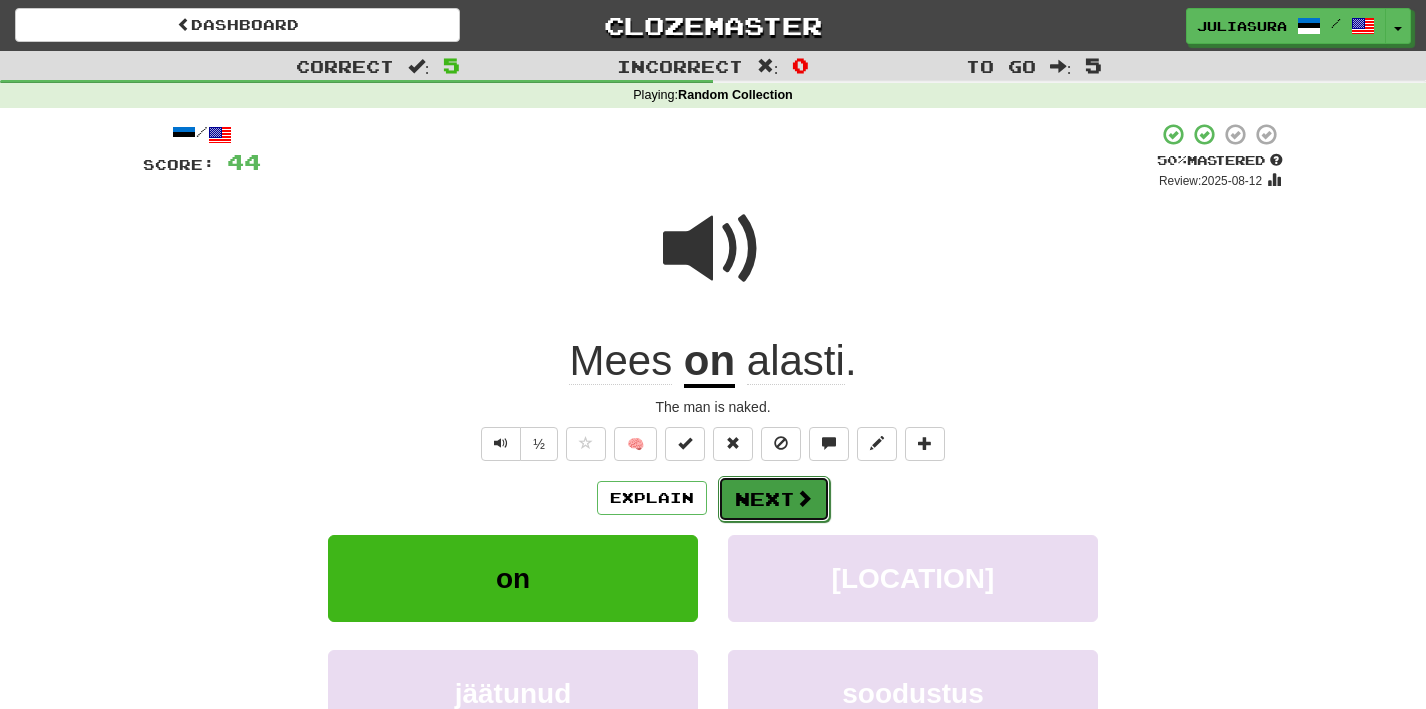 click on "Next" at bounding box center (774, 499) 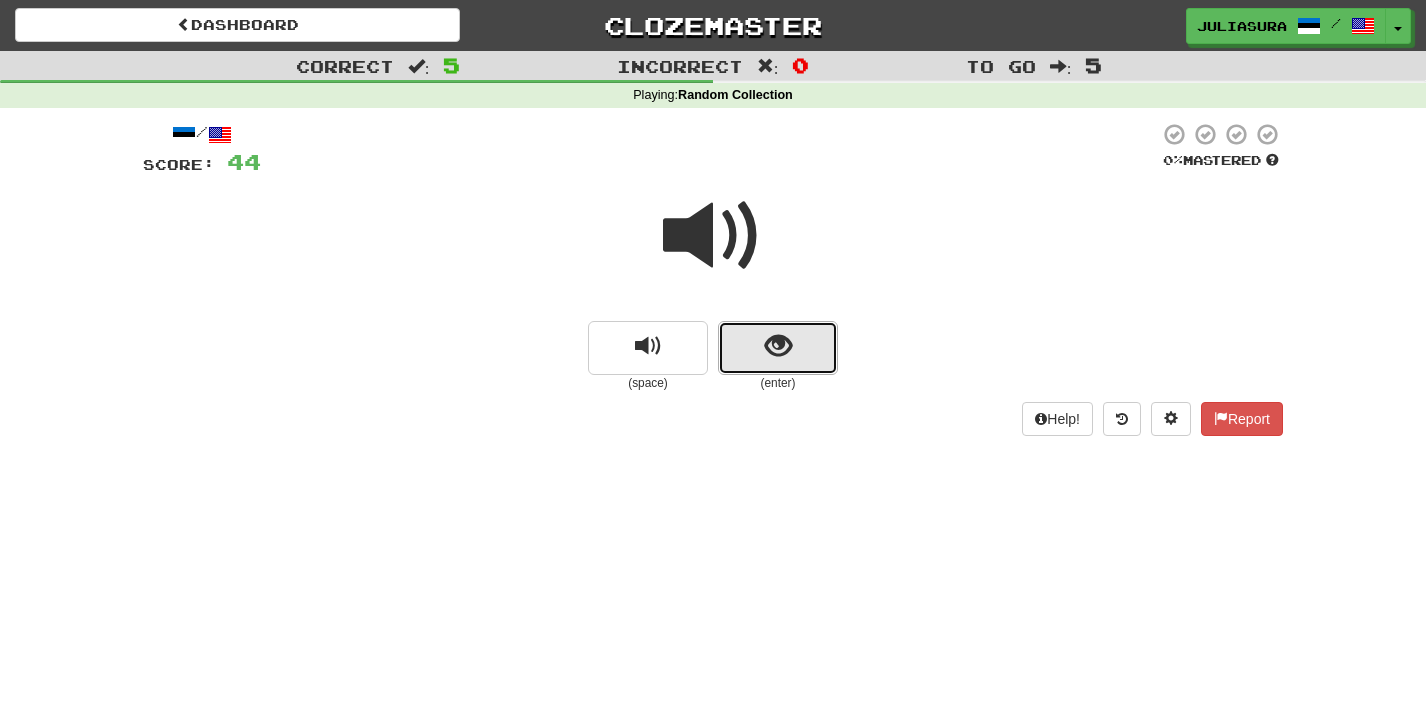 click at bounding box center [778, 346] 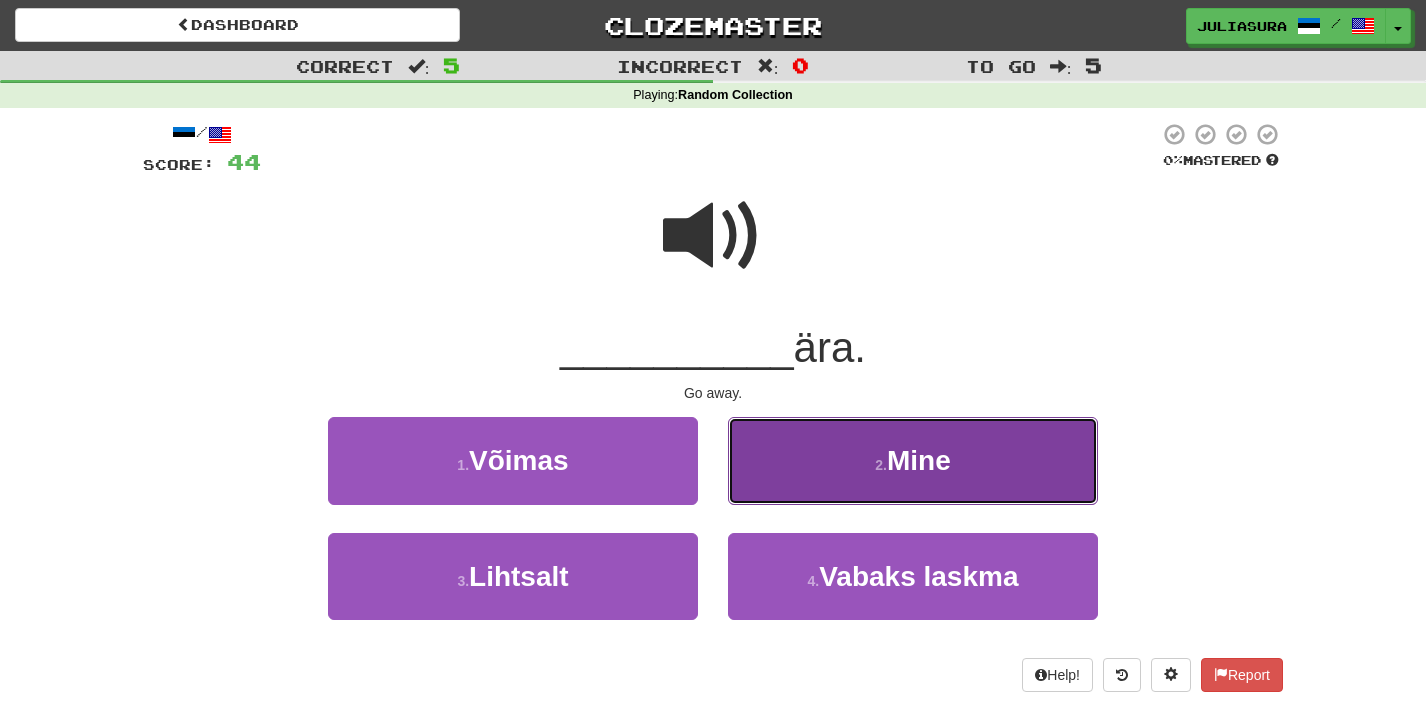 click on "2 .  Mine" at bounding box center [913, 460] 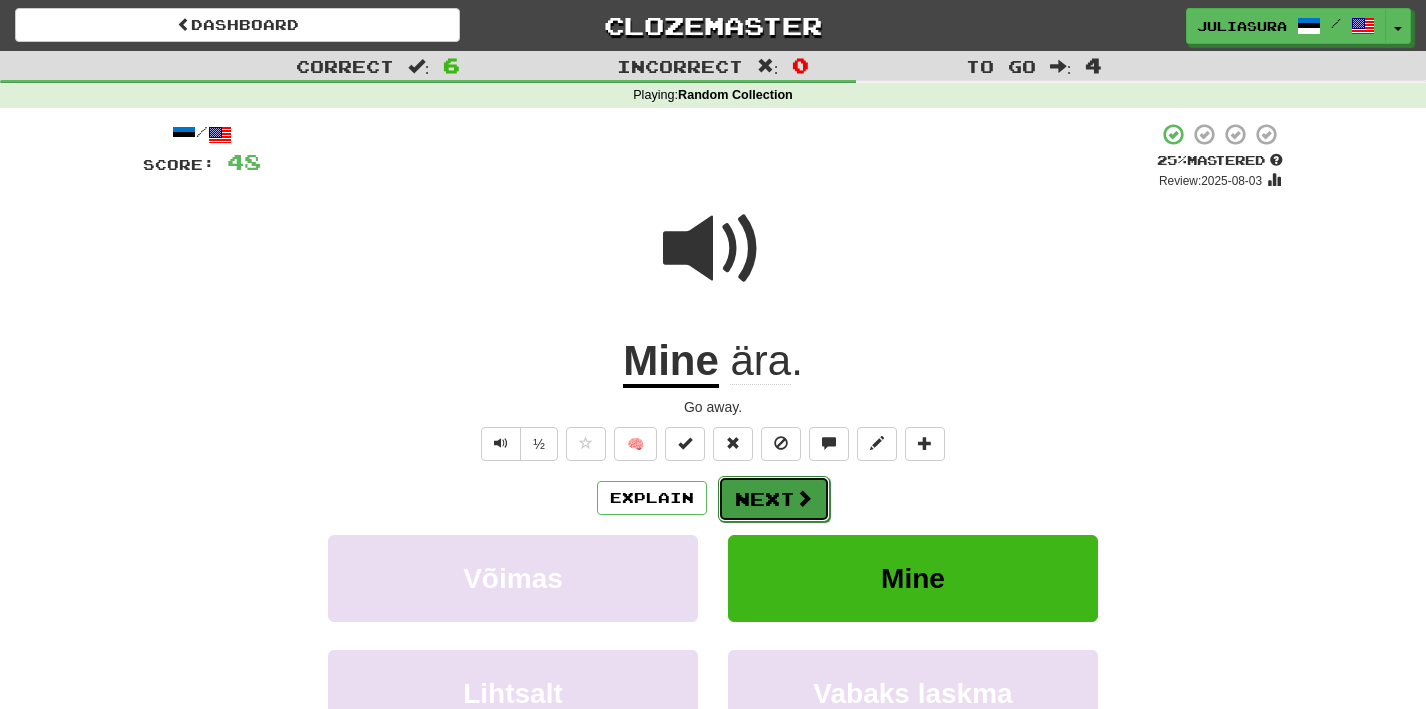 click on "Next" at bounding box center (774, 499) 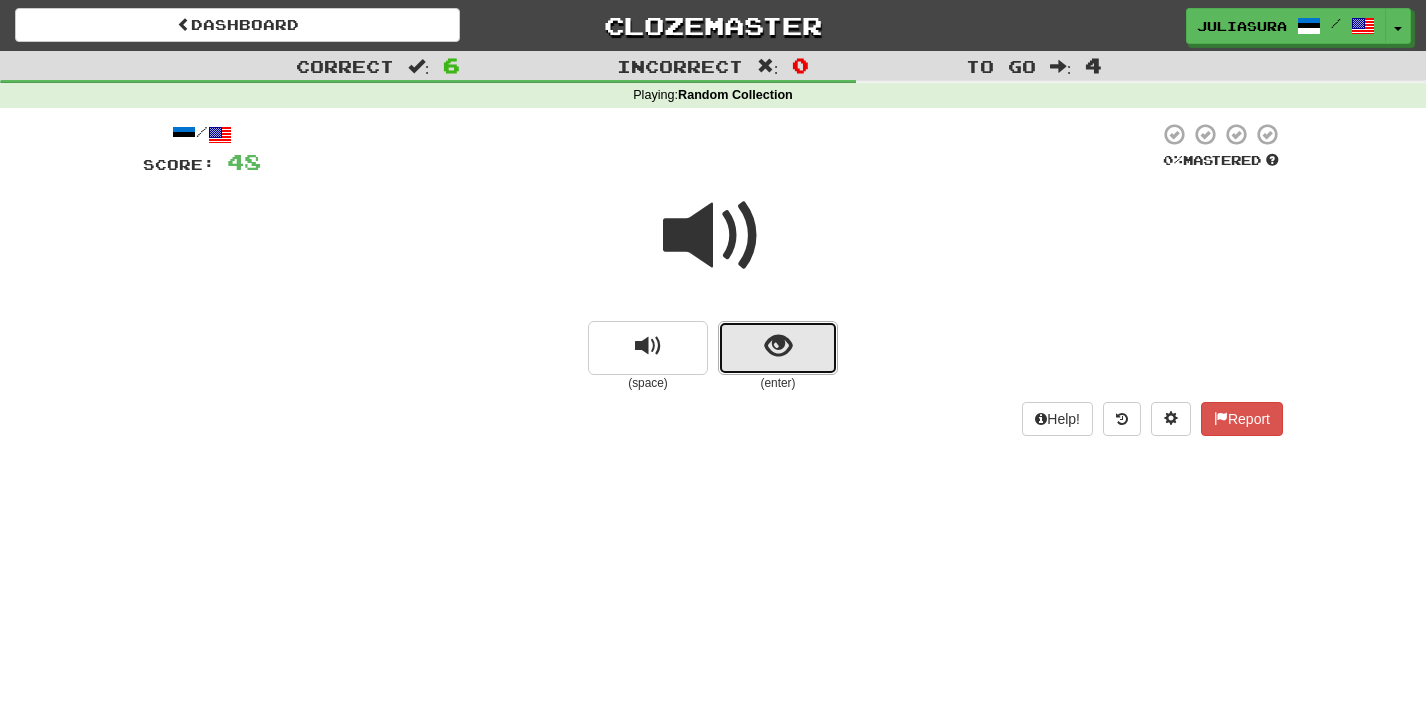 click at bounding box center (778, 346) 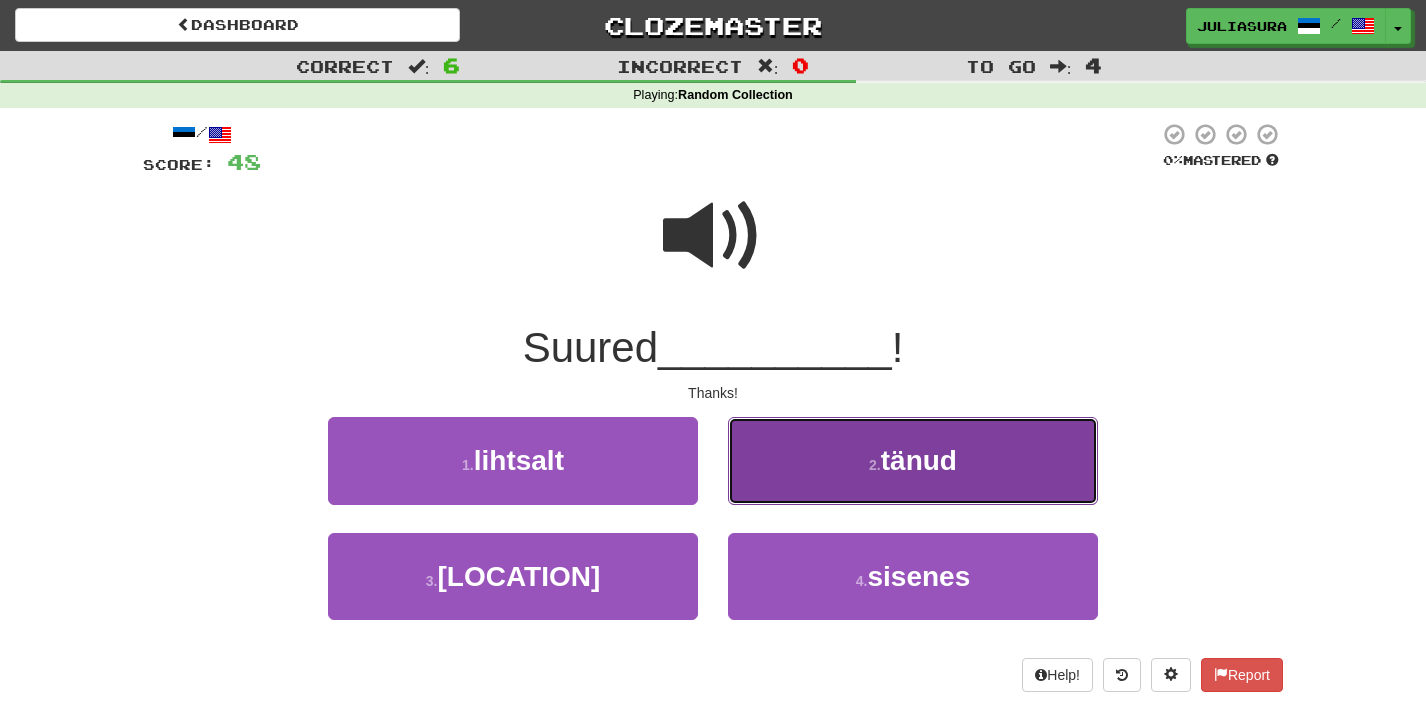 click on "2 .  tänud" at bounding box center [913, 460] 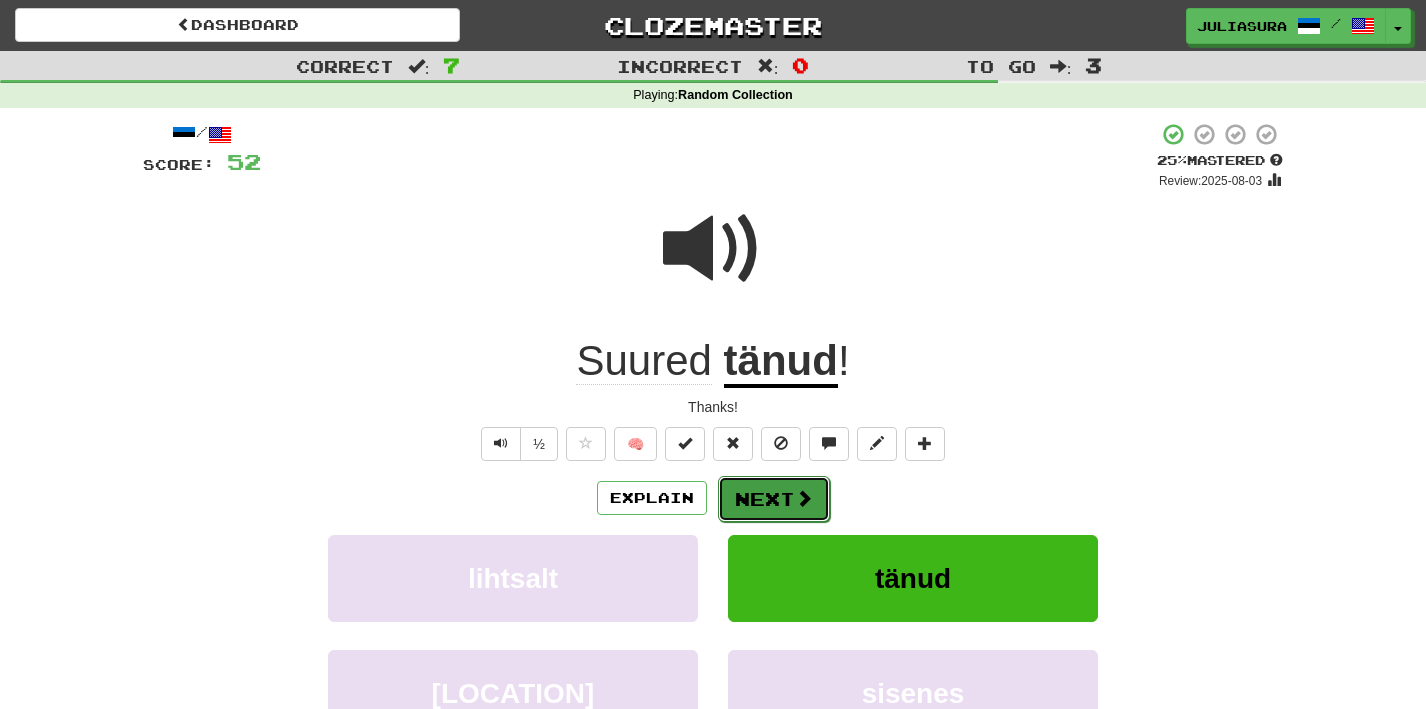 click on "Next" at bounding box center (774, 499) 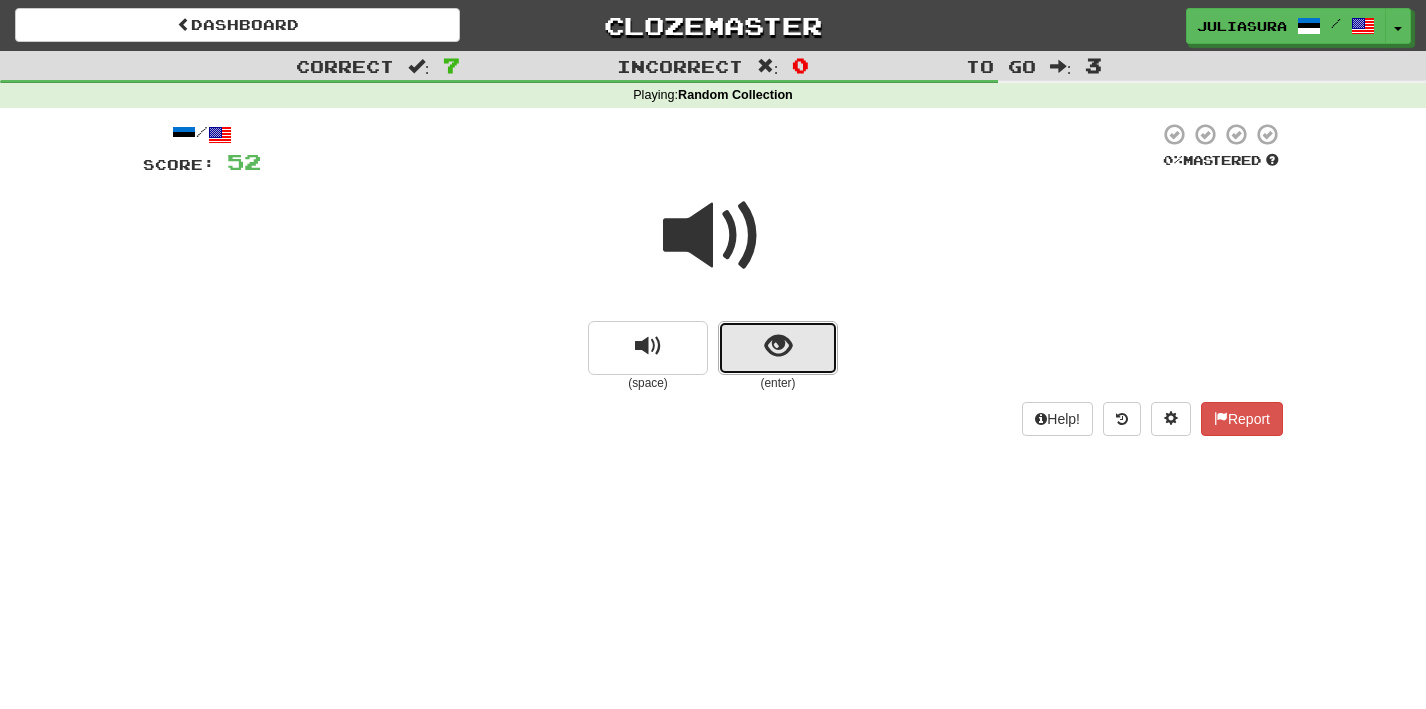 click at bounding box center [778, 346] 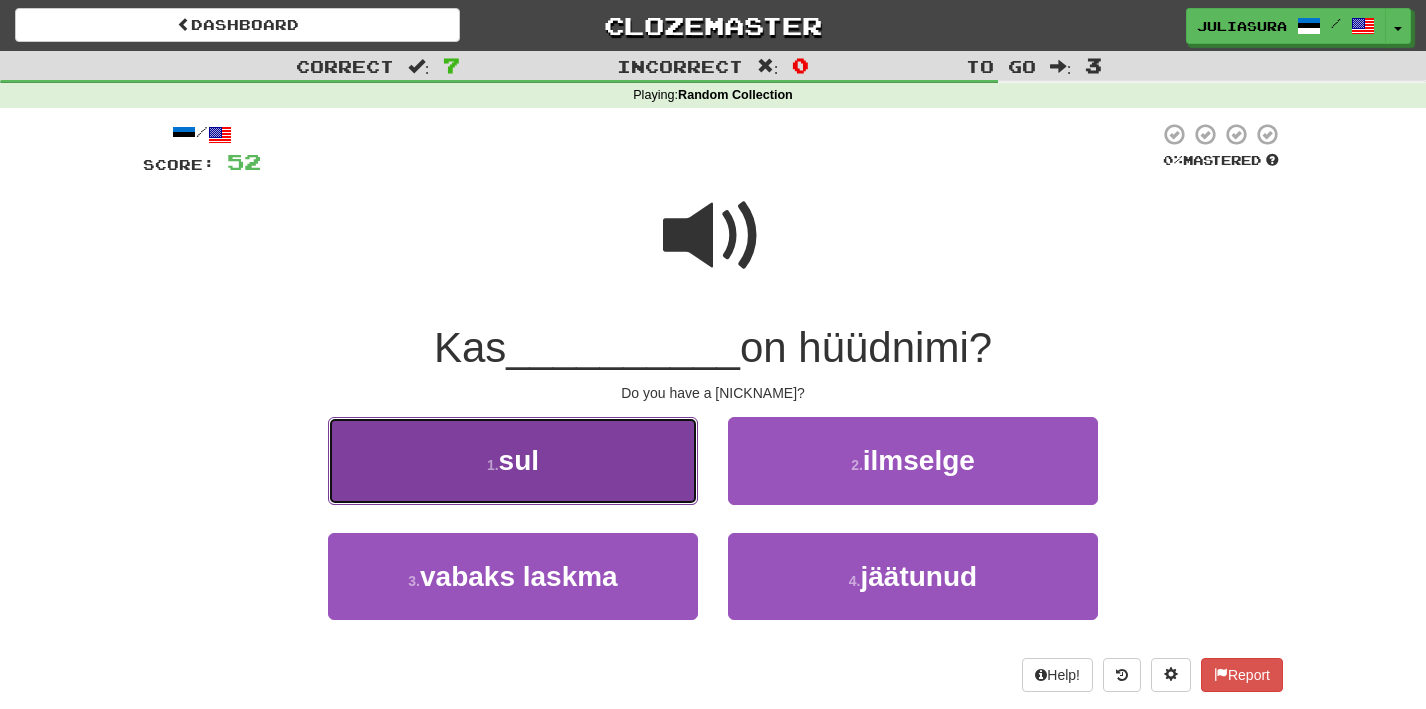 click on "1 .  sul" at bounding box center (513, 460) 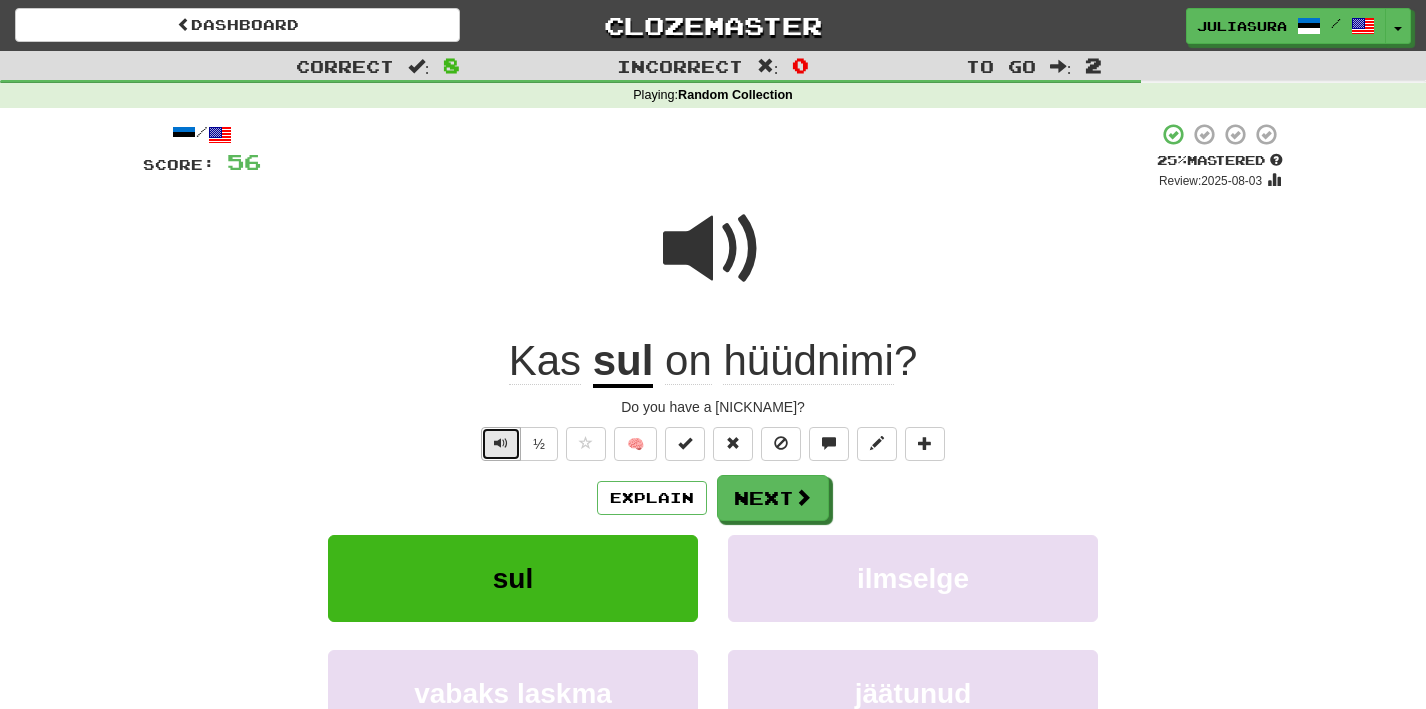 click at bounding box center (501, 443) 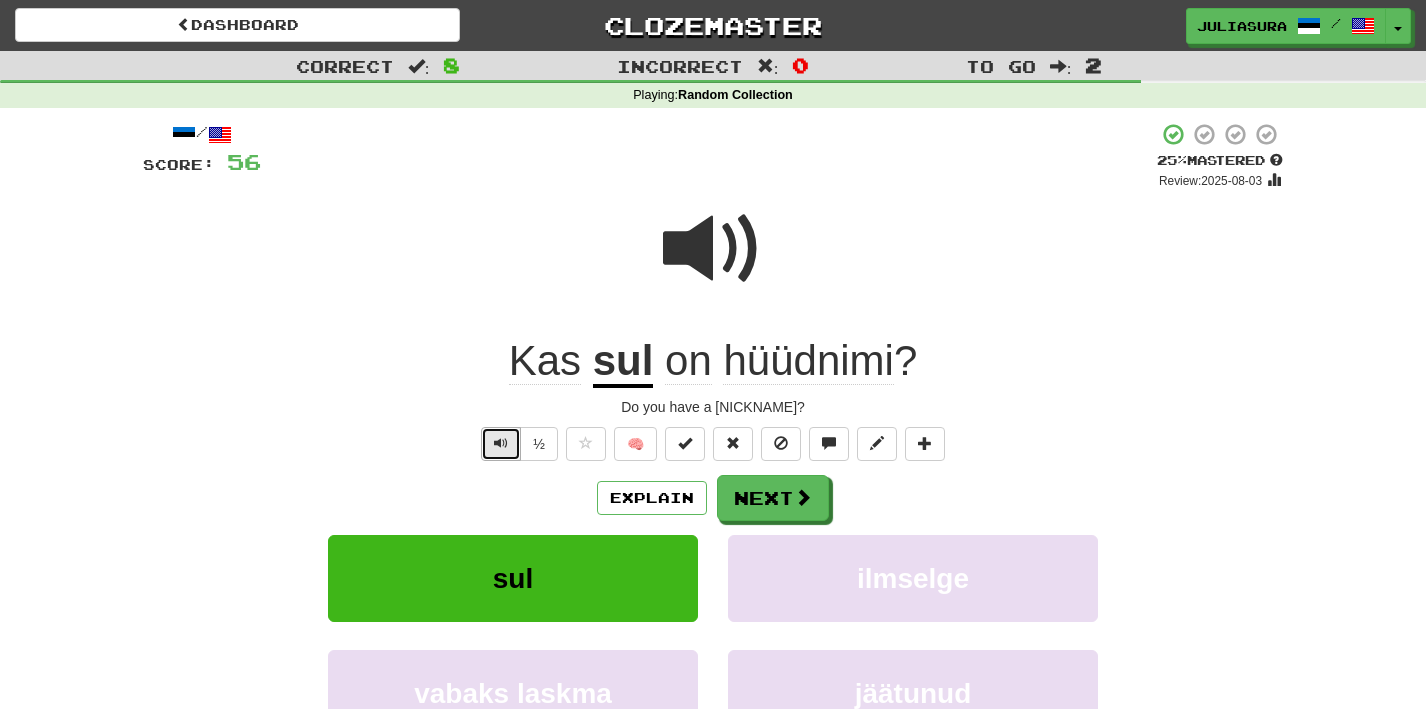 click at bounding box center [501, 443] 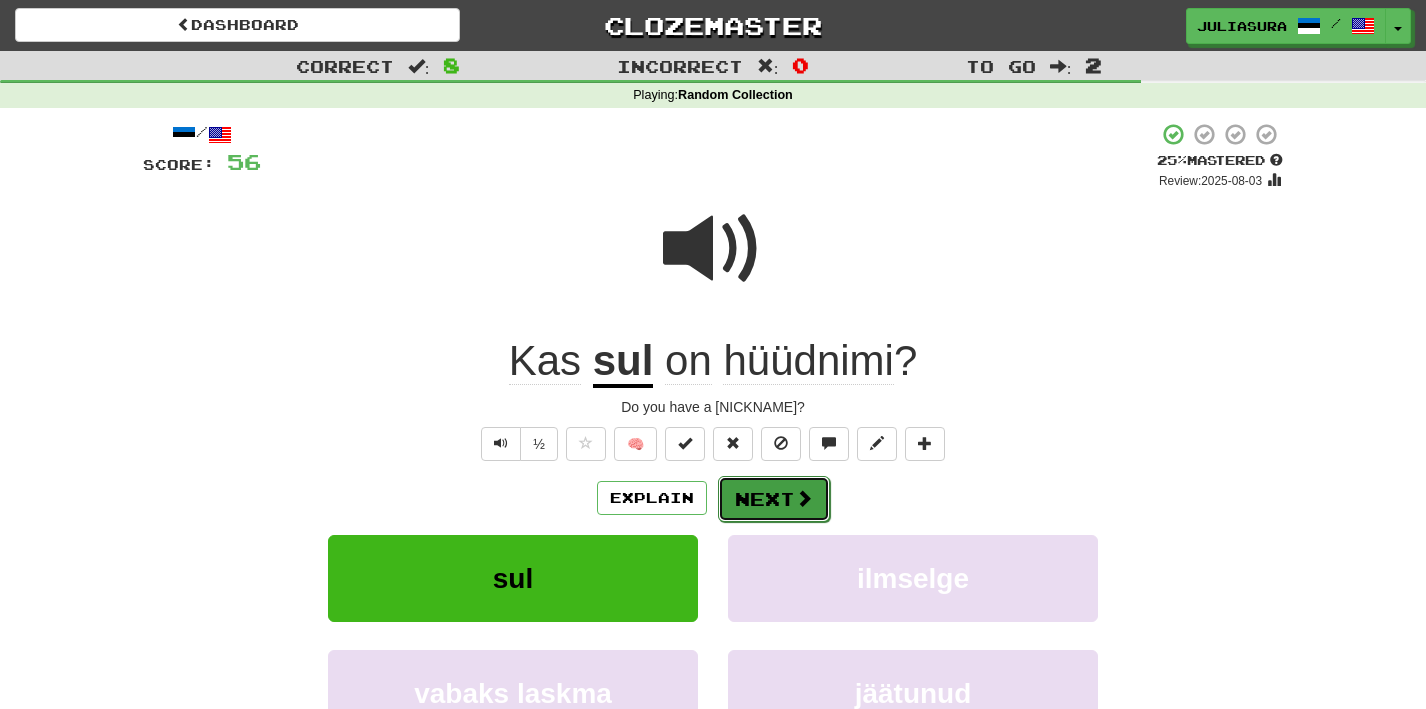 click on "Next" at bounding box center [774, 499] 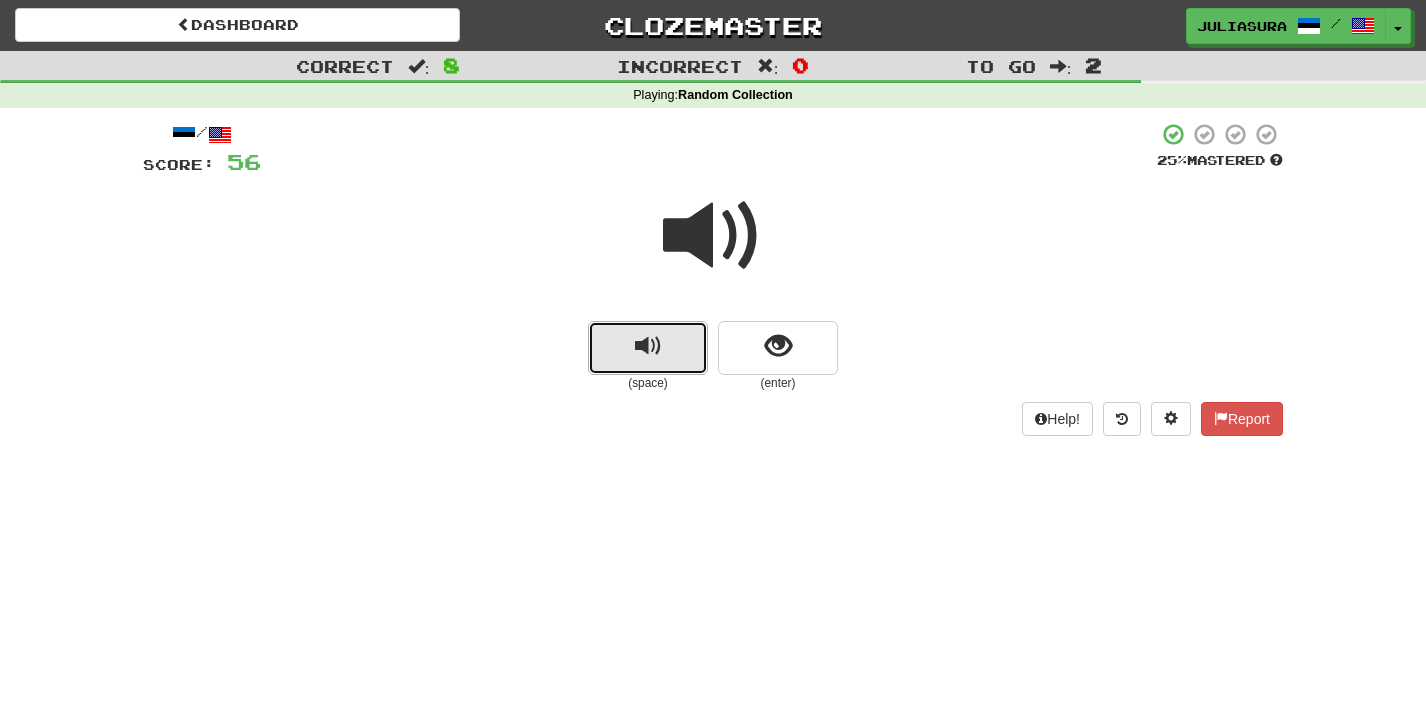 click at bounding box center [648, 346] 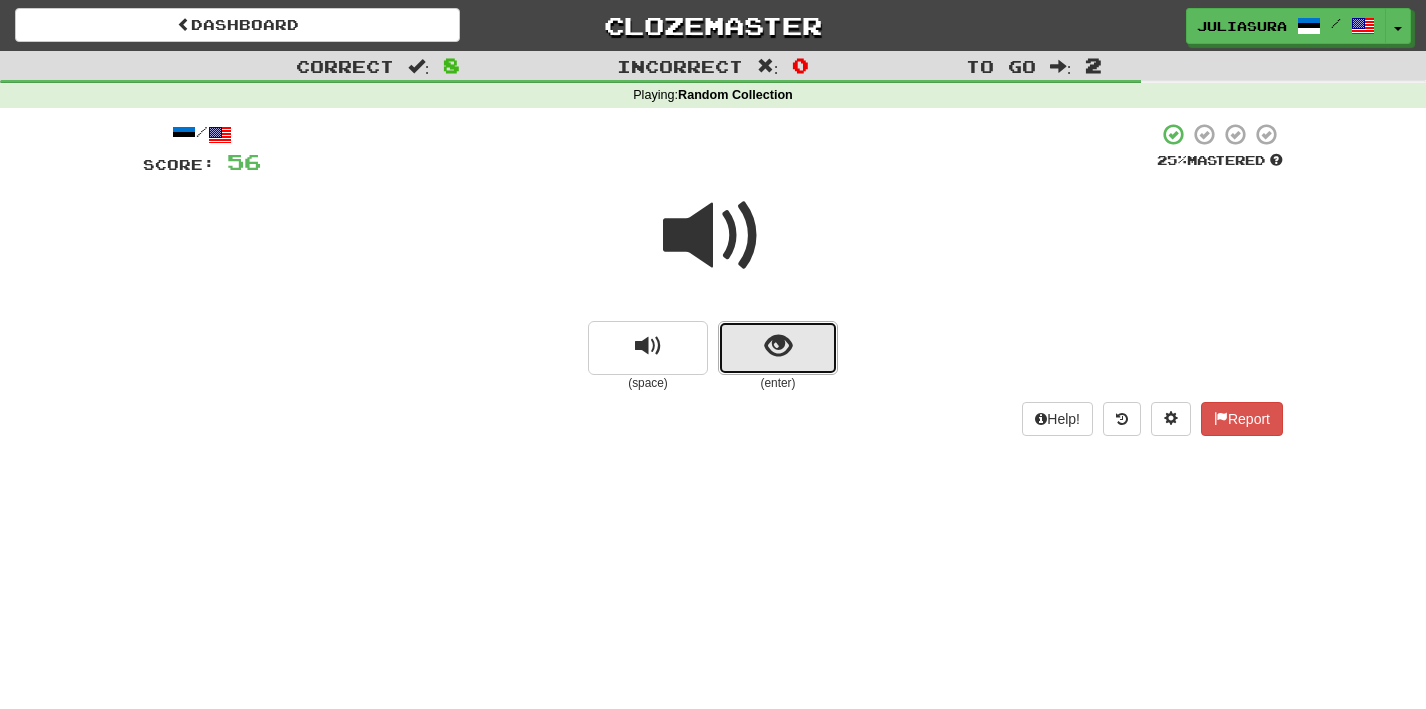 click at bounding box center [778, 346] 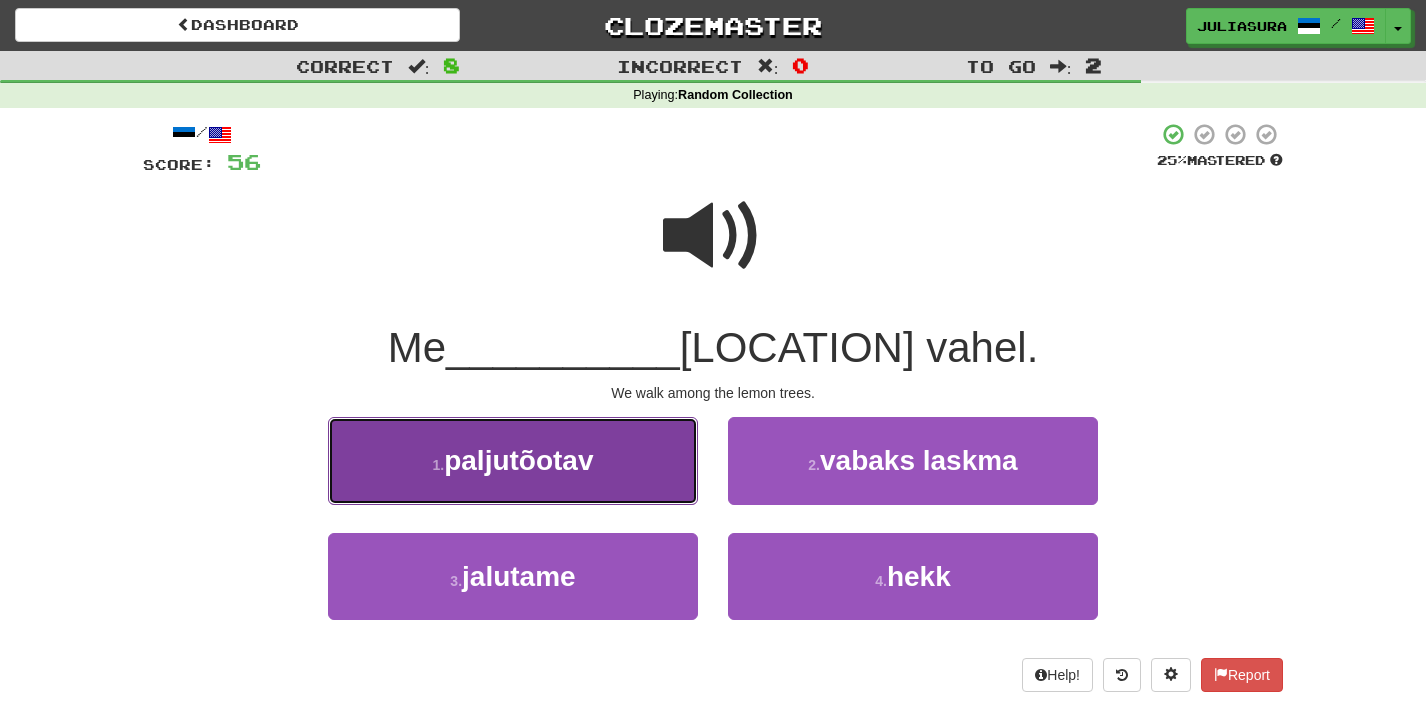 click on "1 .  paljutõotav" at bounding box center (513, 460) 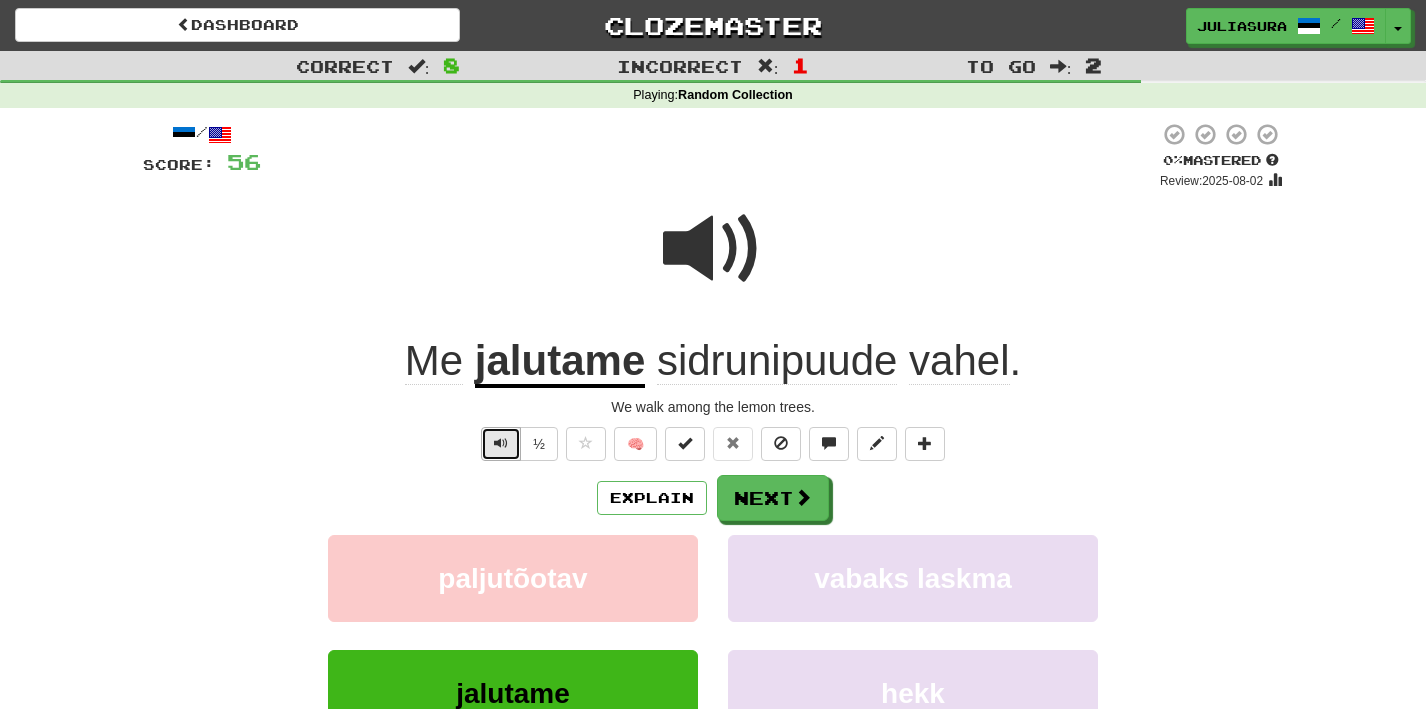click at bounding box center (501, 443) 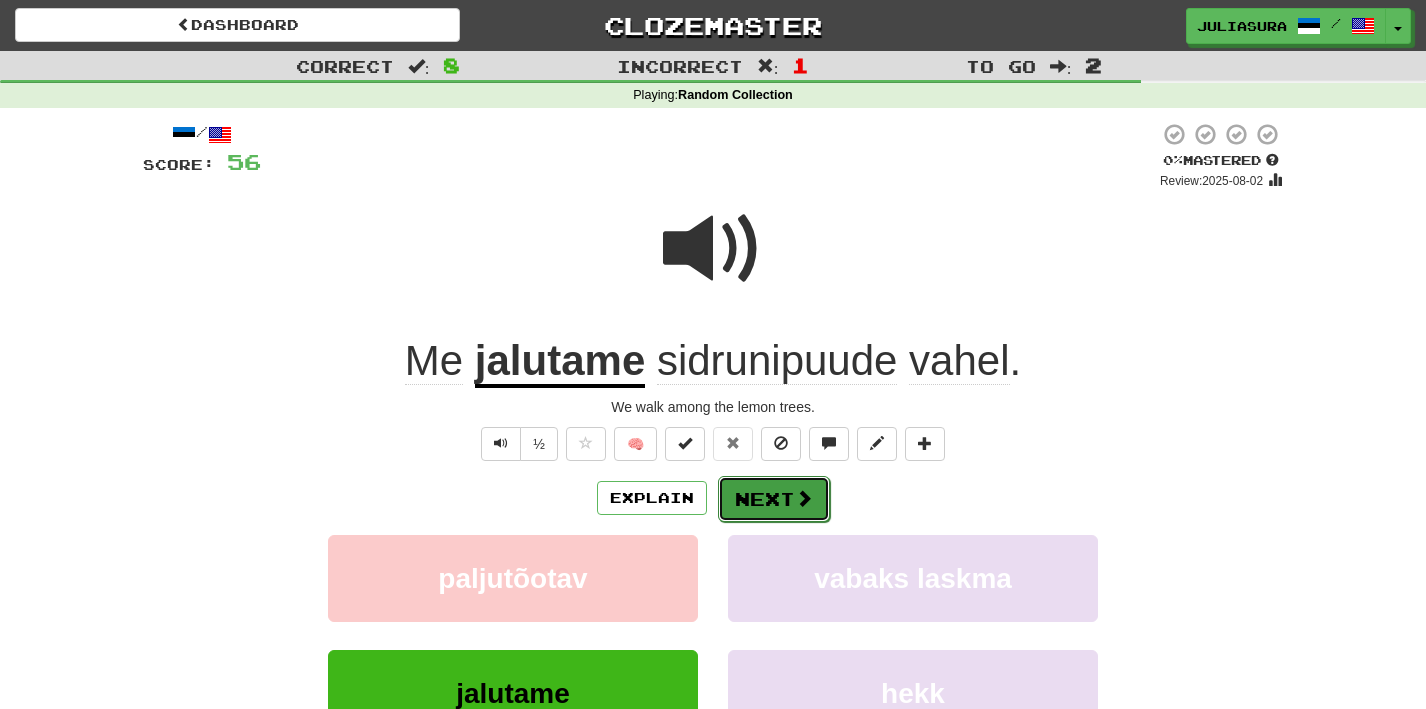 click on "Next" at bounding box center (774, 499) 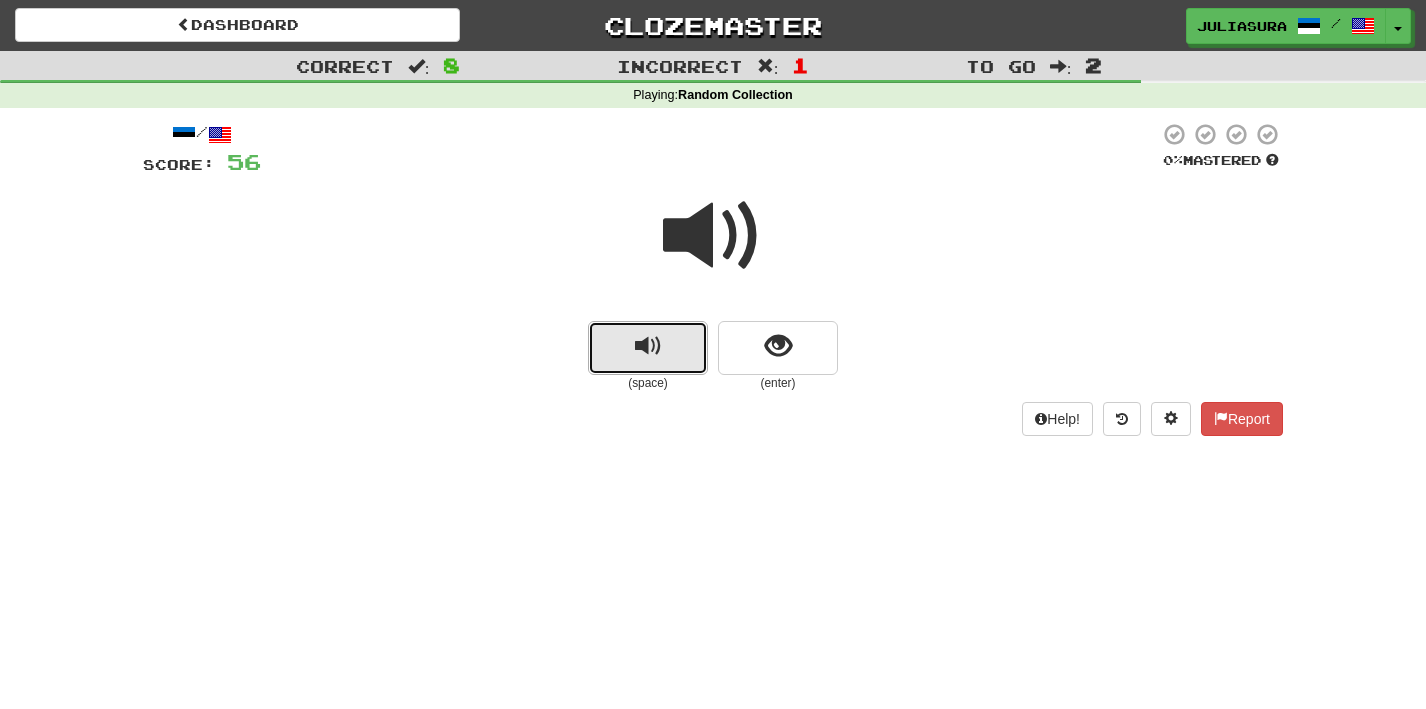 click at bounding box center [648, 346] 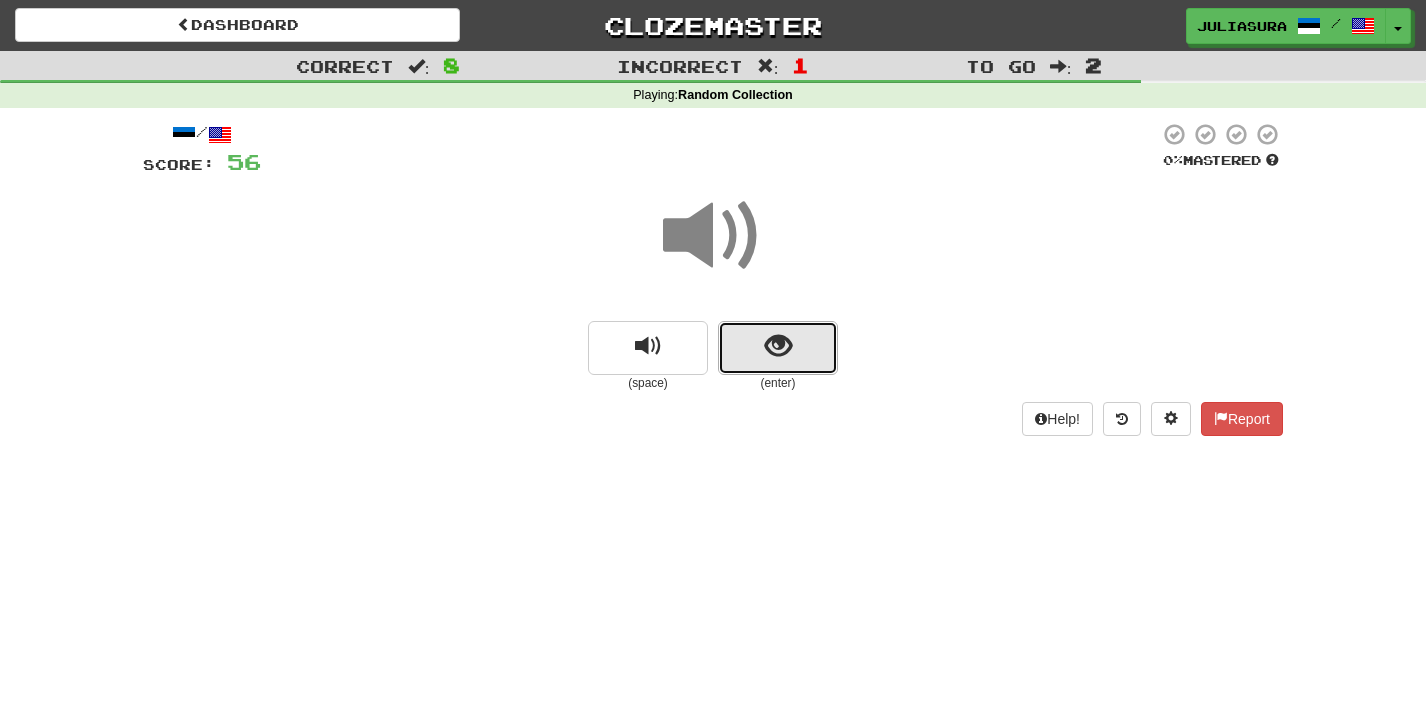 click at bounding box center [778, 346] 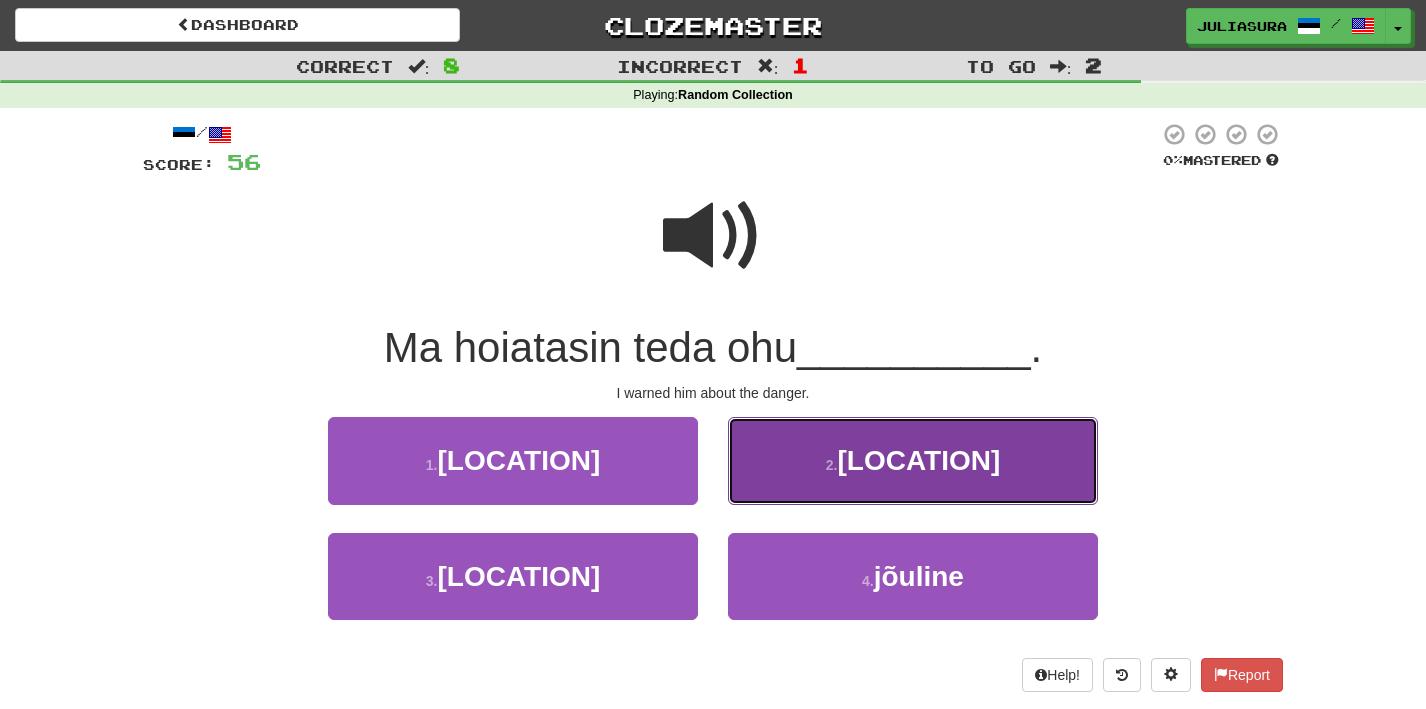 click on "2 .  eest" at bounding box center (913, 460) 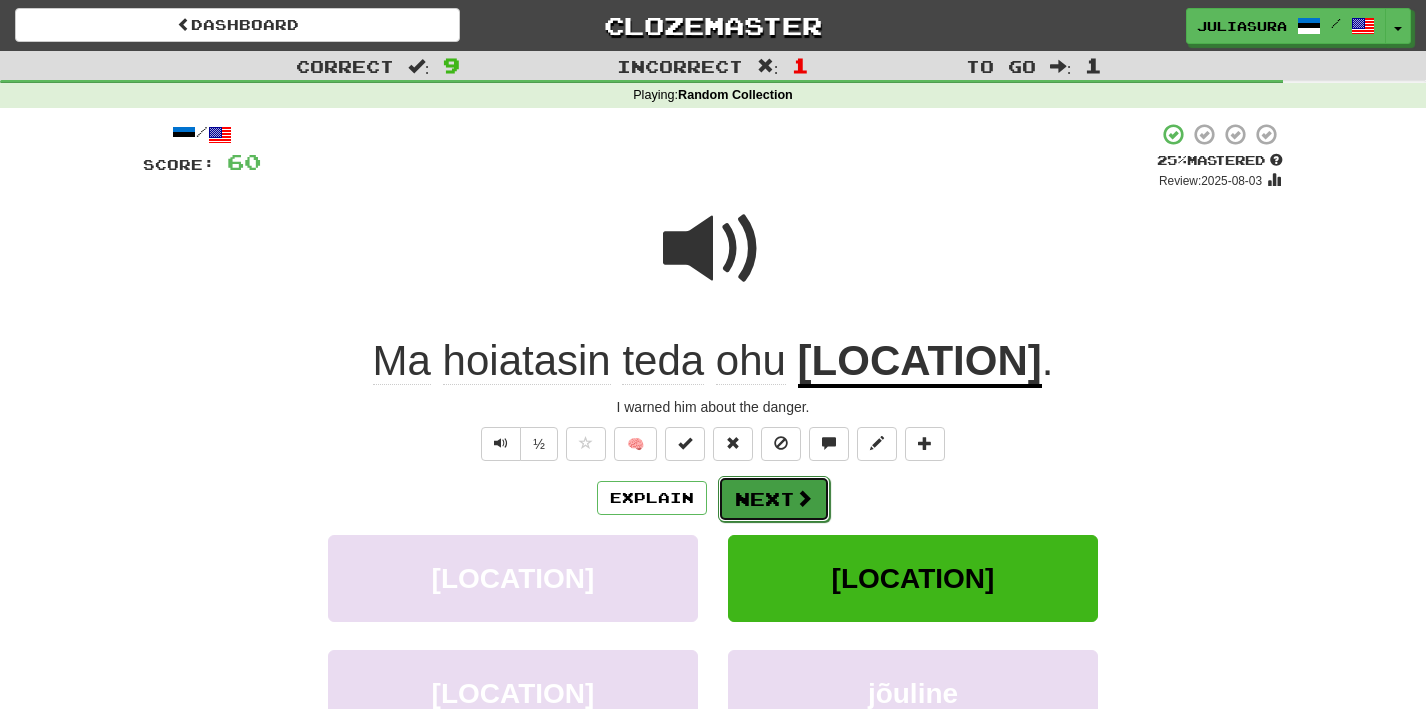click at bounding box center [804, 498] 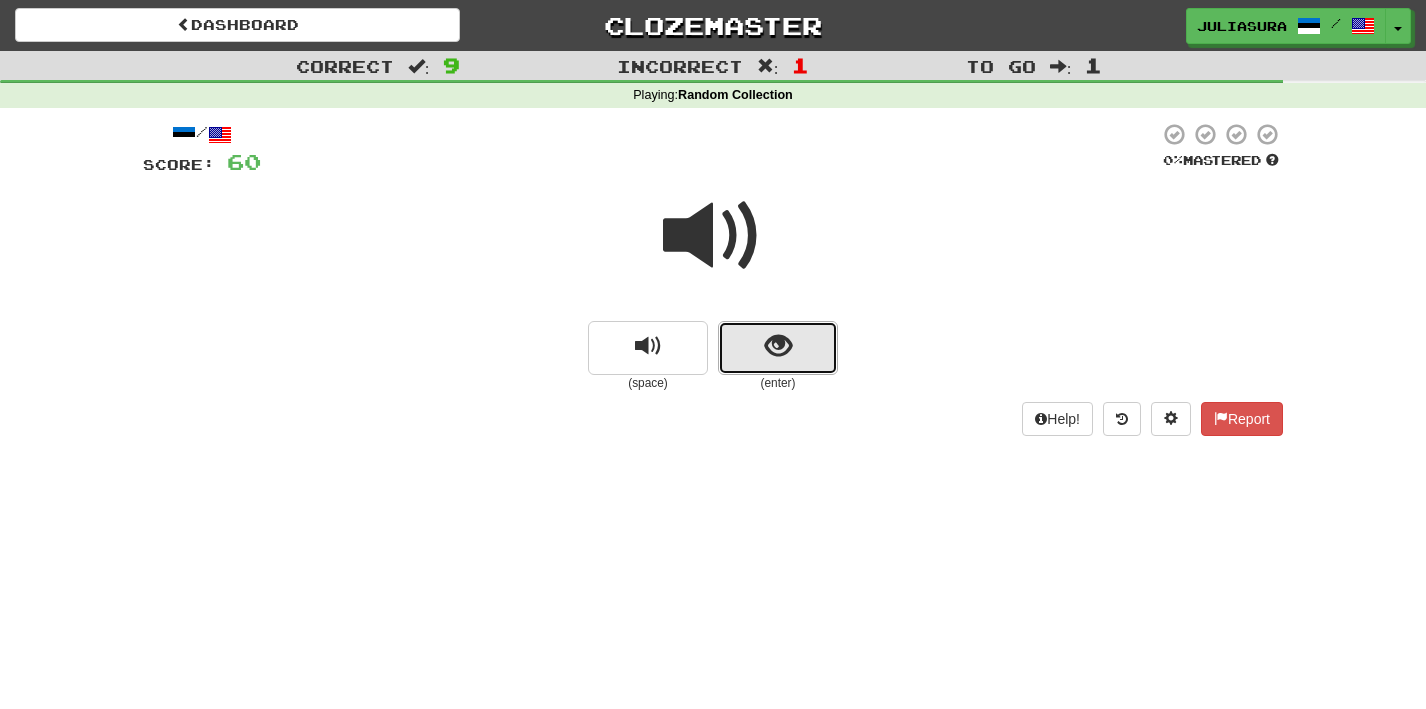click at bounding box center [778, 348] 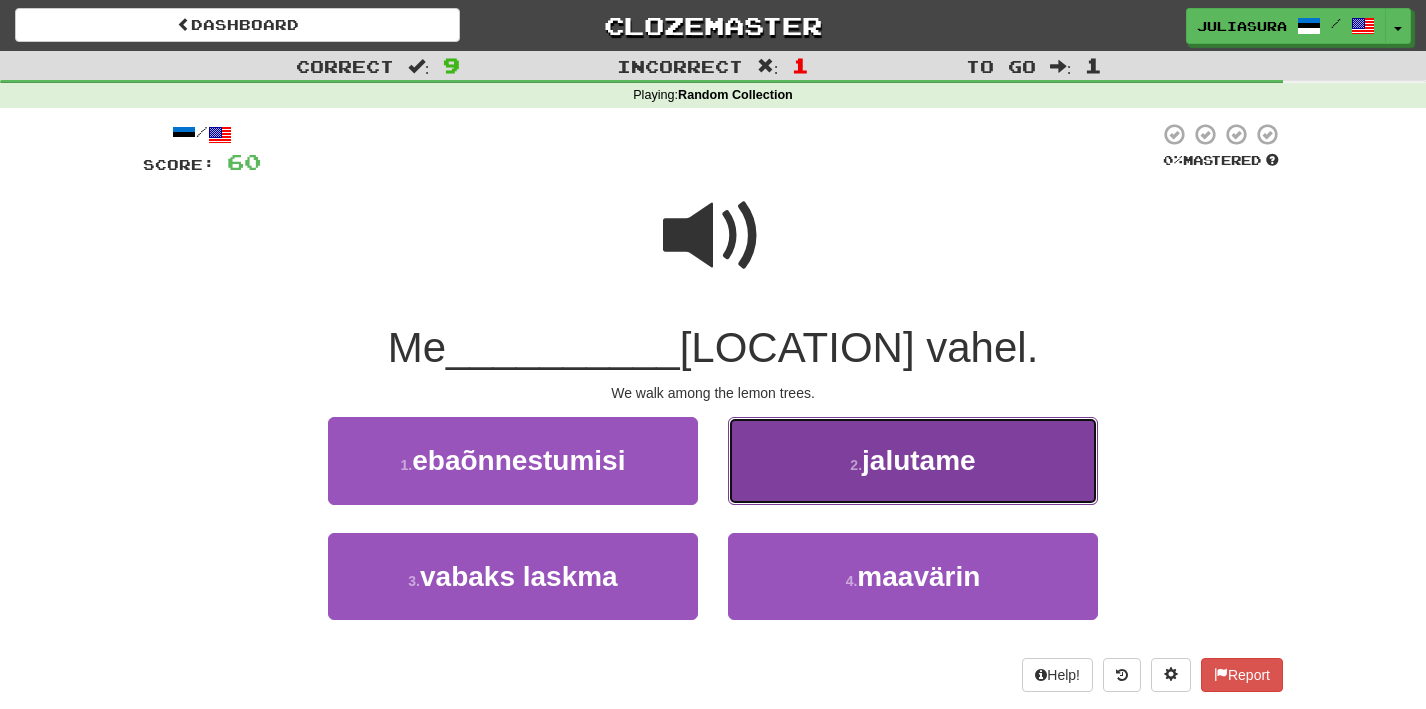 click on "2 .  jalutame" at bounding box center [913, 460] 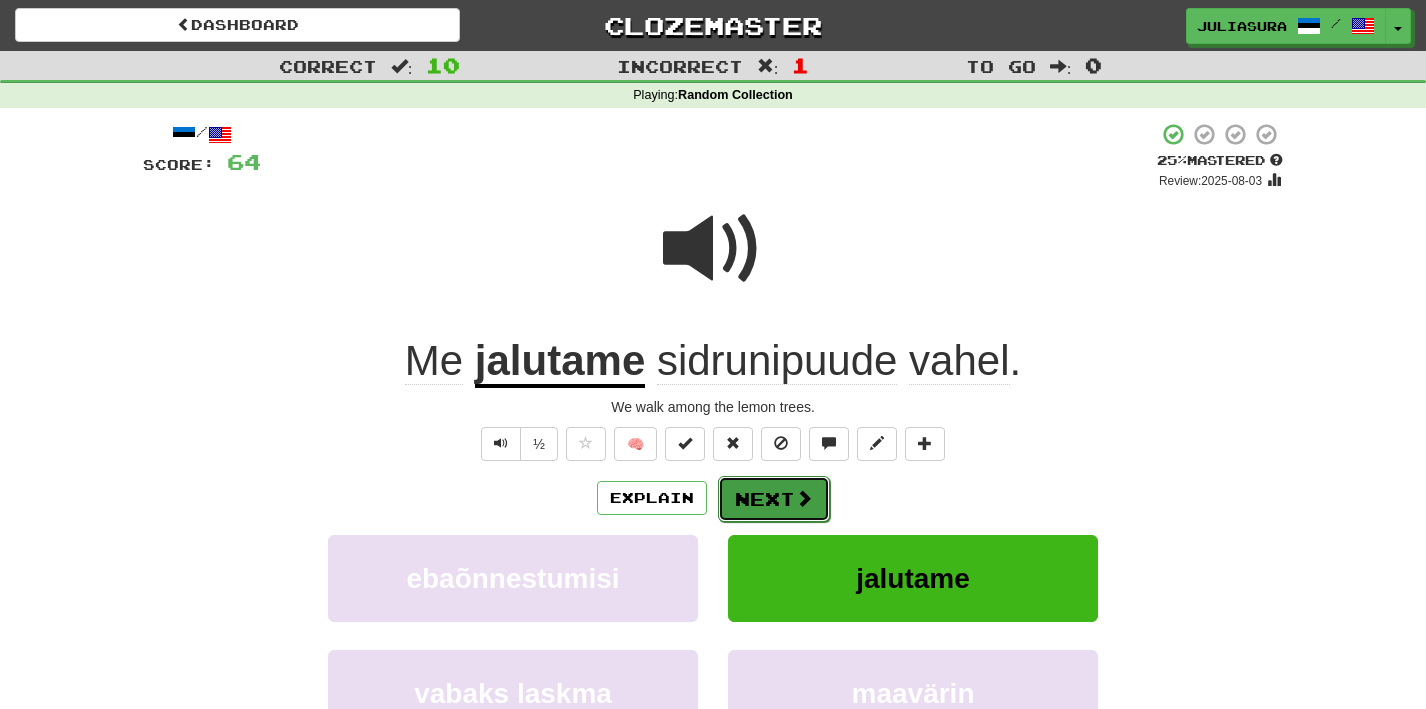 click on "Next" at bounding box center [774, 499] 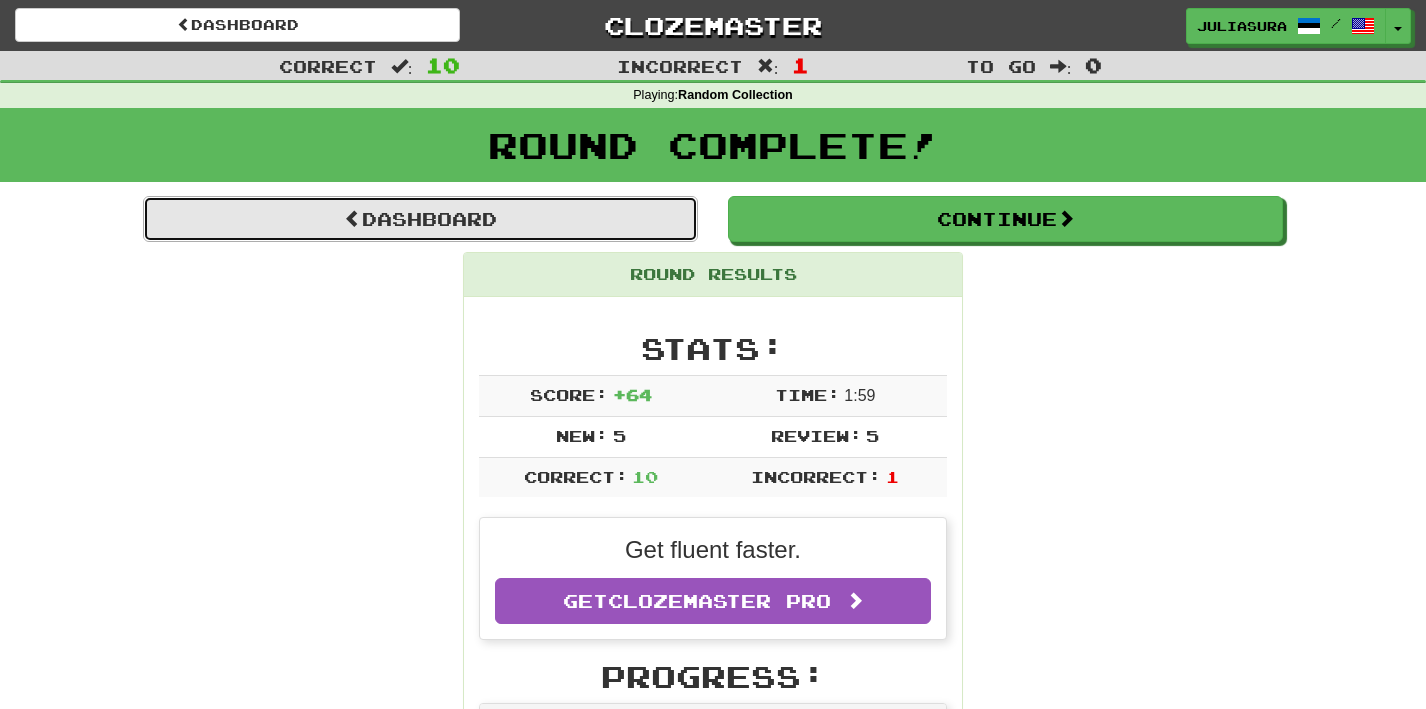 click on "Dashboard" at bounding box center [420, 219] 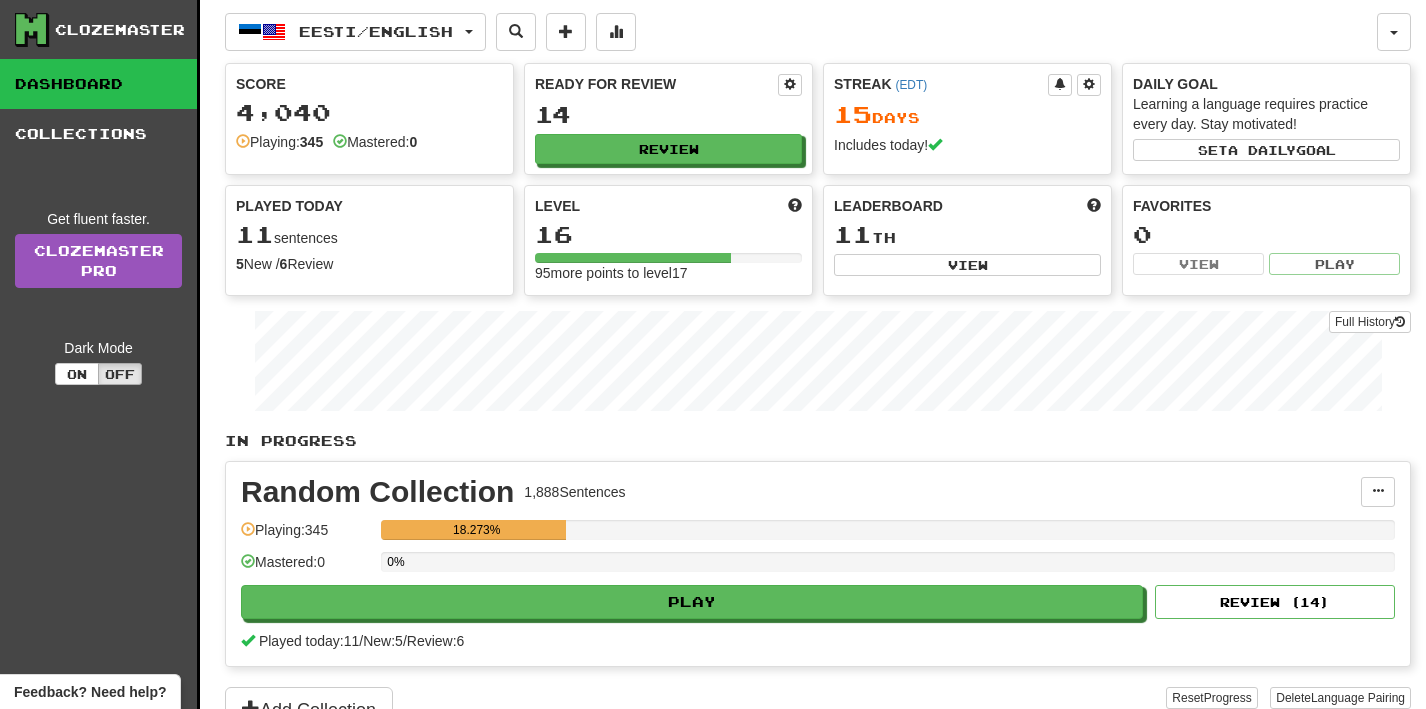 scroll, scrollTop: 0, scrollLeft: 0, axis: both 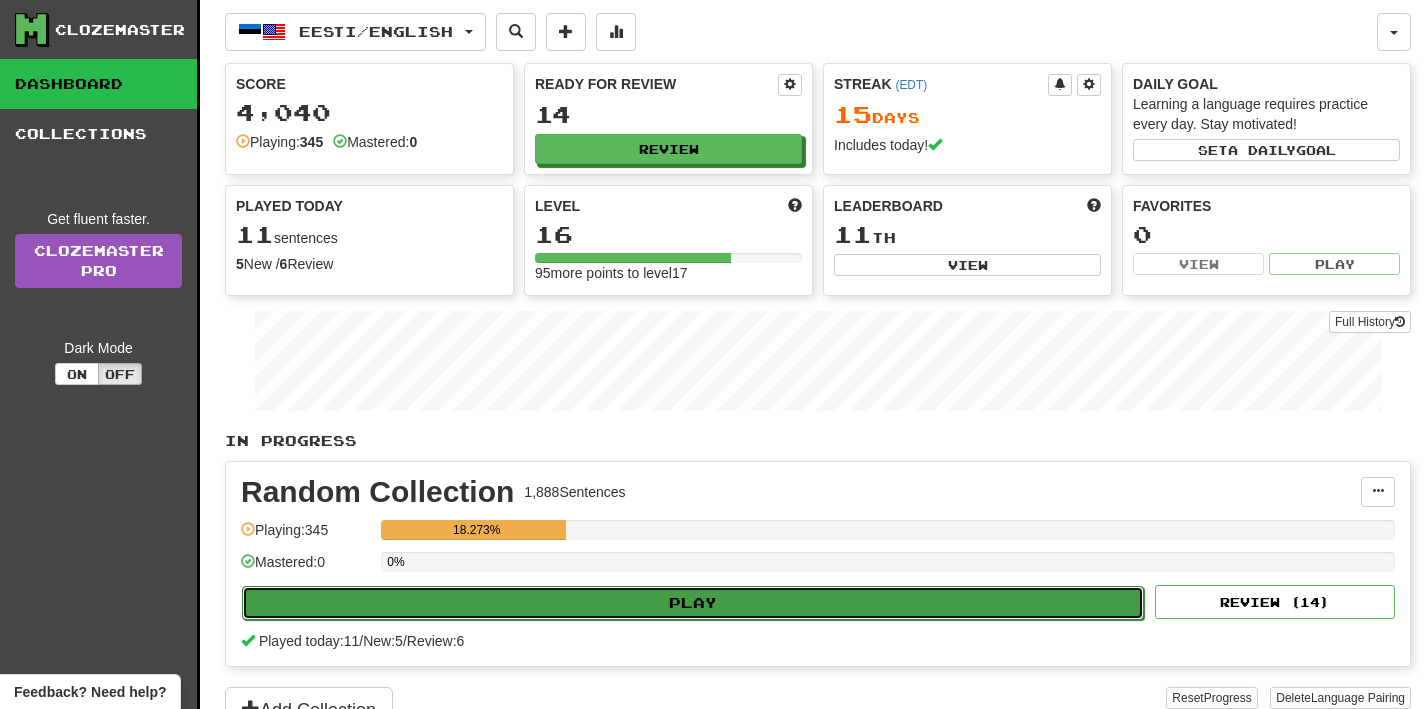 click on "Play" at bounding box center (693, 603) 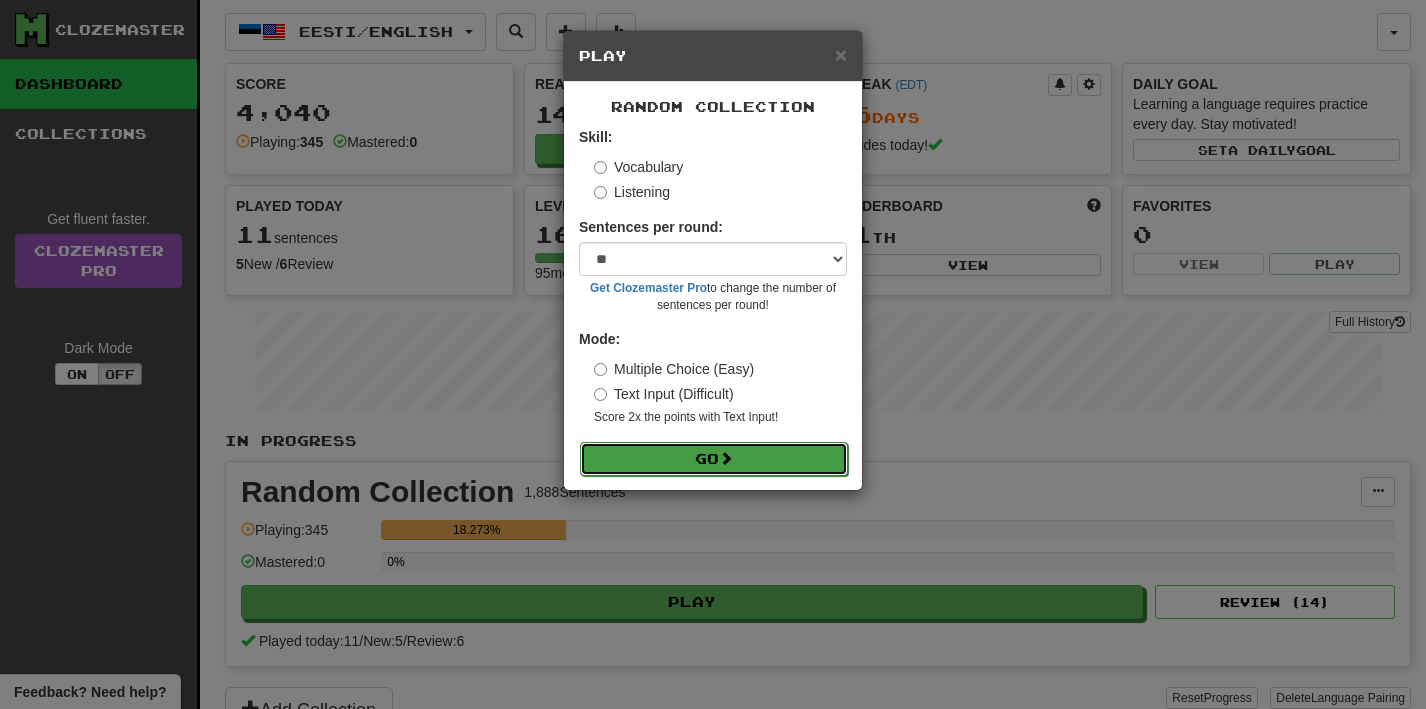 click on "Go" at bounding box center (714, 459) 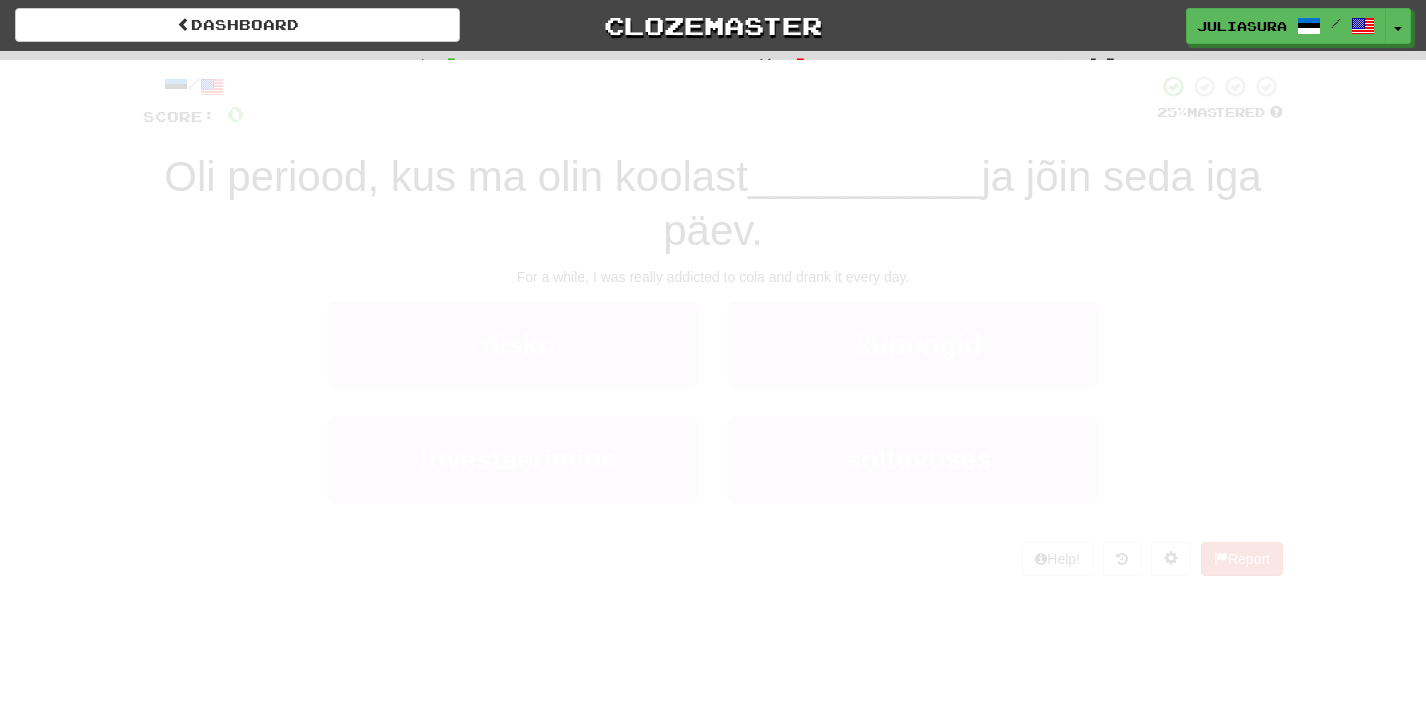 scroll, scrollTop: 0, scrollLeft: 0, axis: both 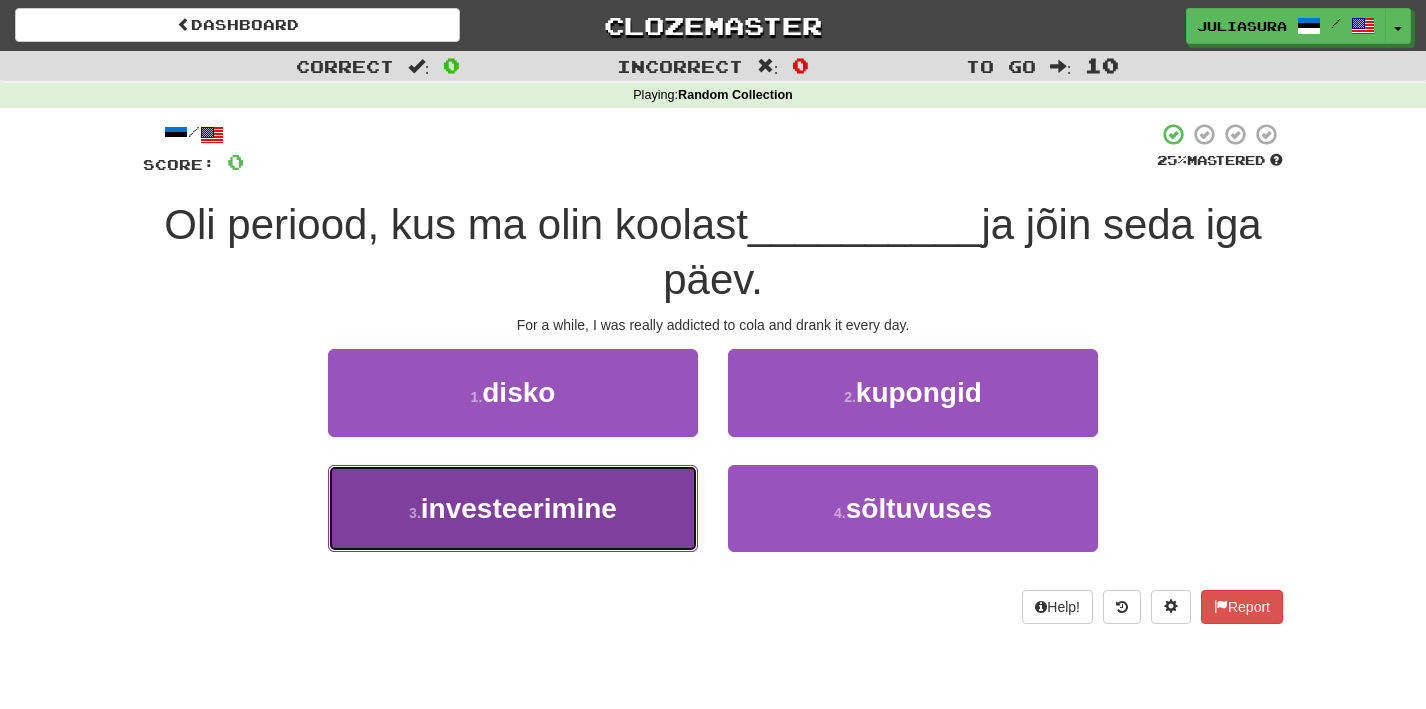 click on "investeerimine" at bounding box center [519, 508] 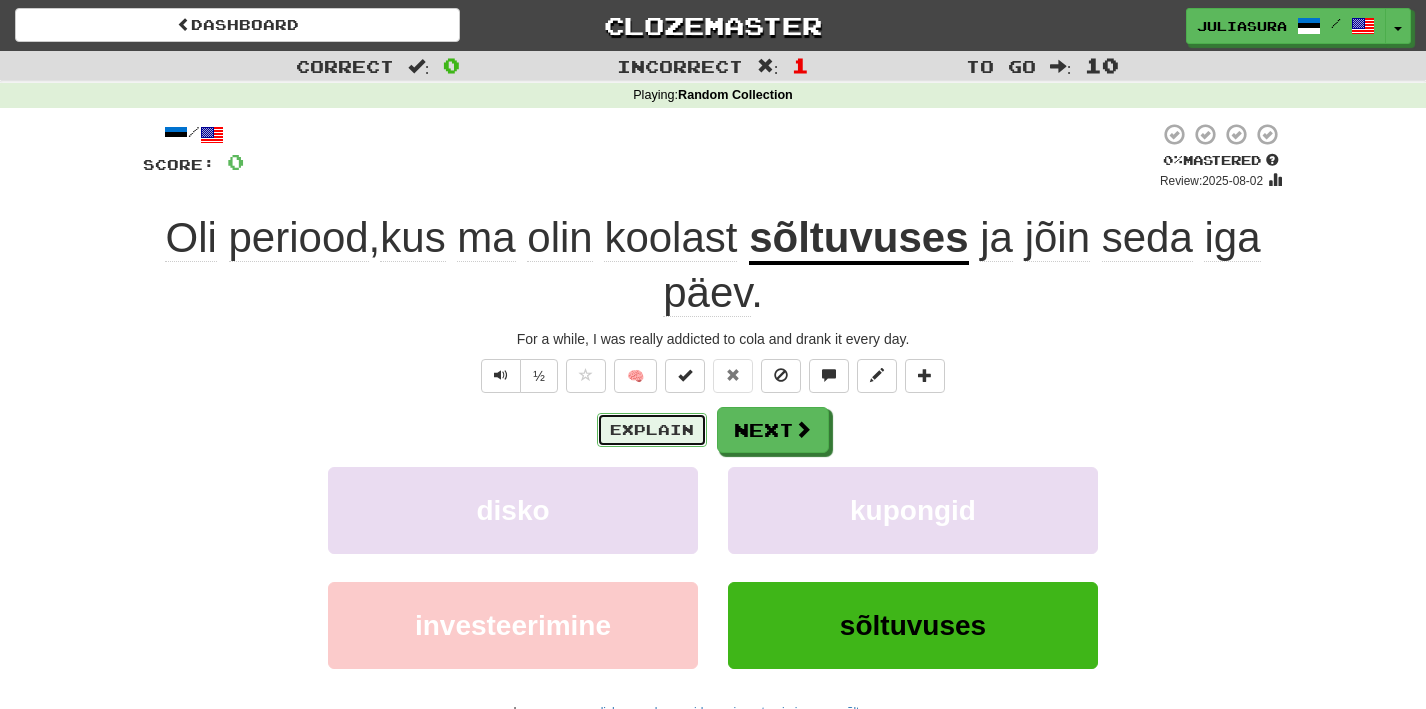click on "Explain" at bounding box center [652, 430] 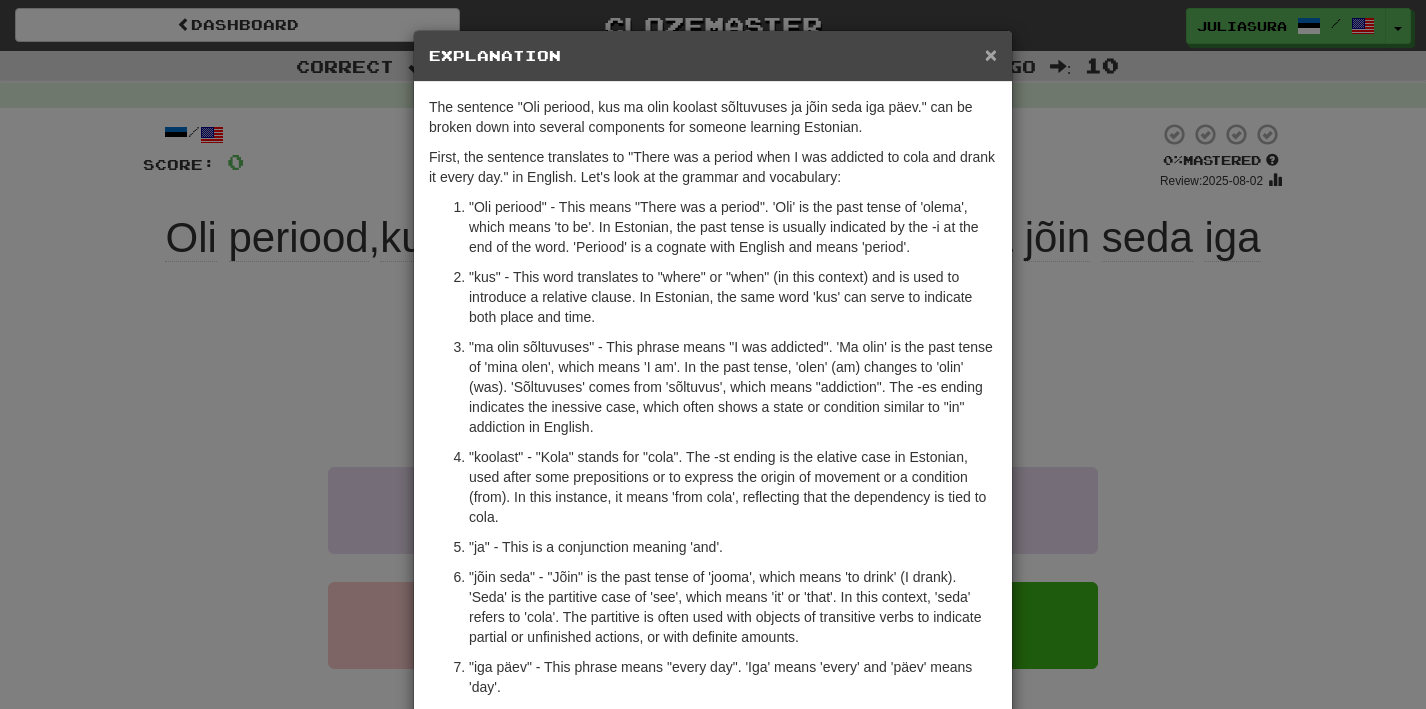 click on "×" at bounding box center [991, 54] 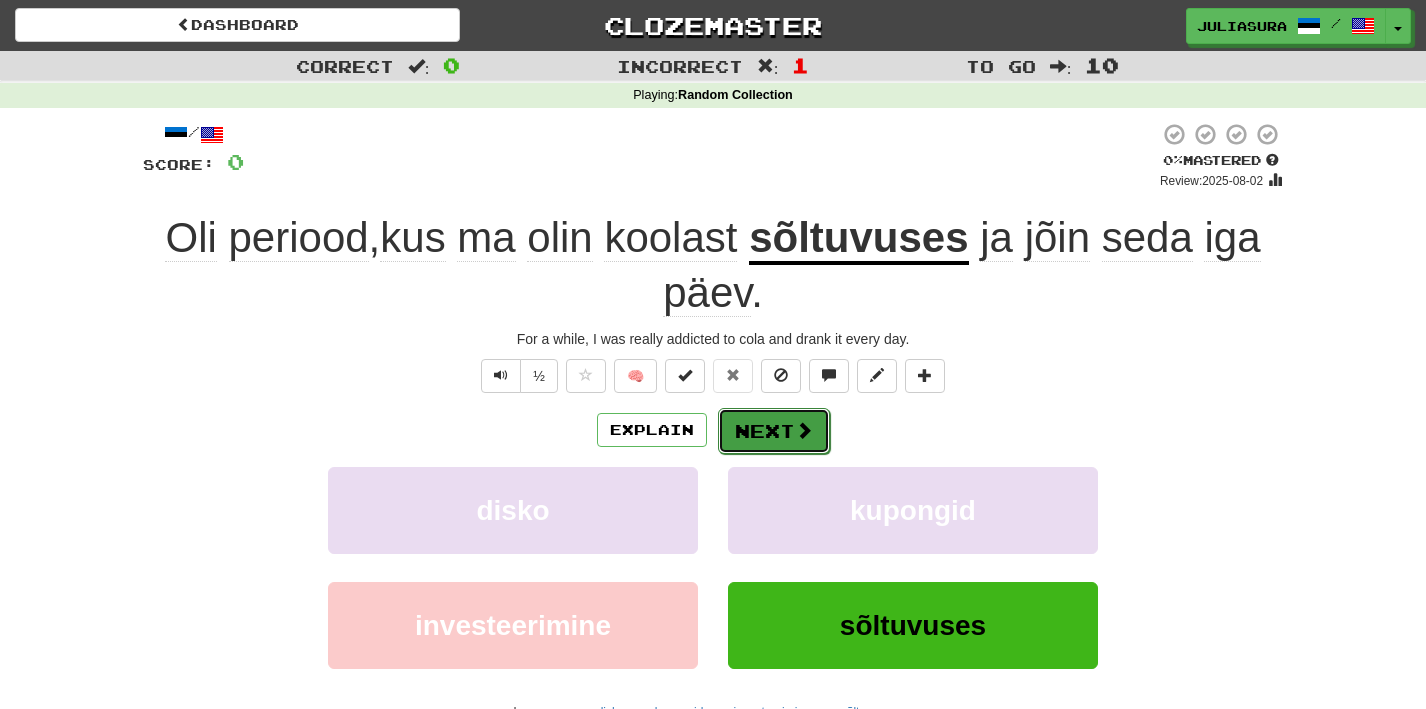 click at bounding box center [804, 430] 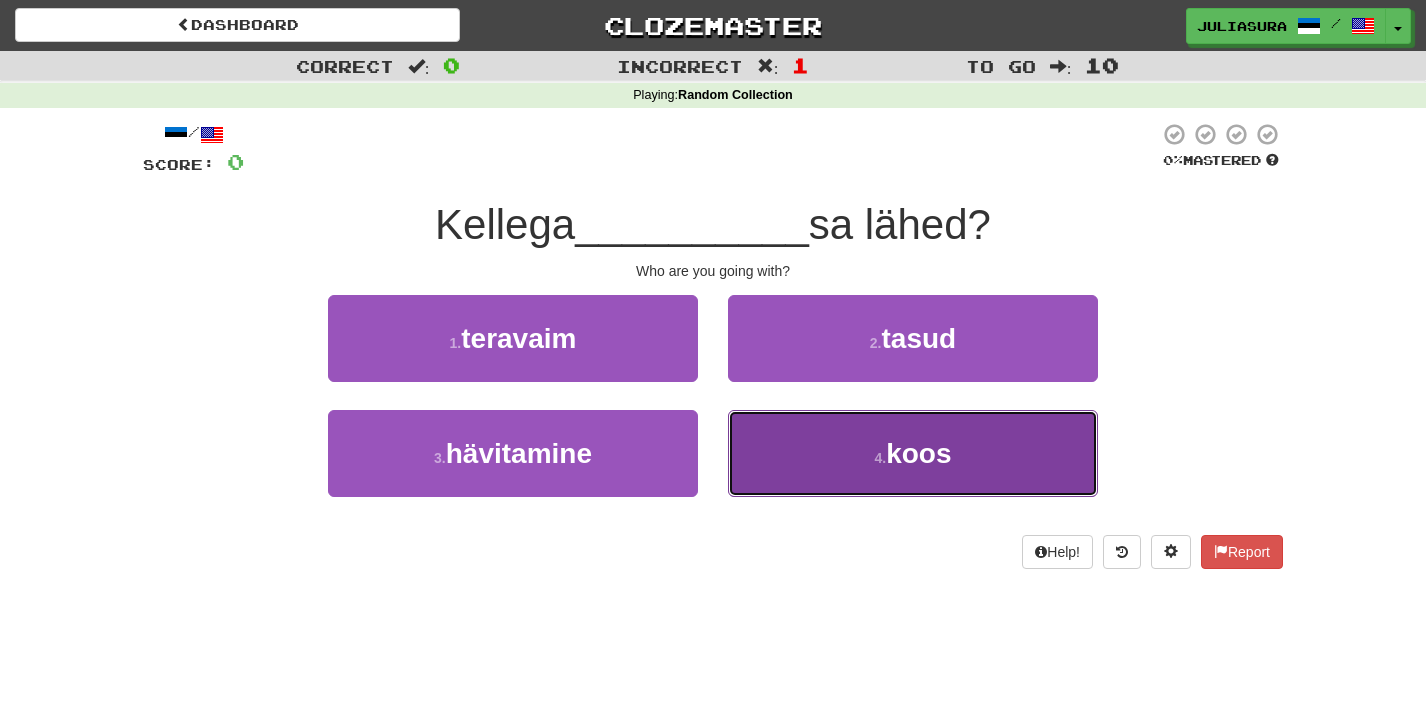 click on "4 .  koos" at bounding box center (913, 453) 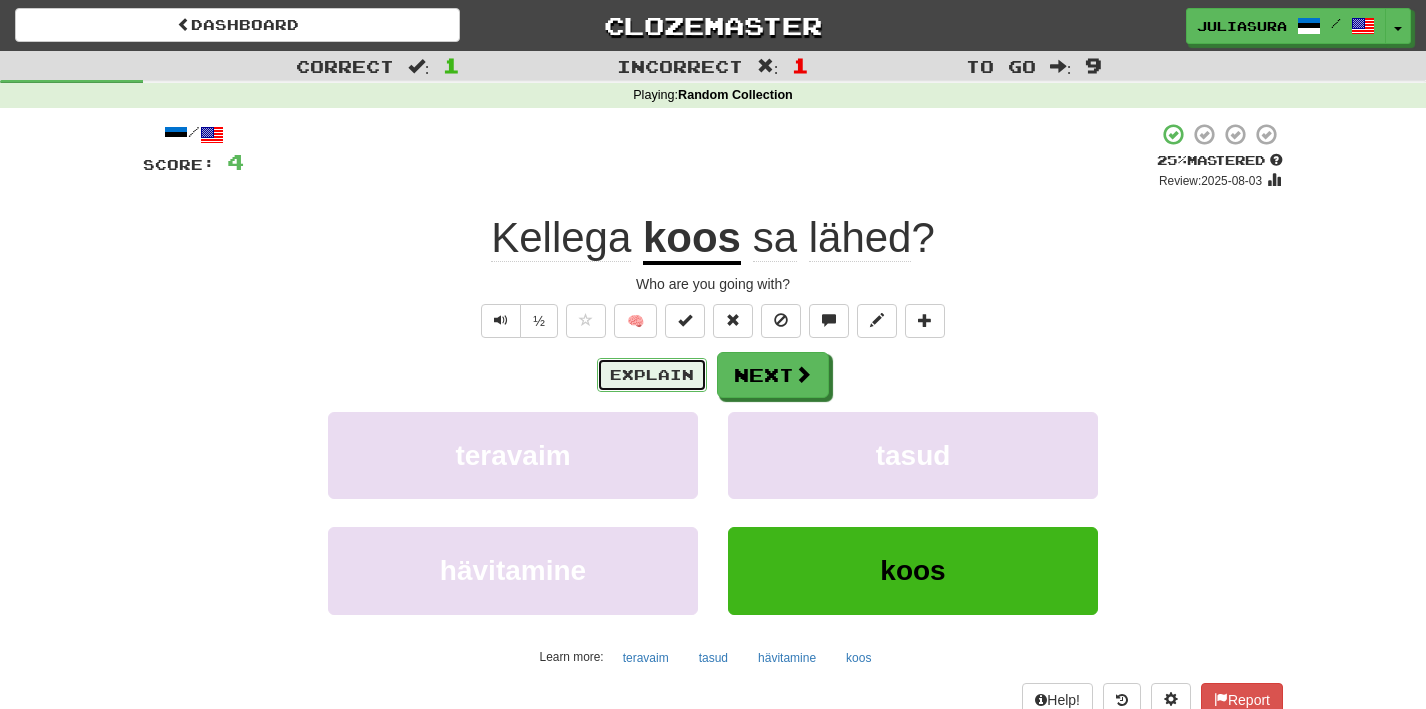 click on "Explain" at bounding box center (652, 375) 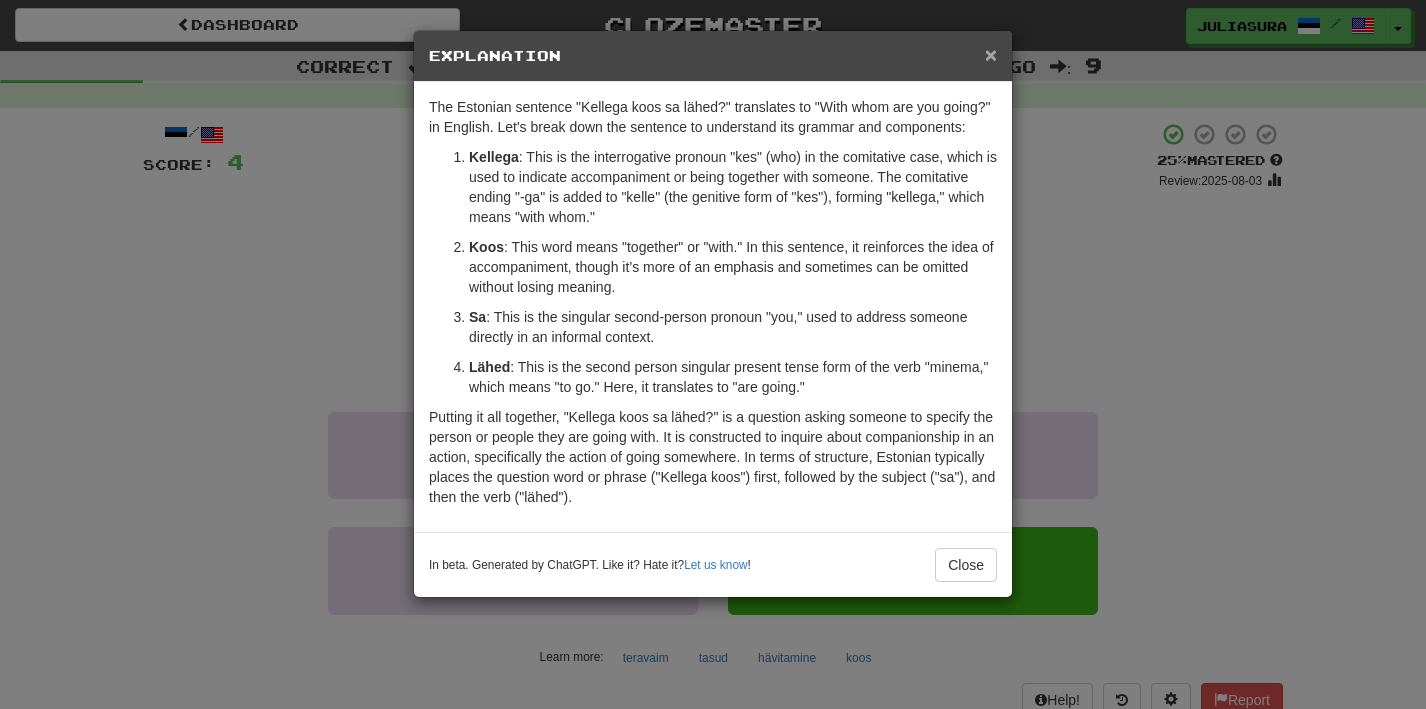 click on "×" at bounding box center [991, 54] 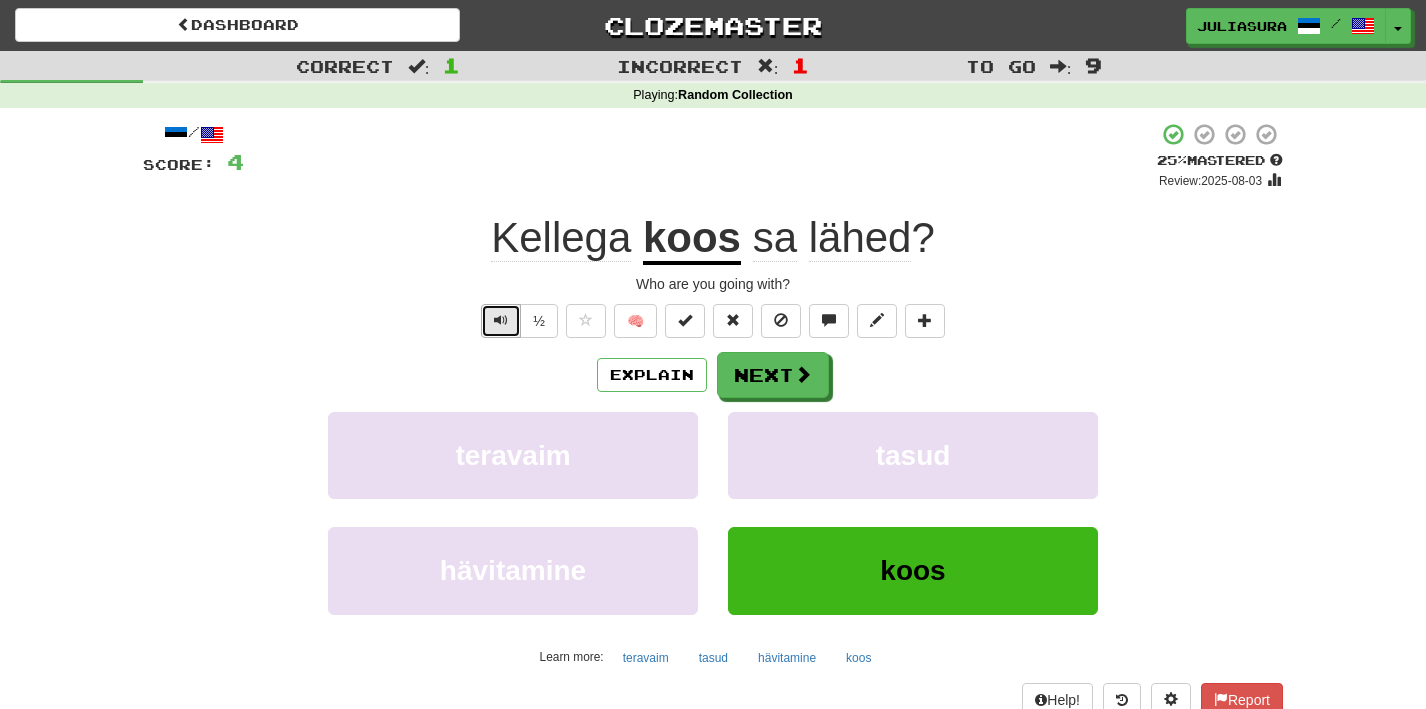 click at bounding box center [501, 320] 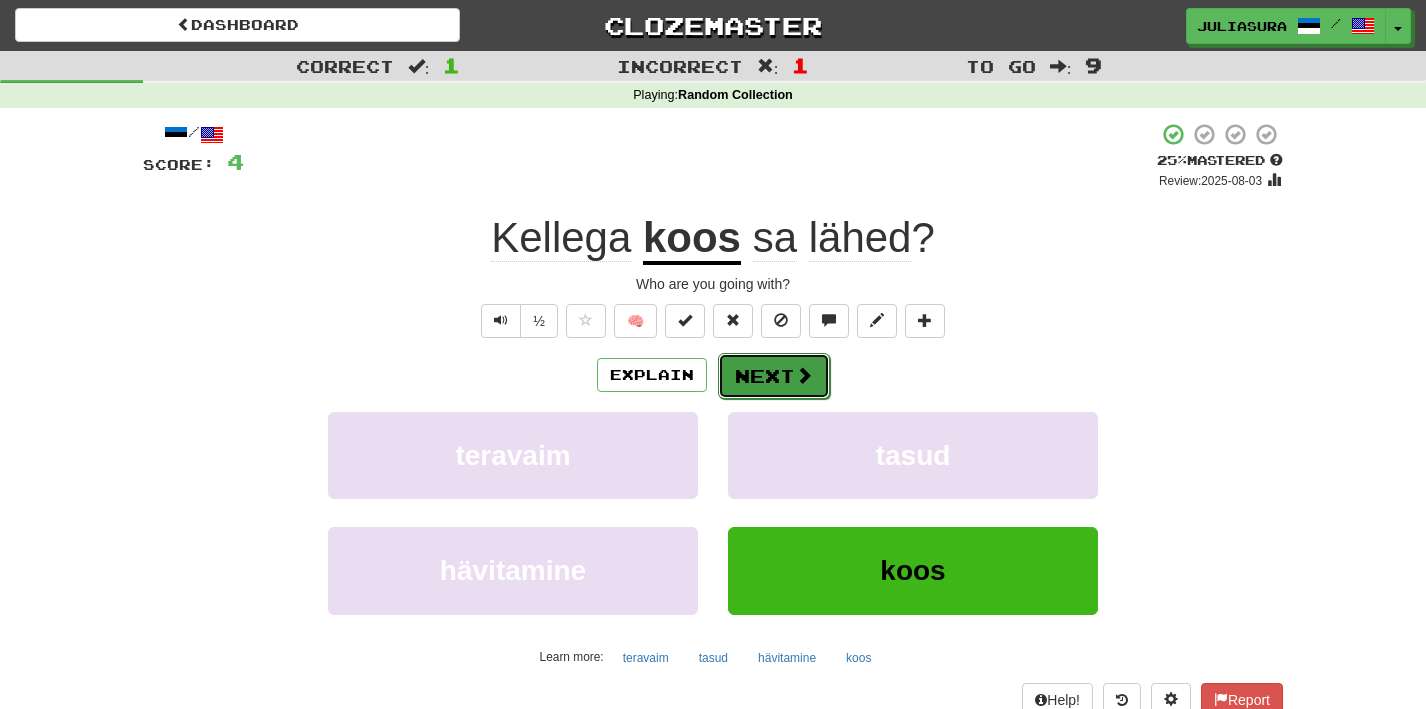 click on "Next" at bounding box center [774, 376] 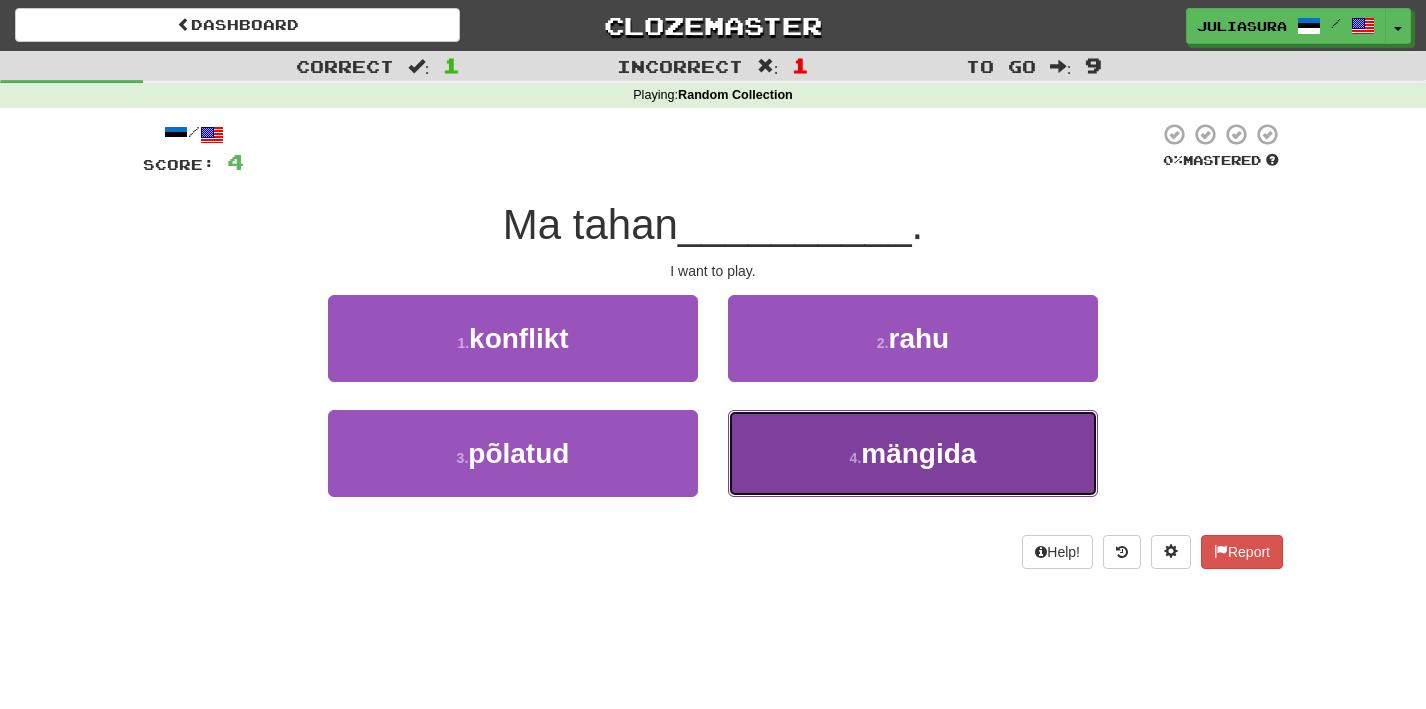click on "4 .  mängida" at bounding box center [913, 453] 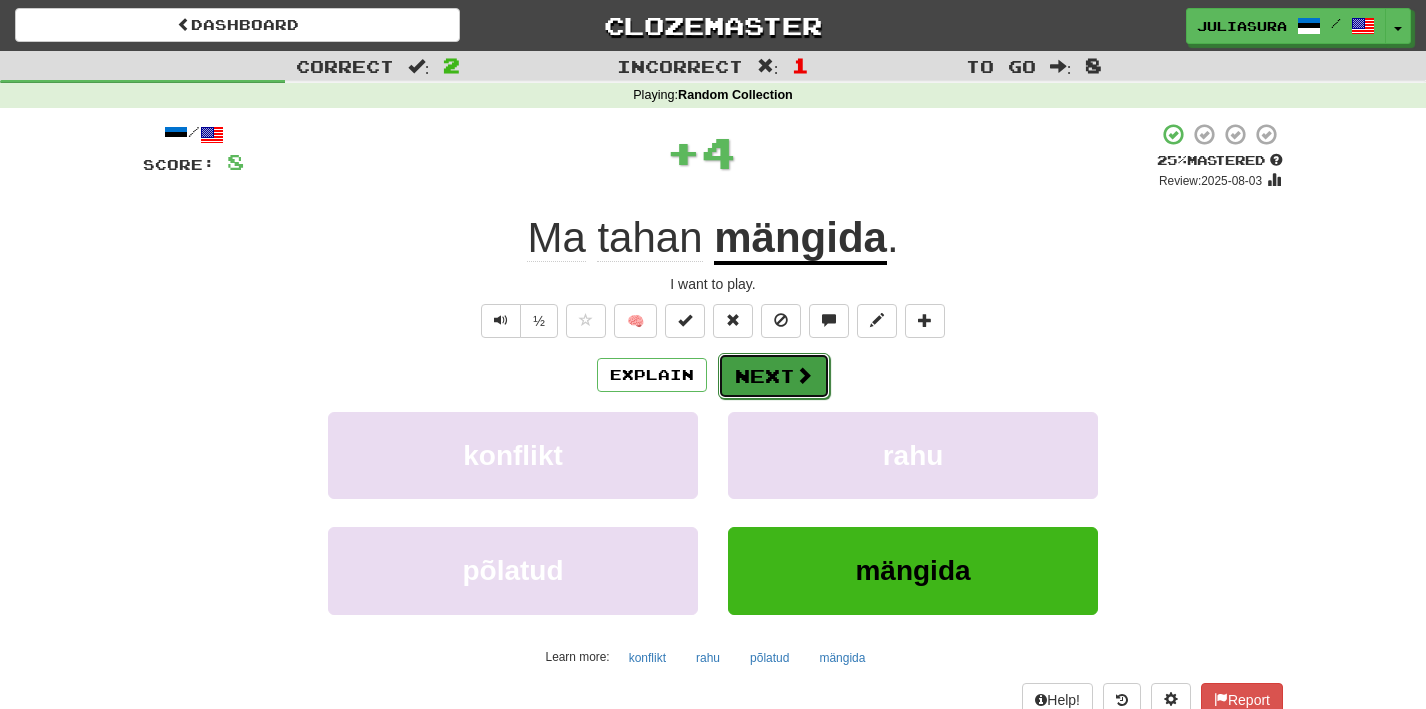 click on "Next" at bounding box center (774, 376) 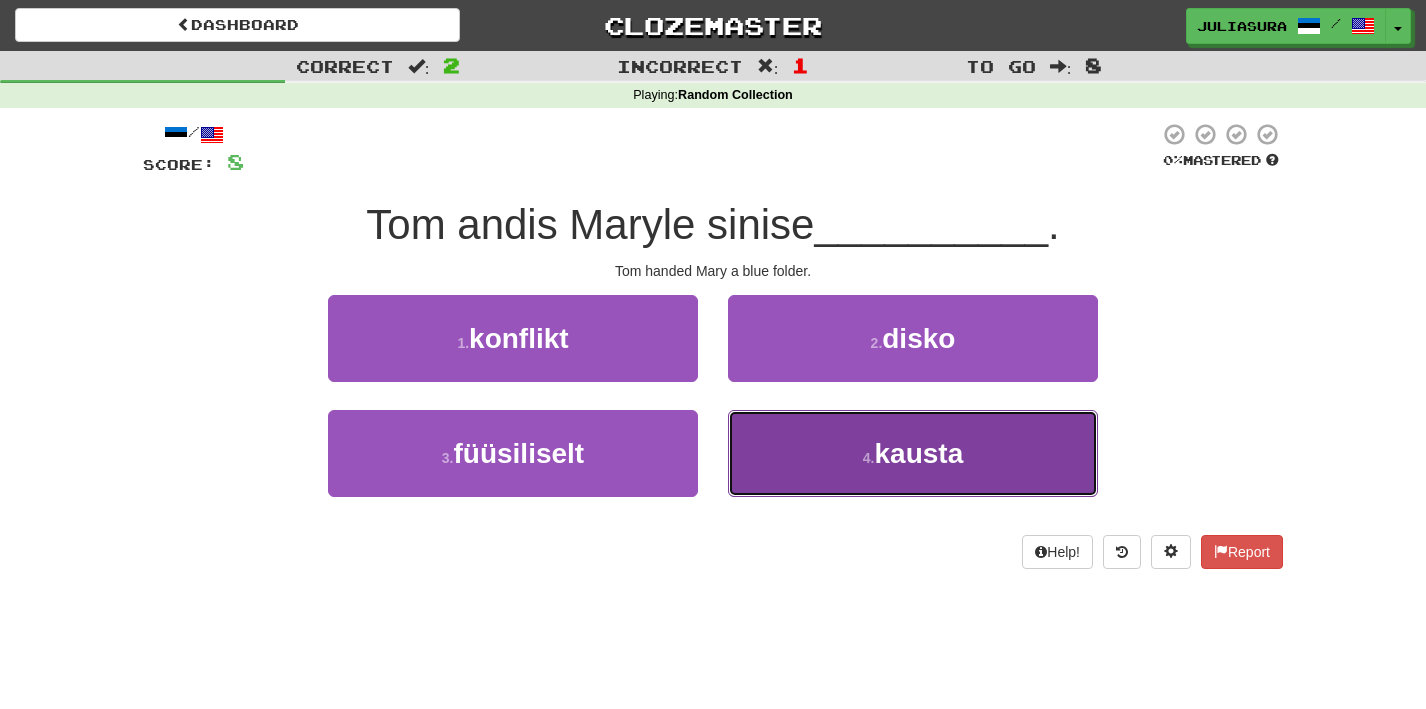 click on "4 ." at bounding box center [869, 458] 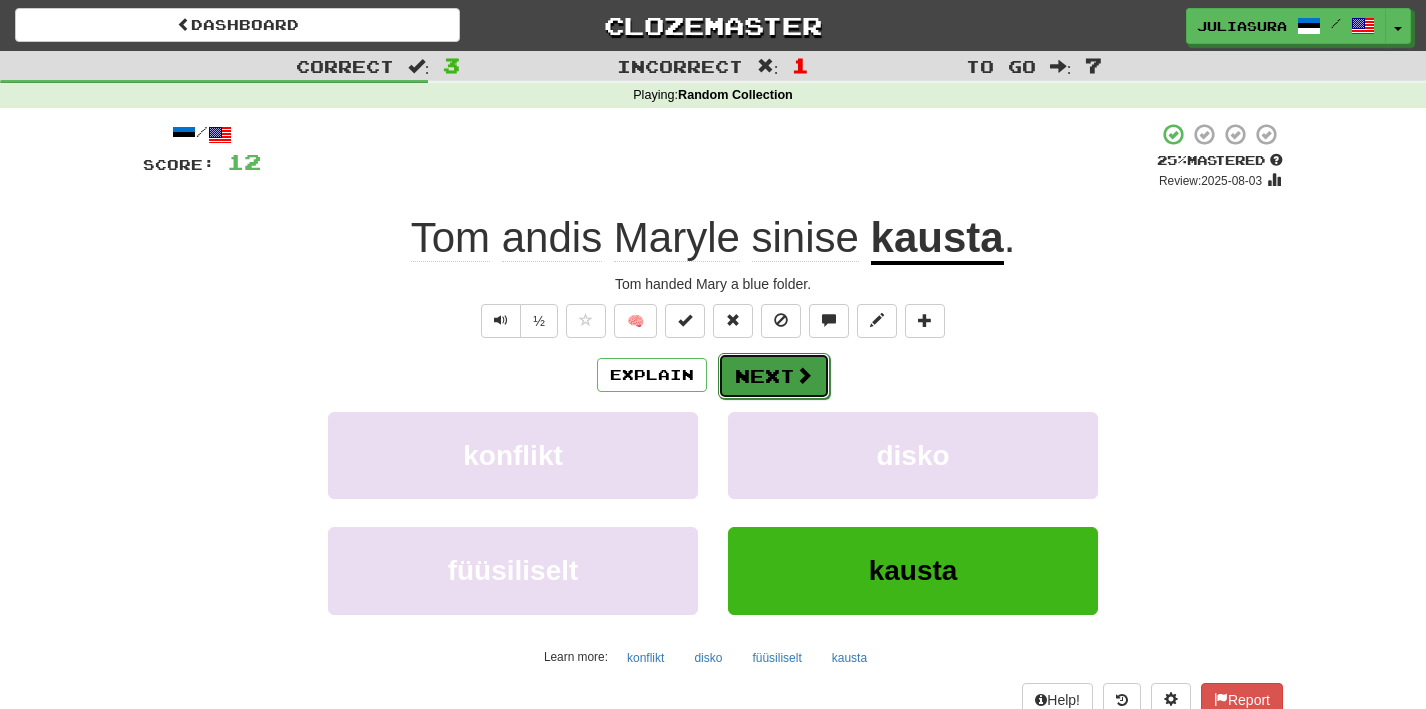 click at bounding box center (804, 375) 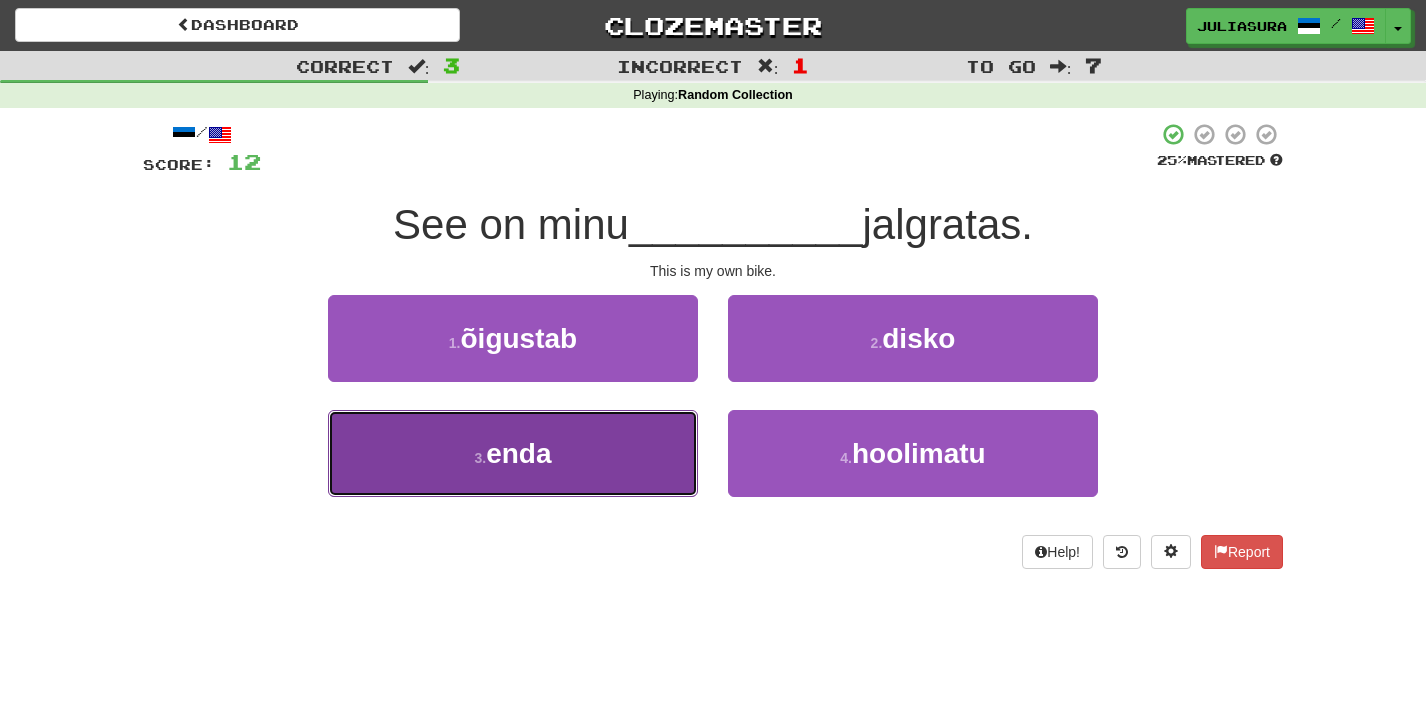click on "3 .  enda" at bounding box center (513, 453) 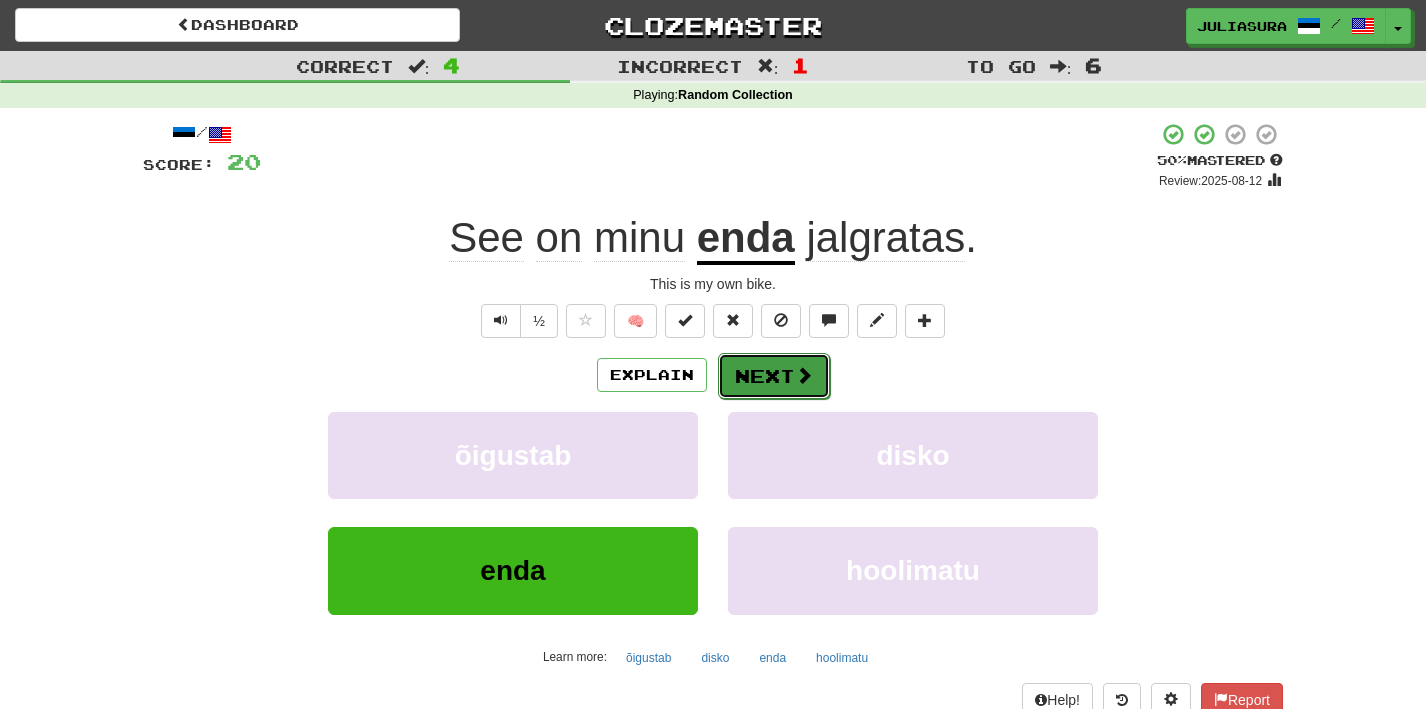 click on "Next" at bounding box center [774, 376] 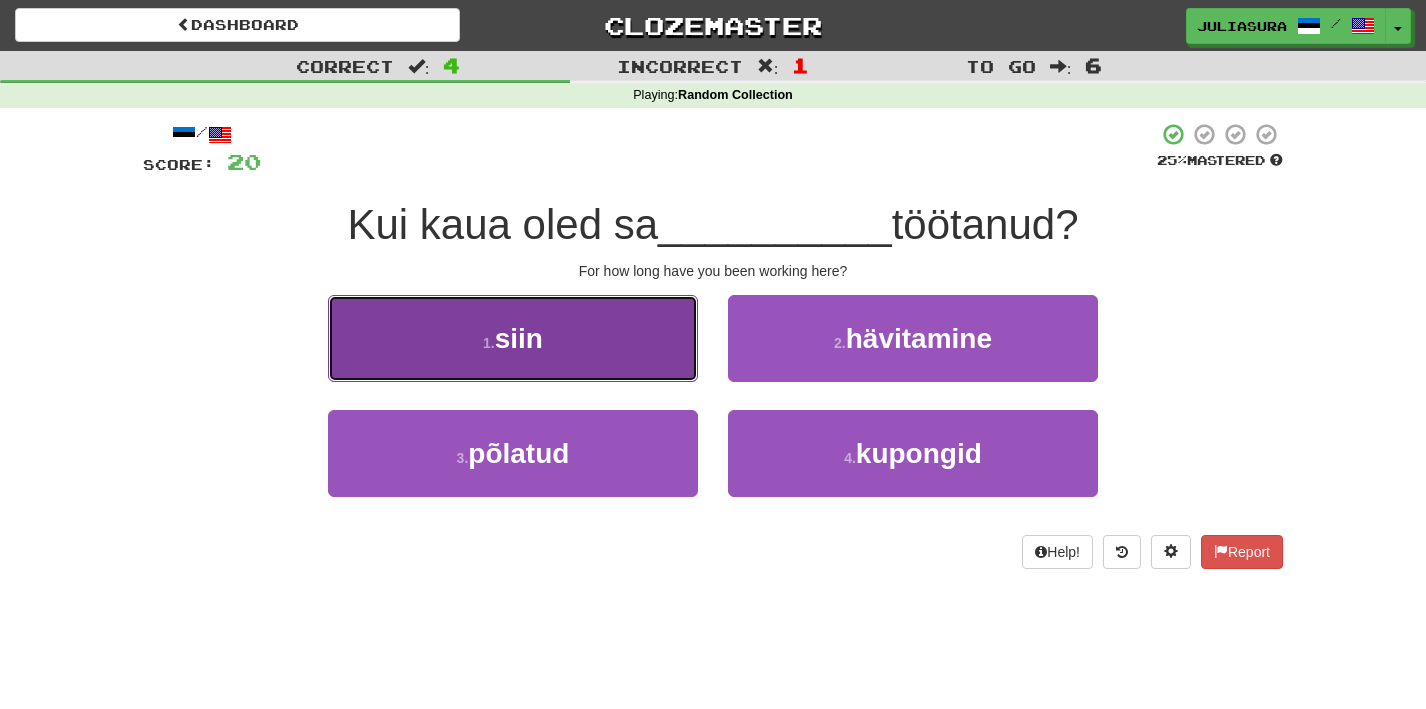 click on "1 .  siin" at bounding box center (513, 338) 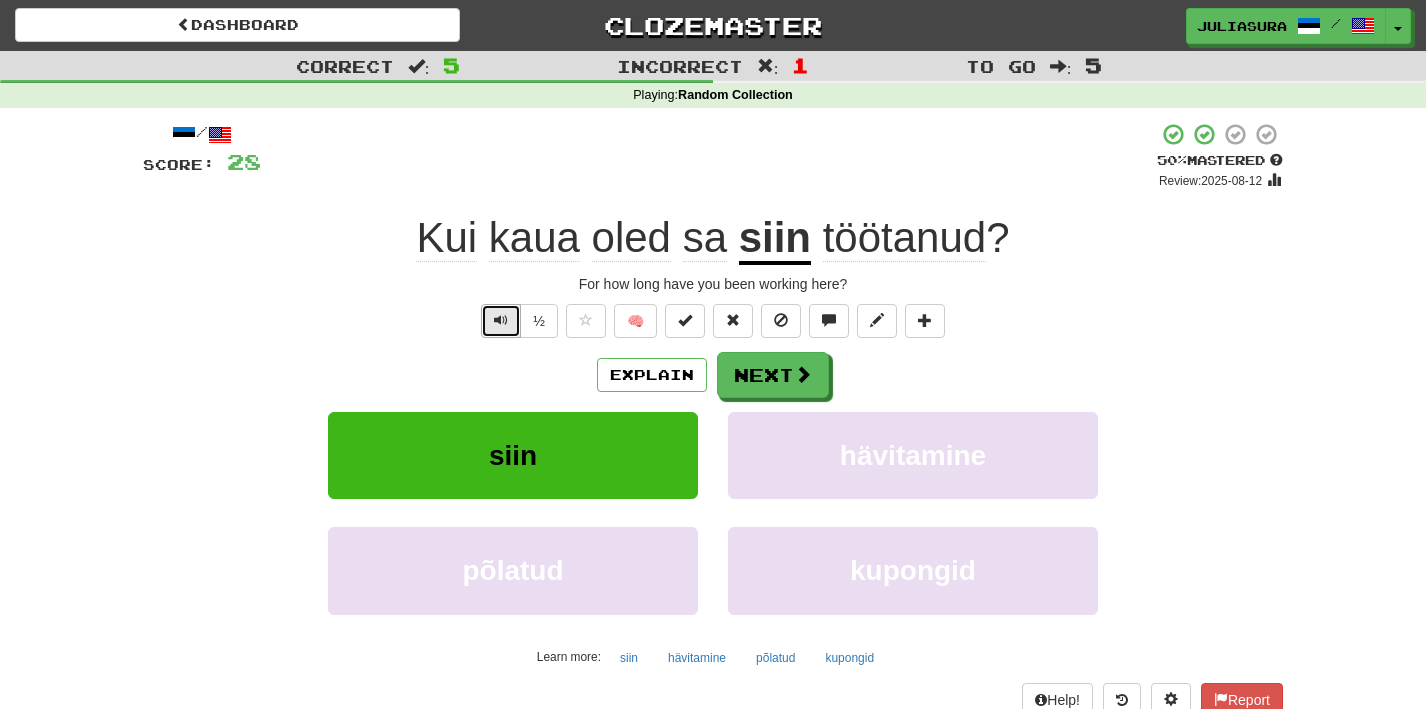 click at bounding box center (501, 320) 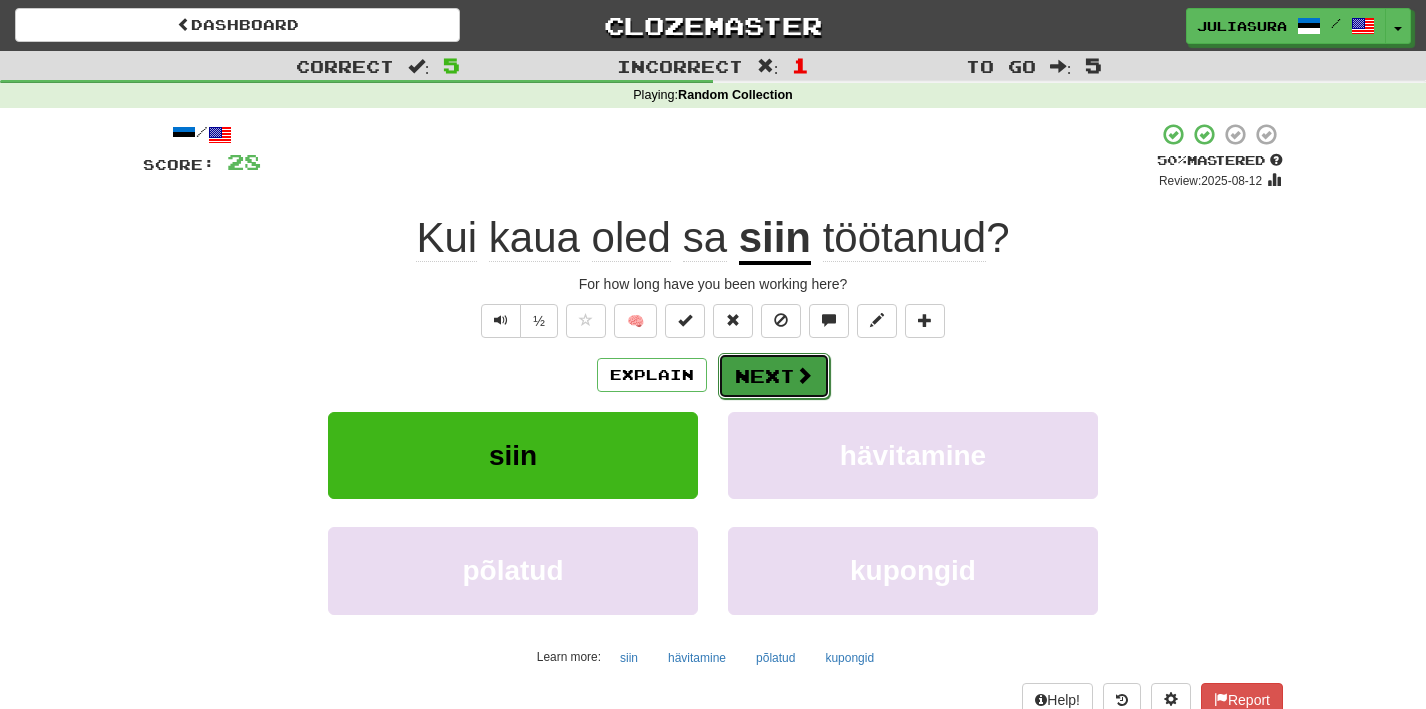 click on "Next" at bounding box center [774, 376] 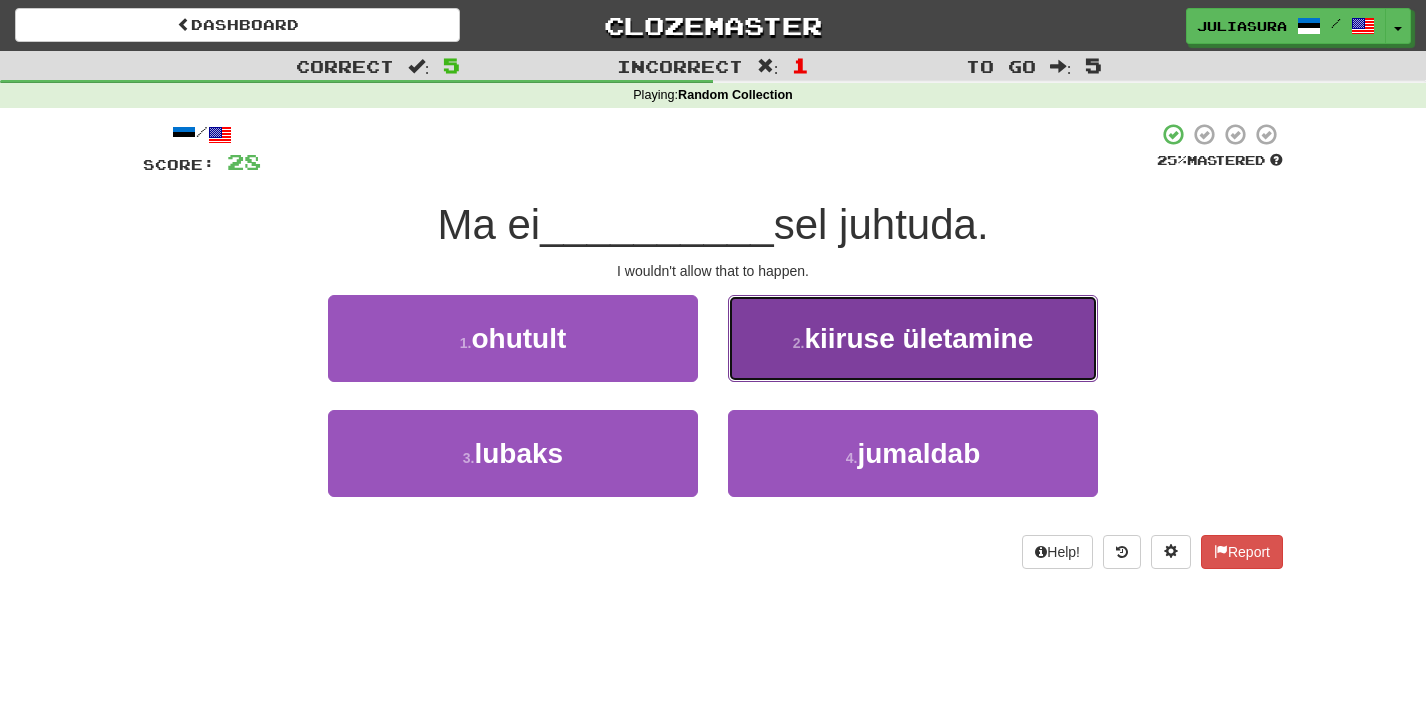 click on "kiiruse ületamine" at bounding box center (918, 338) 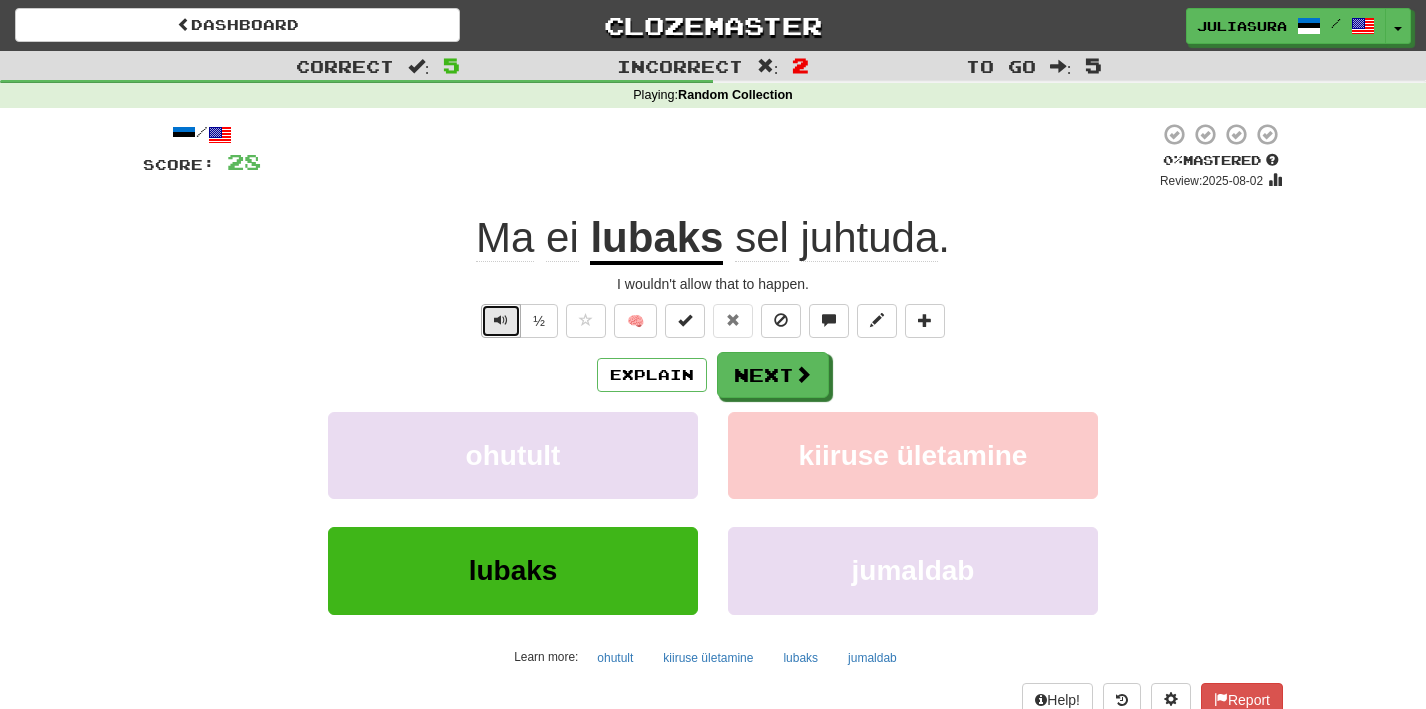 click at bounding box center (501, 320) 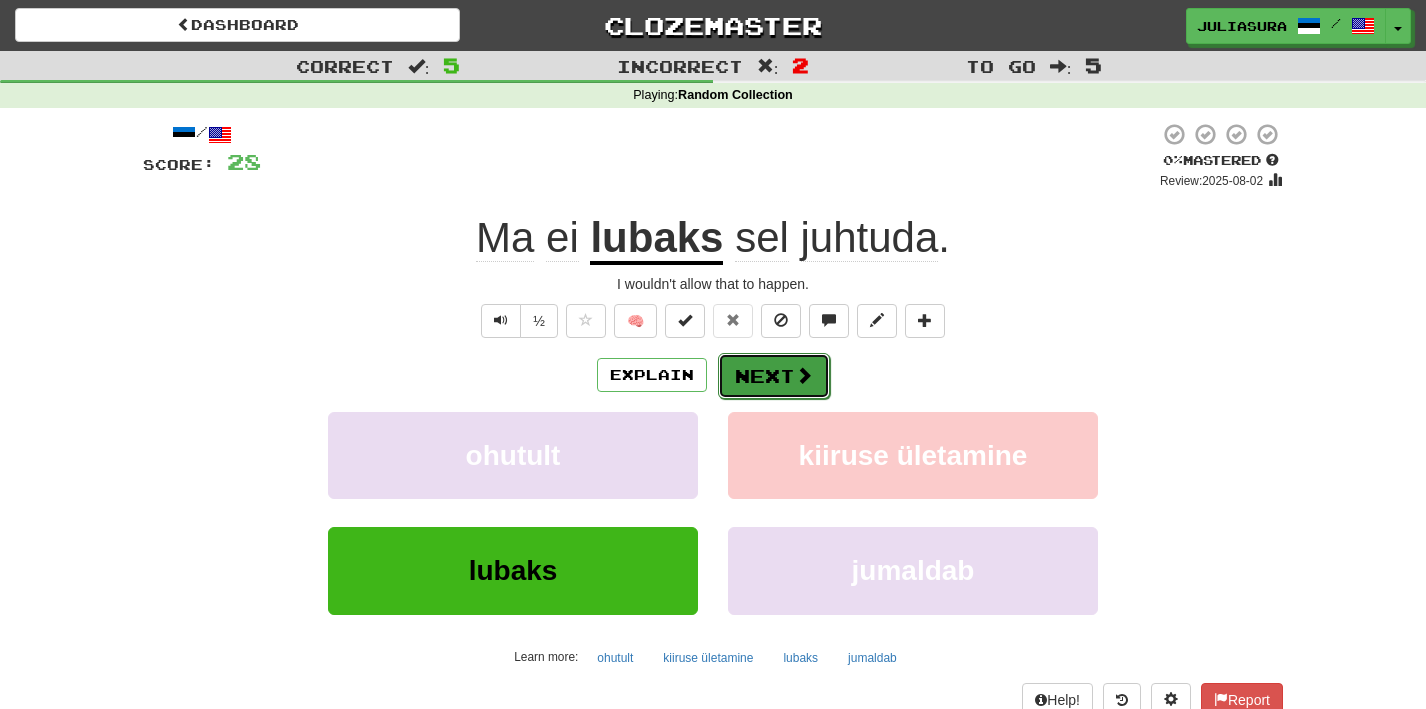 click on "Next" at bounding box center [774, 376] 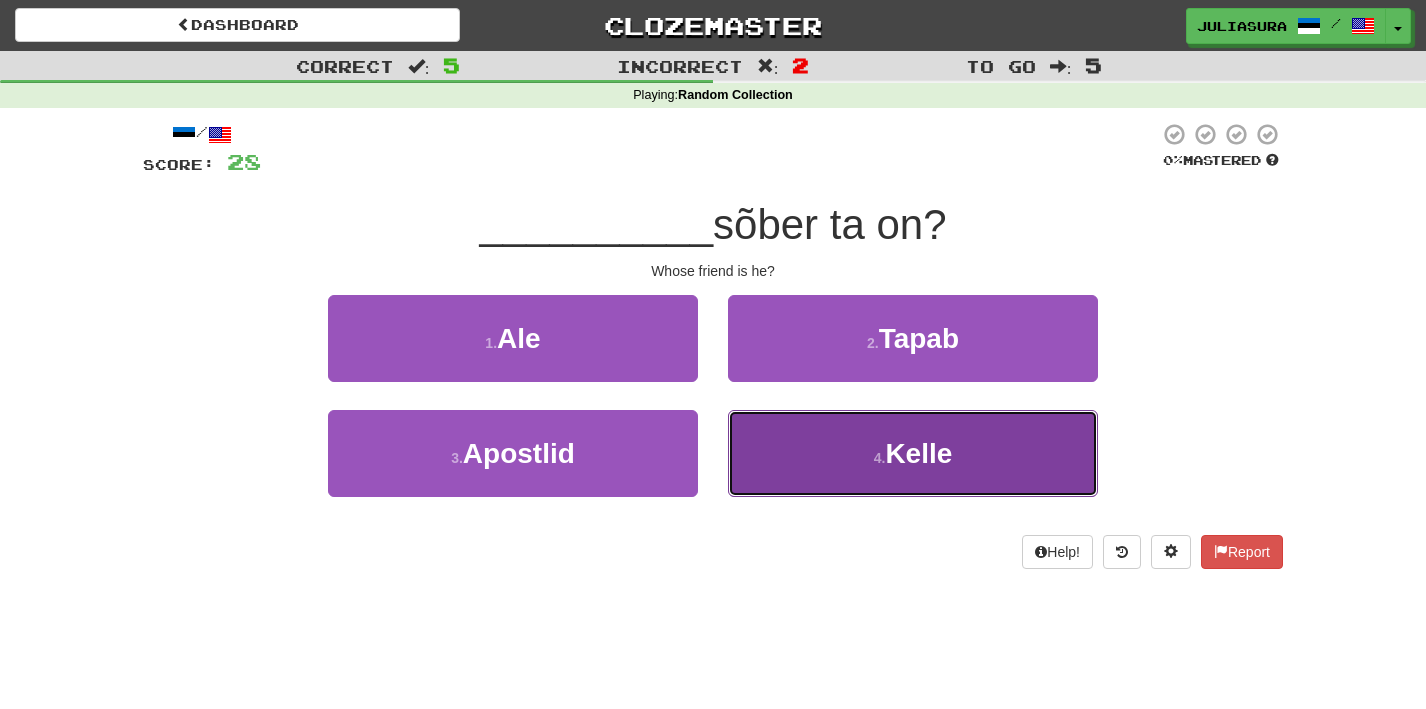 click on "4 ." at bounding box center [880, 458] 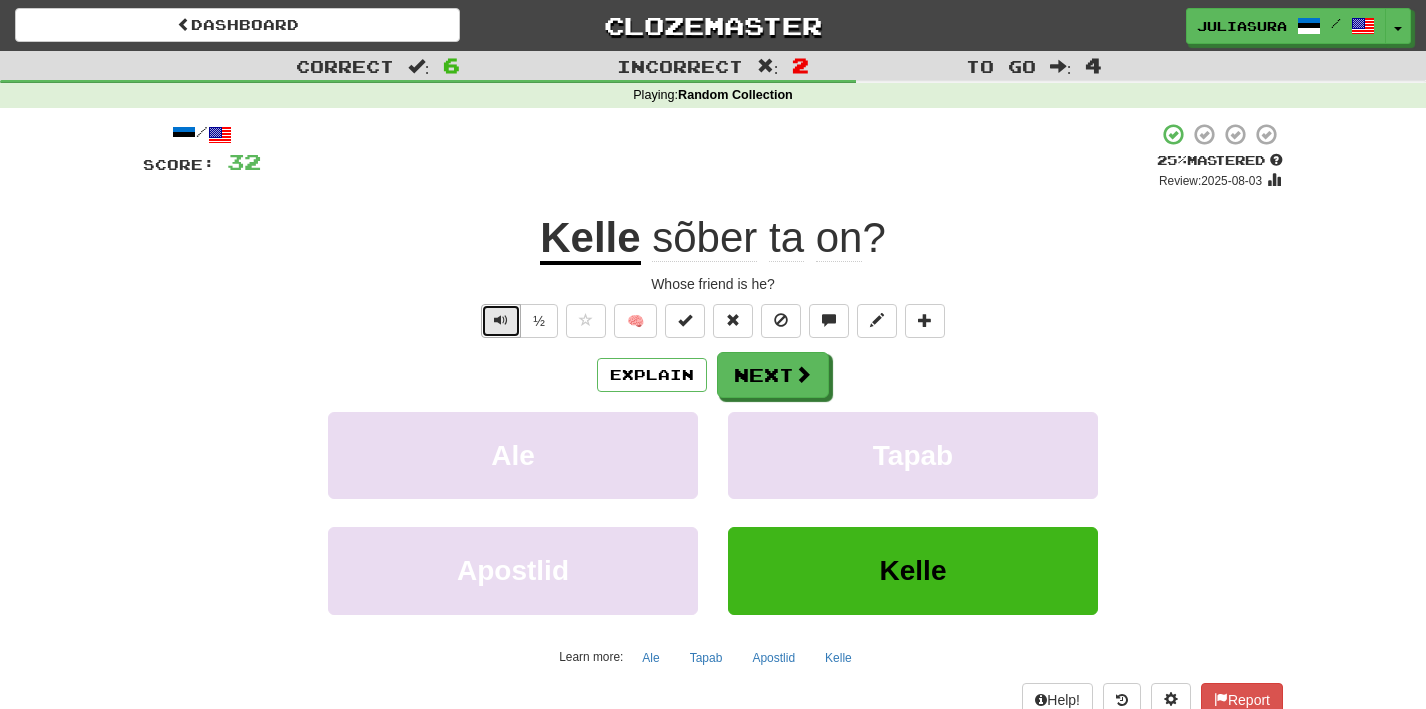 click at bounding box center (501, 320) 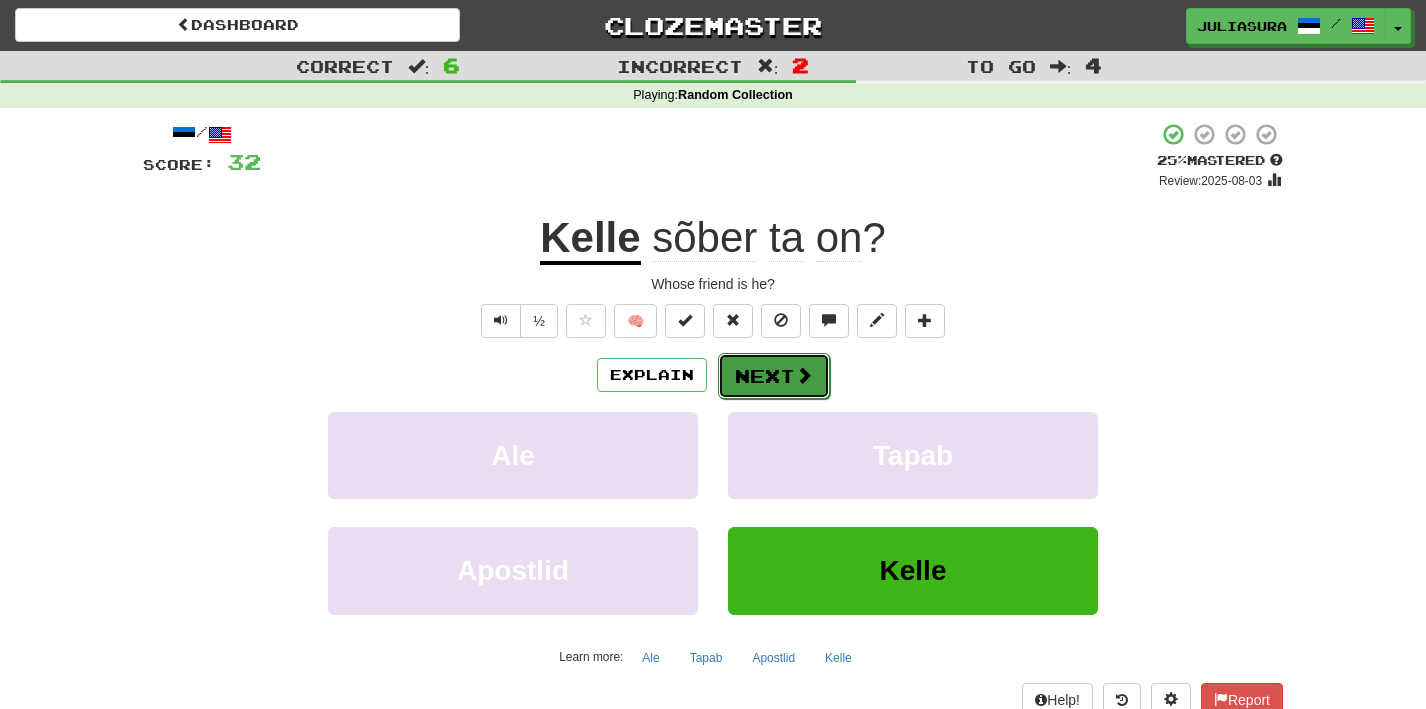 click on "Next" at bounding box center (774, 376) 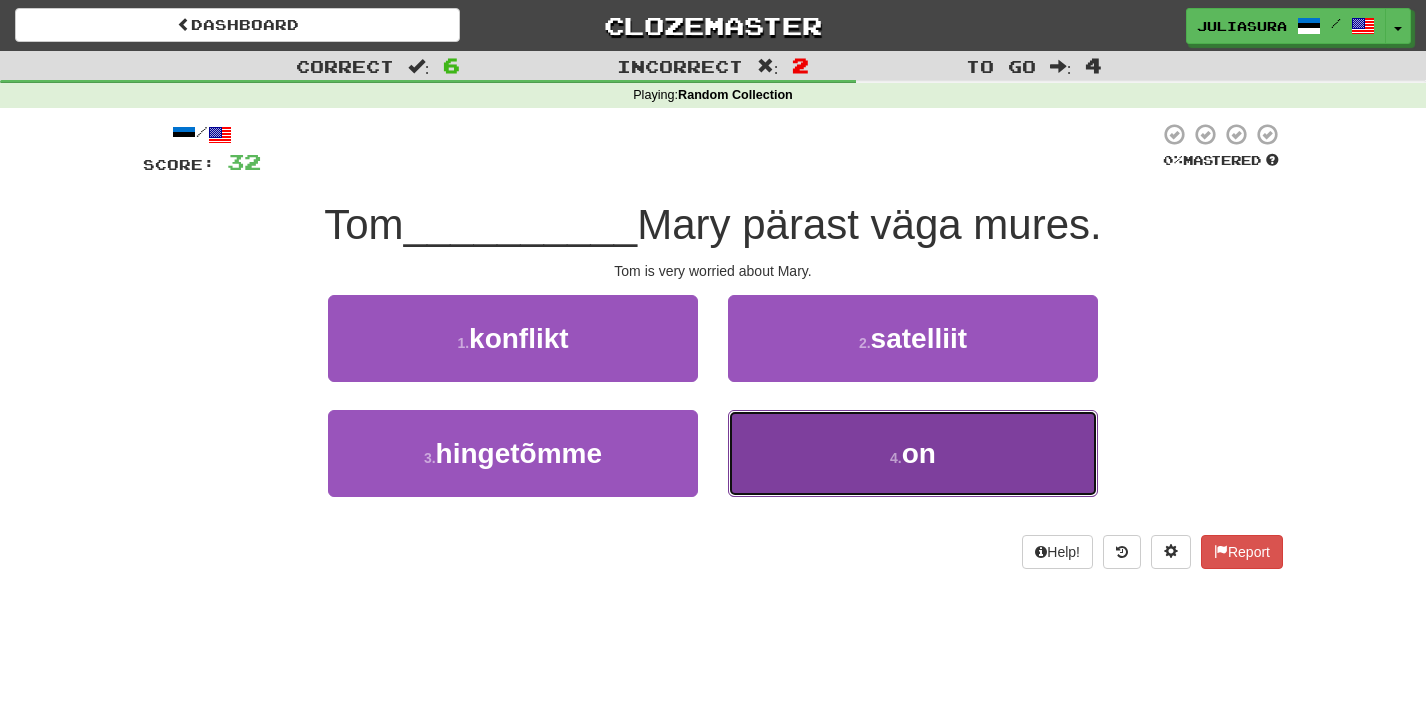 click on "4 .  on" at bounding box center [913, 453] 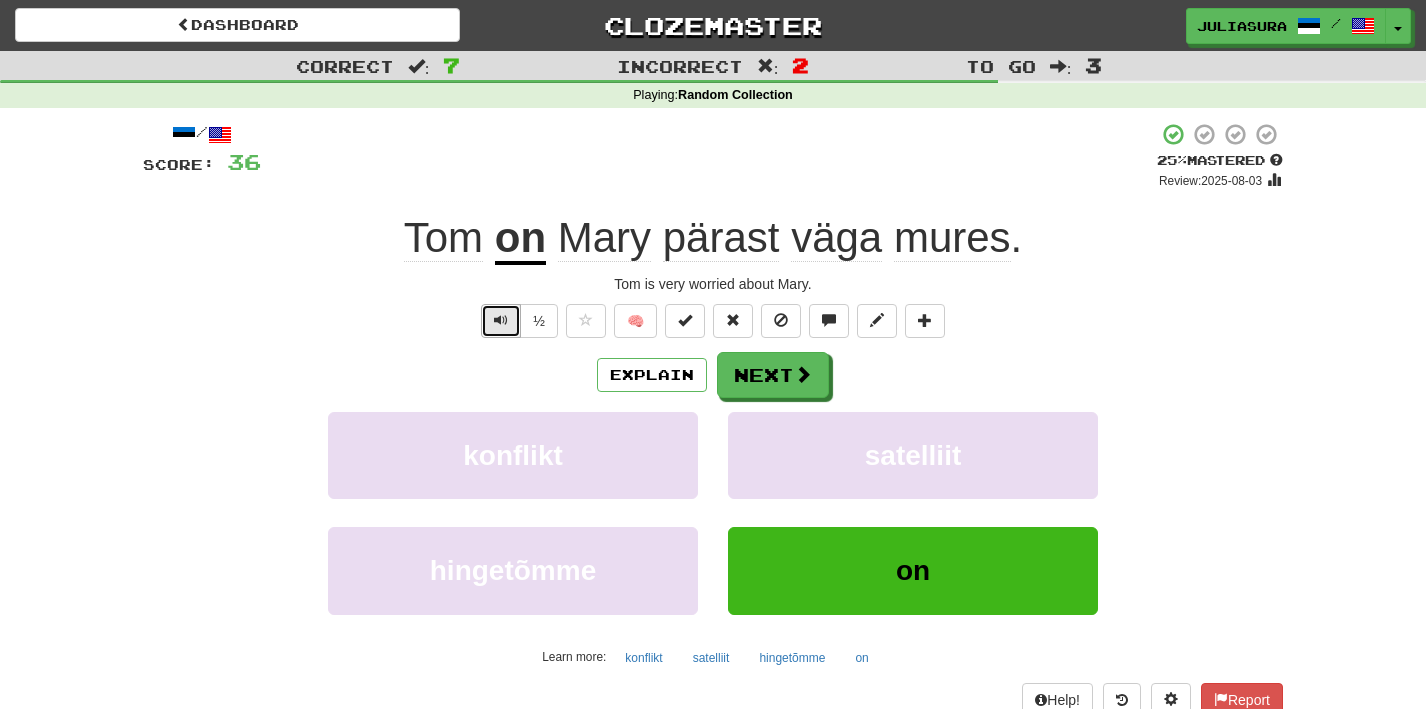 click at bounding box center [501, 321] 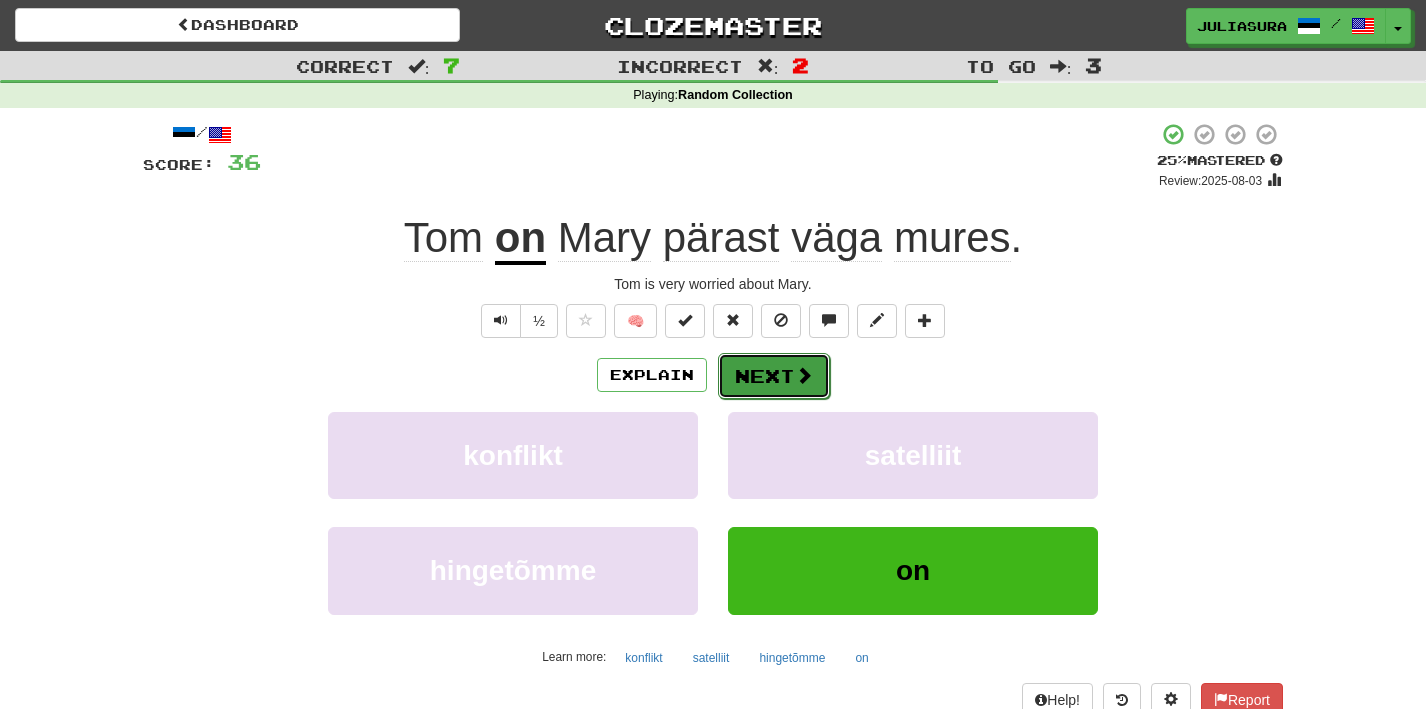 click on "Next" at bounding box center [774, 376] 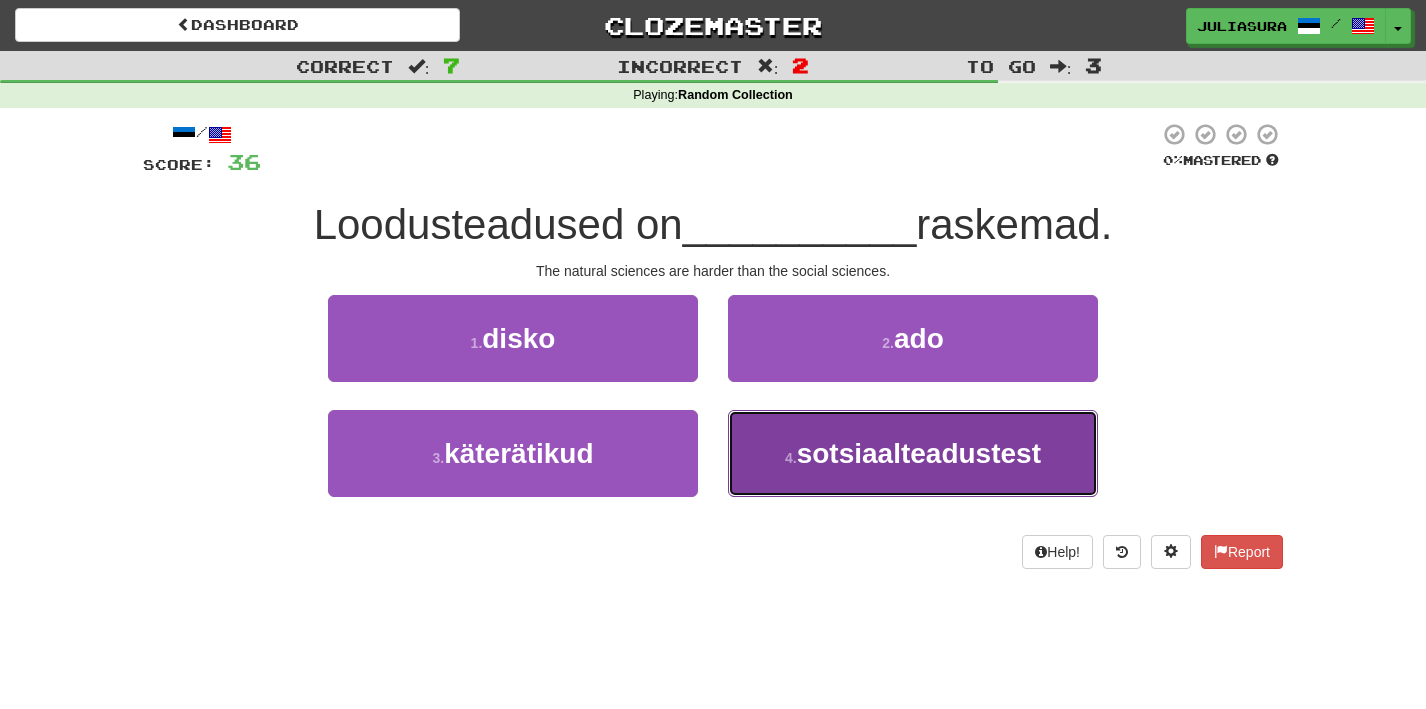 click on "4 .  sotsiaalteadustest" at bounding box center [913, 453] 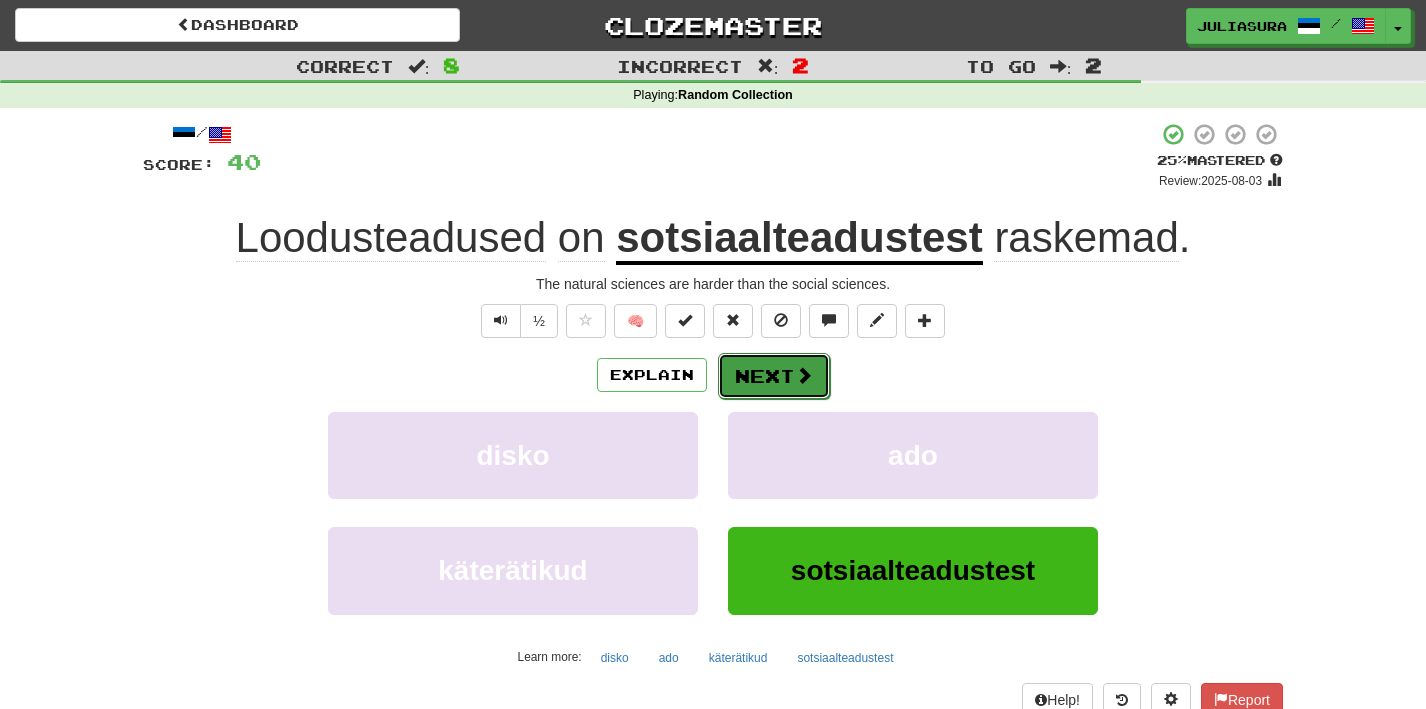 click on "Next" at bounding box center (774, 376) 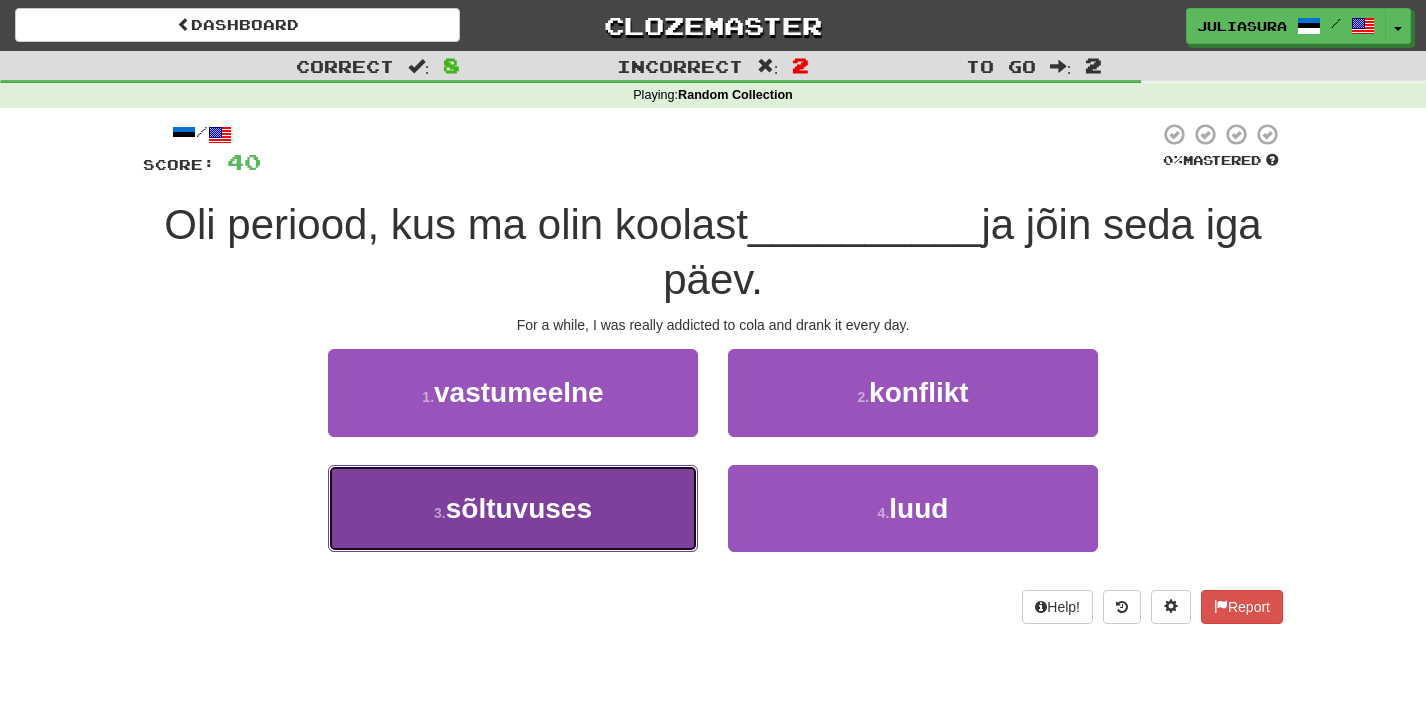 click on "3 .  sõltuvuses" at bounding box center (513, 508) 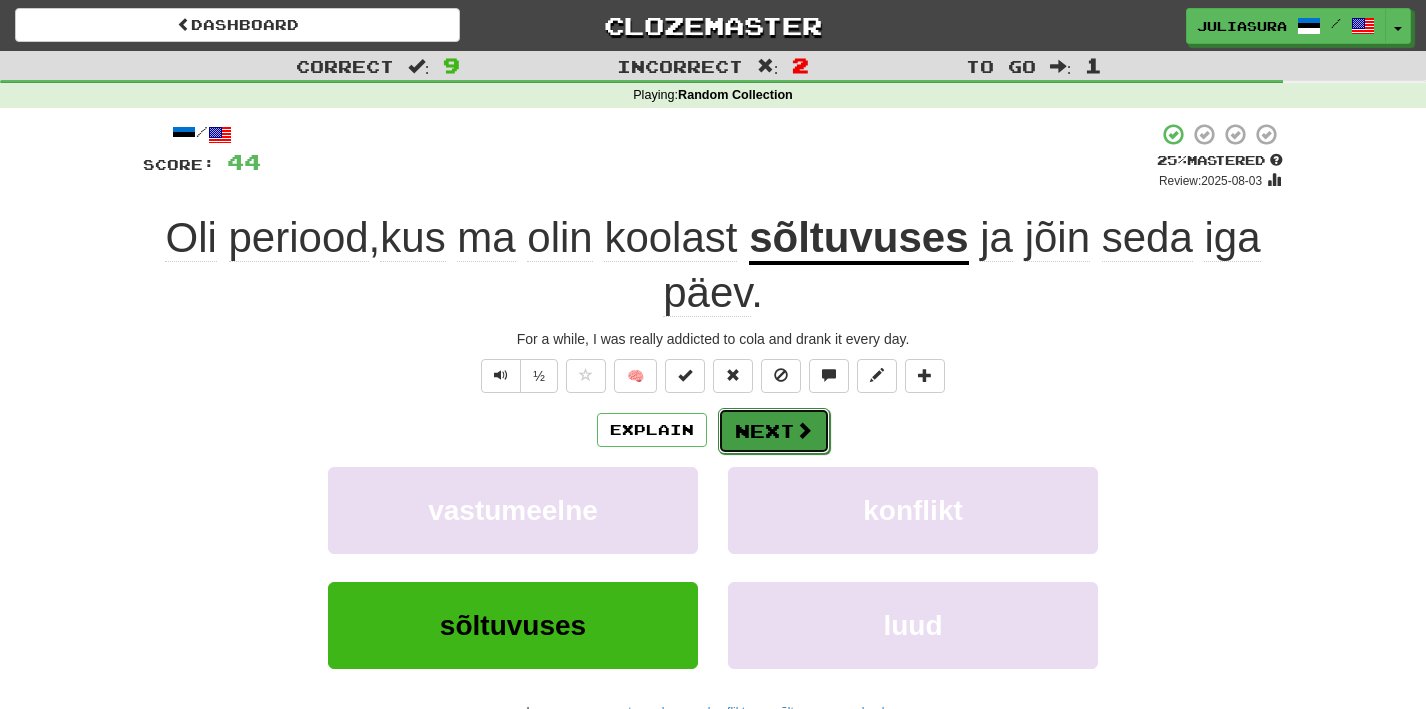 click on "Next" at bounding box center (774, 431) 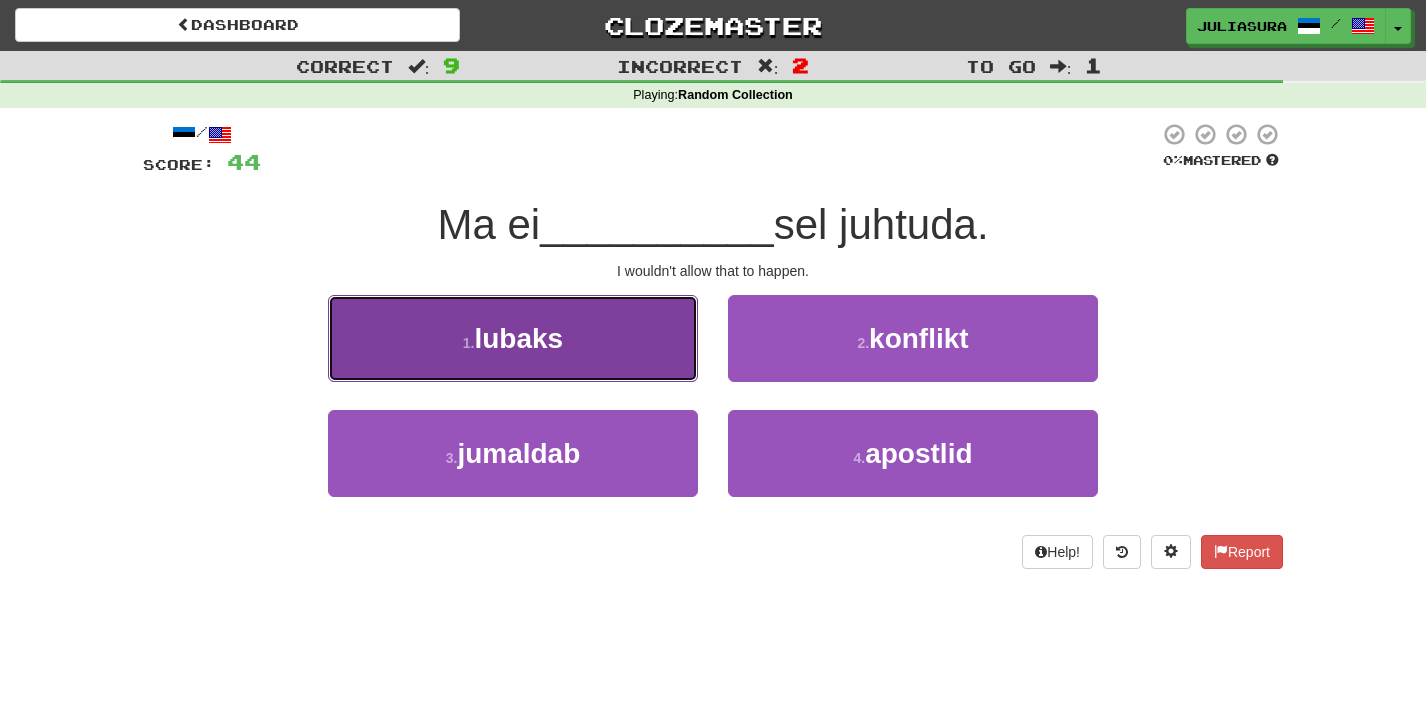 click on "1 .  lubaks" at bounding box center (513, 338) 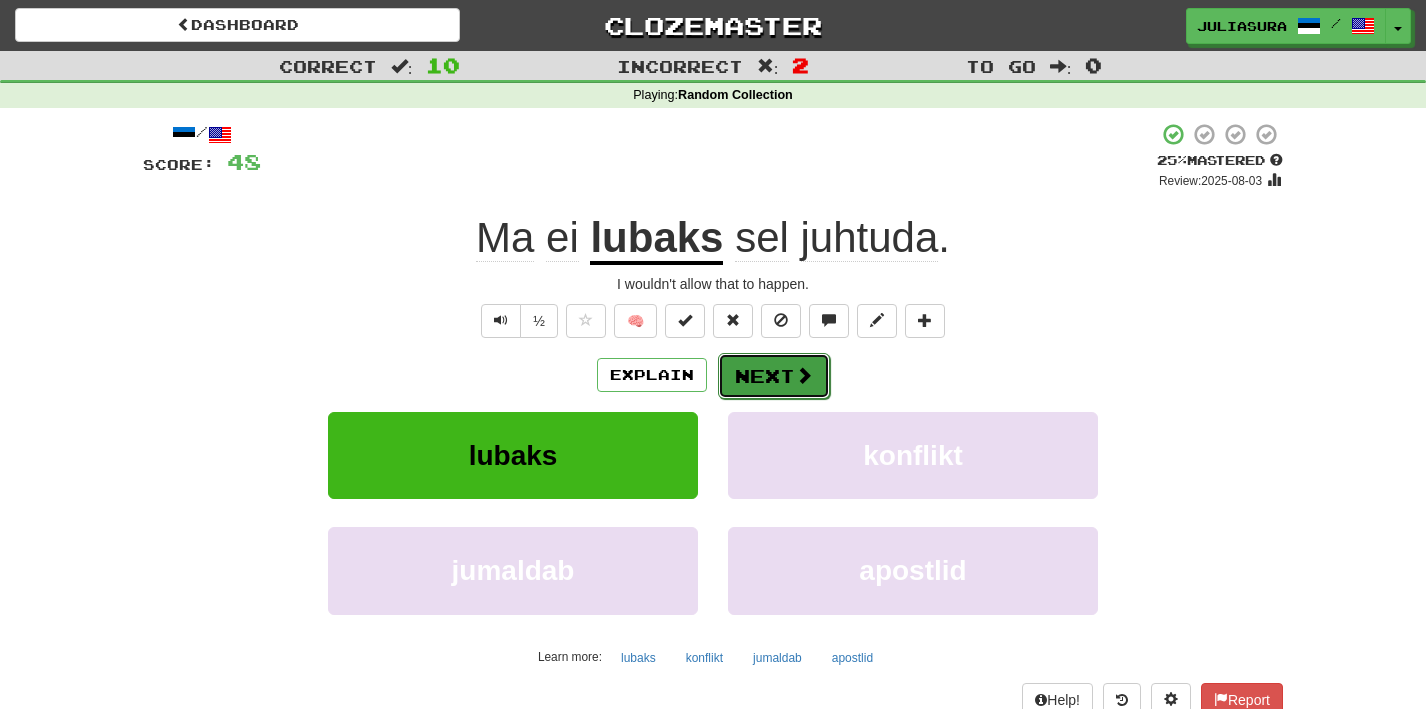 click on "Next" at bounding box center (774, 376) 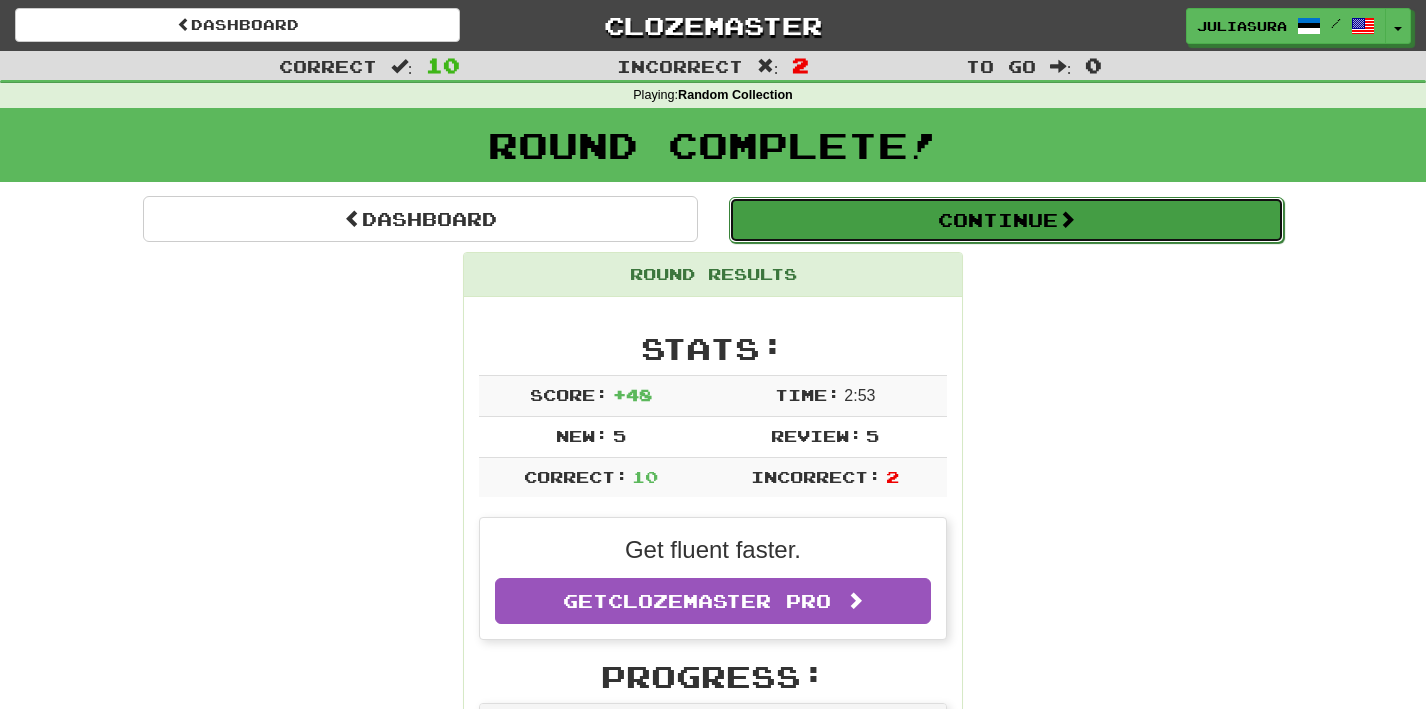 click on "Continue" at bounding box center (1006, 220) 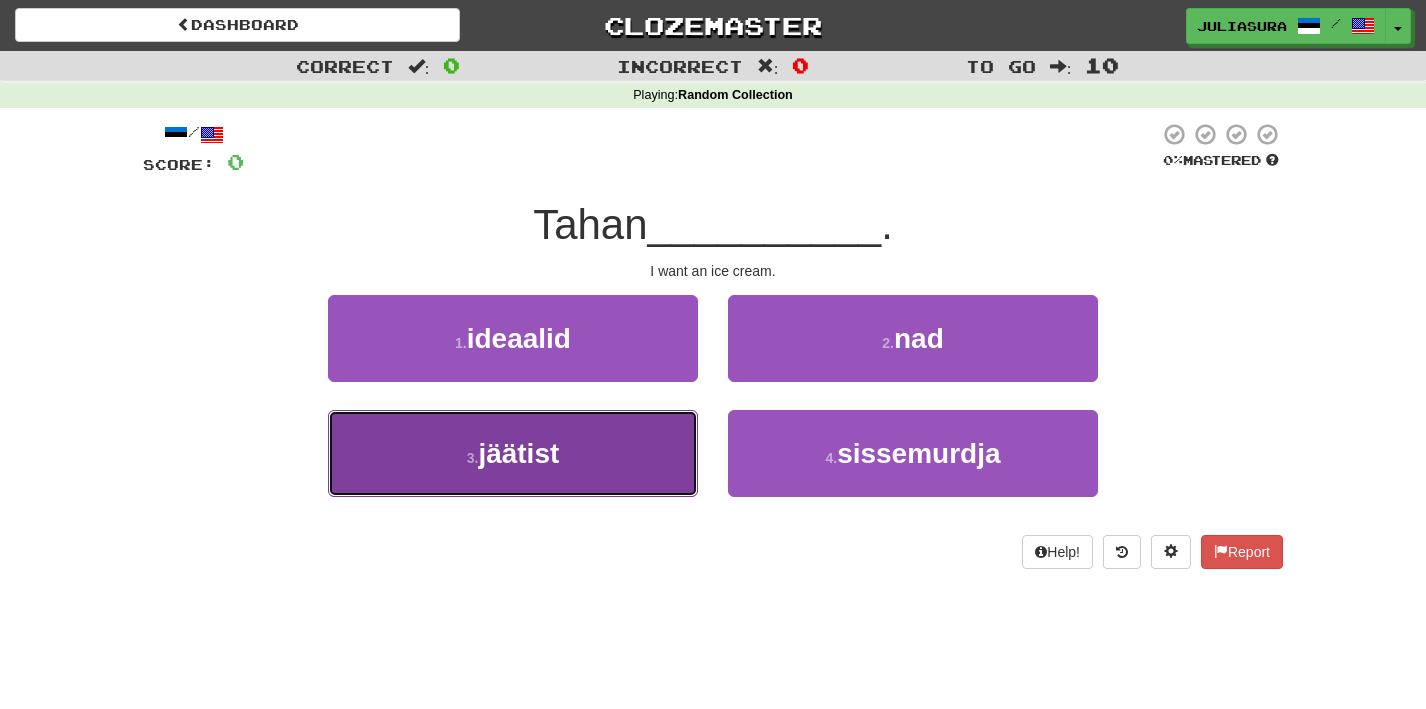 click on "3 .  jäätist" at bounding box center [513, 453] 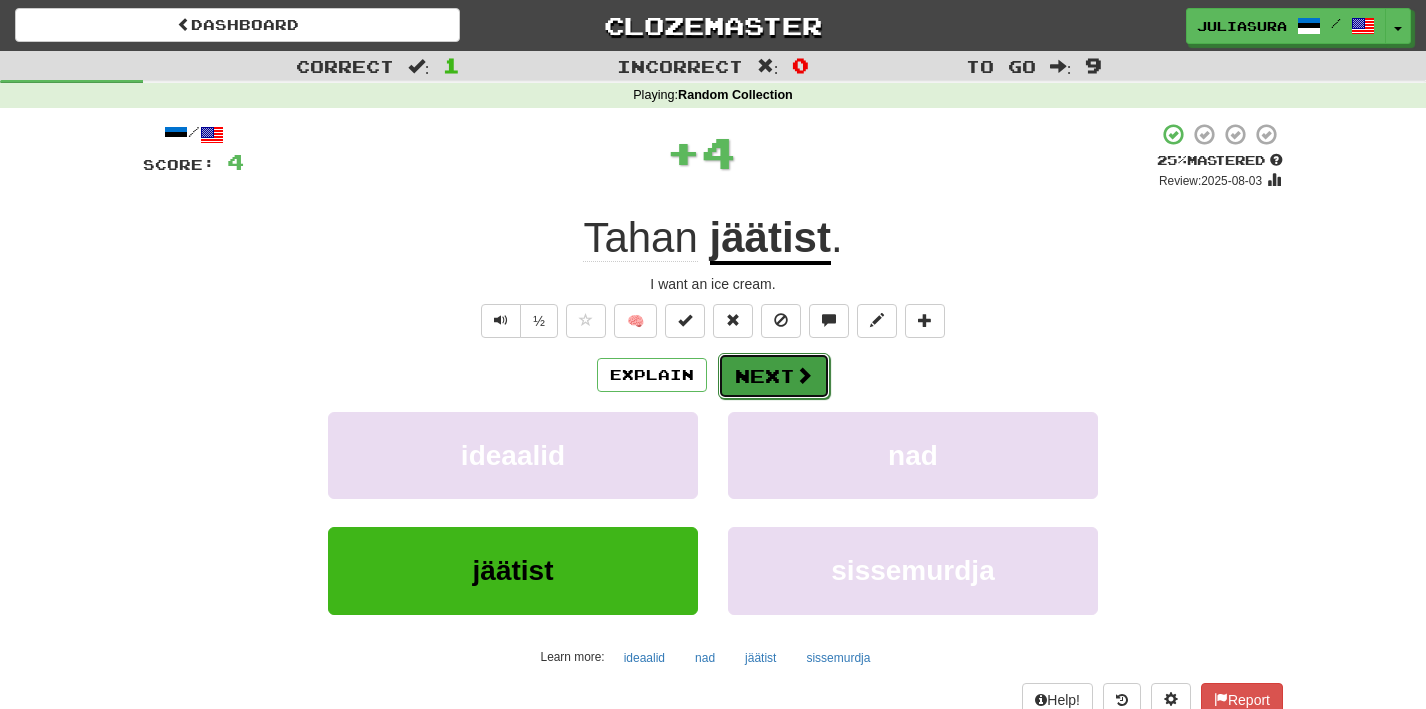 click on "Next" at bounding box center (774, 376) 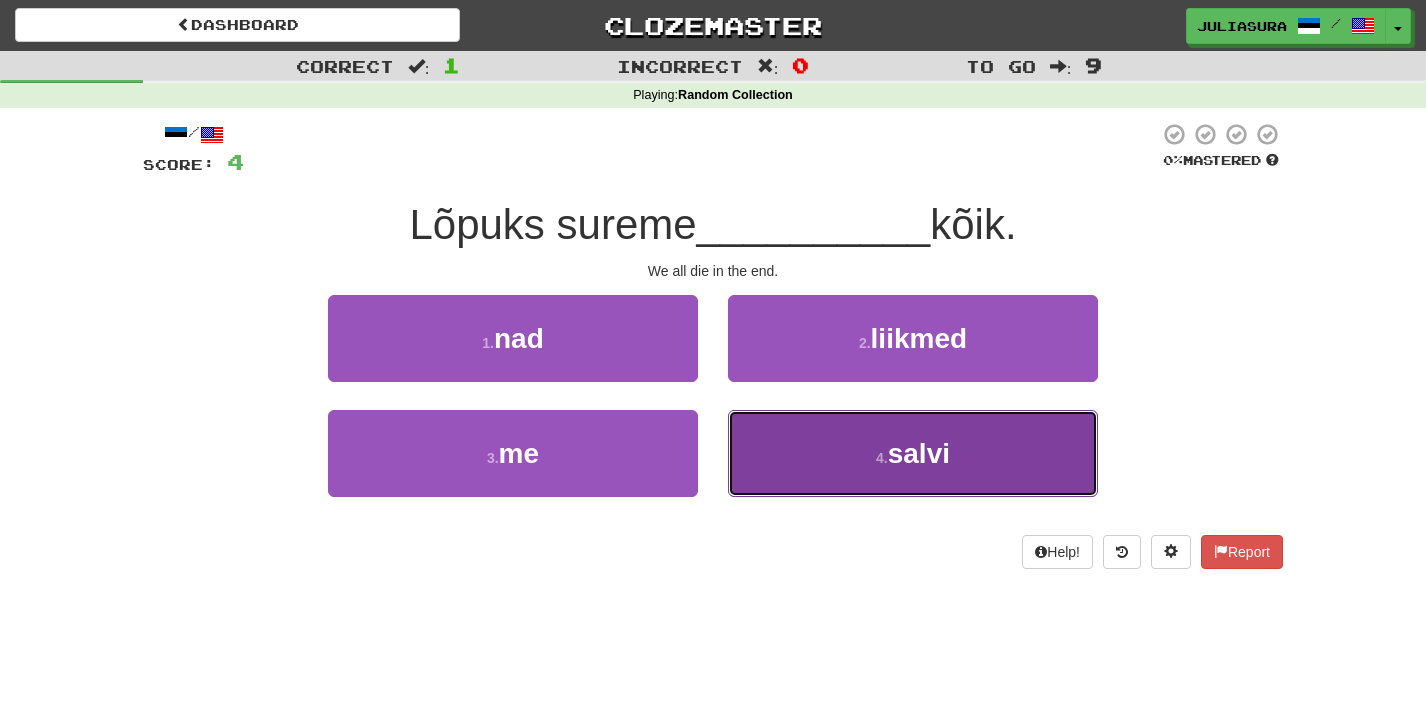 click on "4 .  salvi" at bounding box center [913, 453] 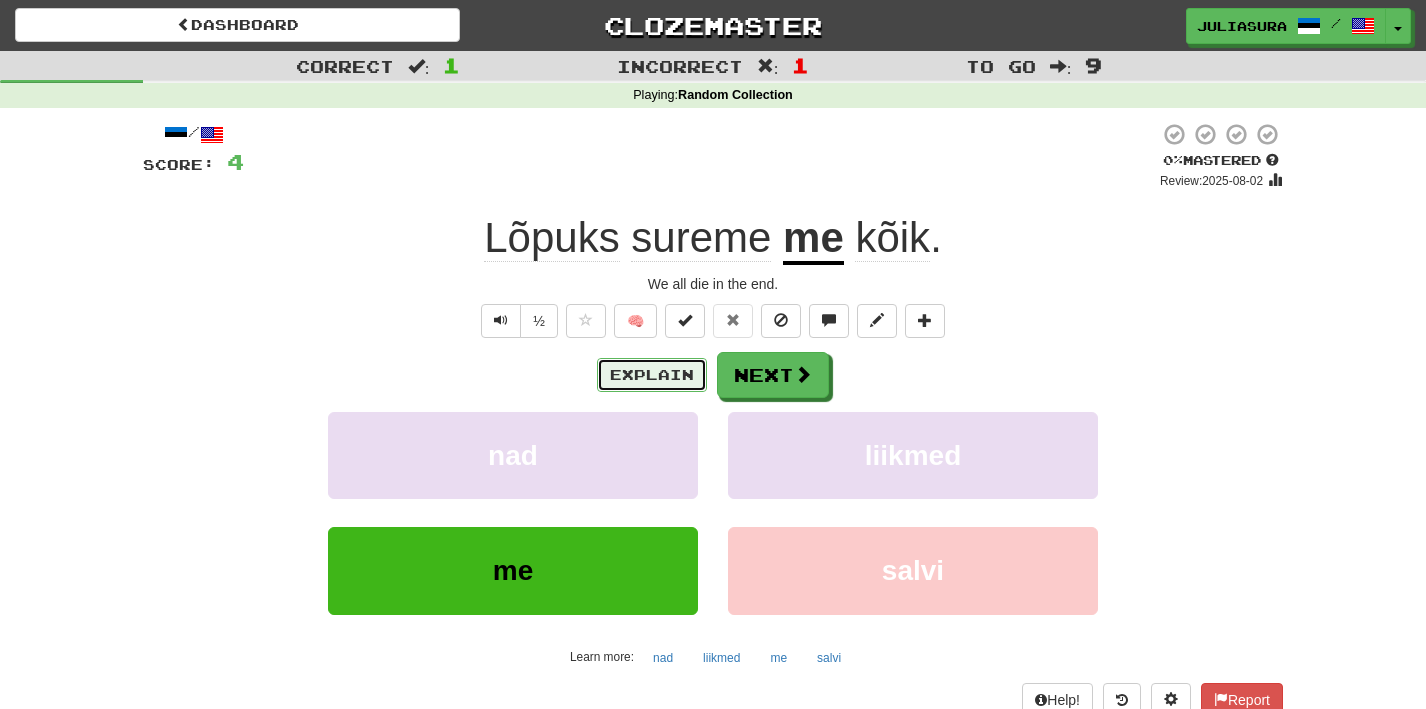 click on "Explain" at bounding box center (652, 375) 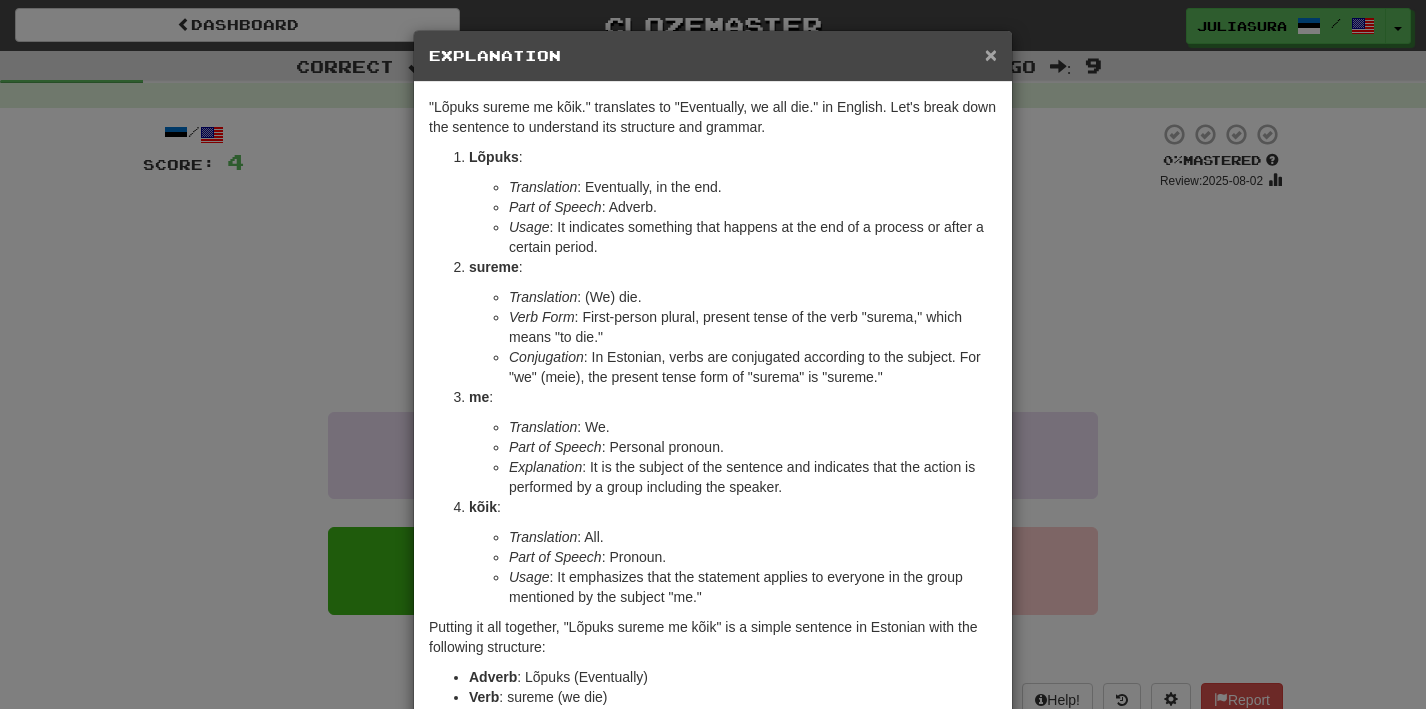 click on "×" at bounding box center [991, 54] 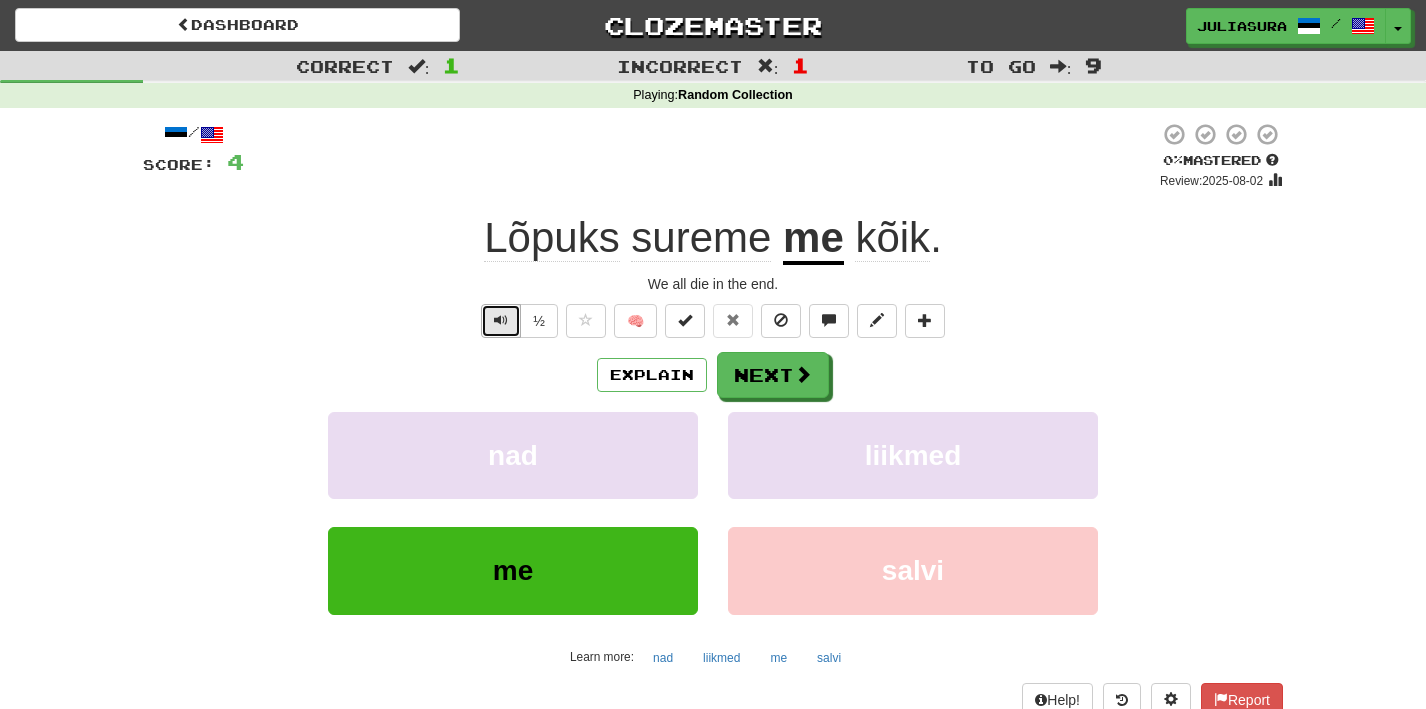 click at bounding box center [501, 320] 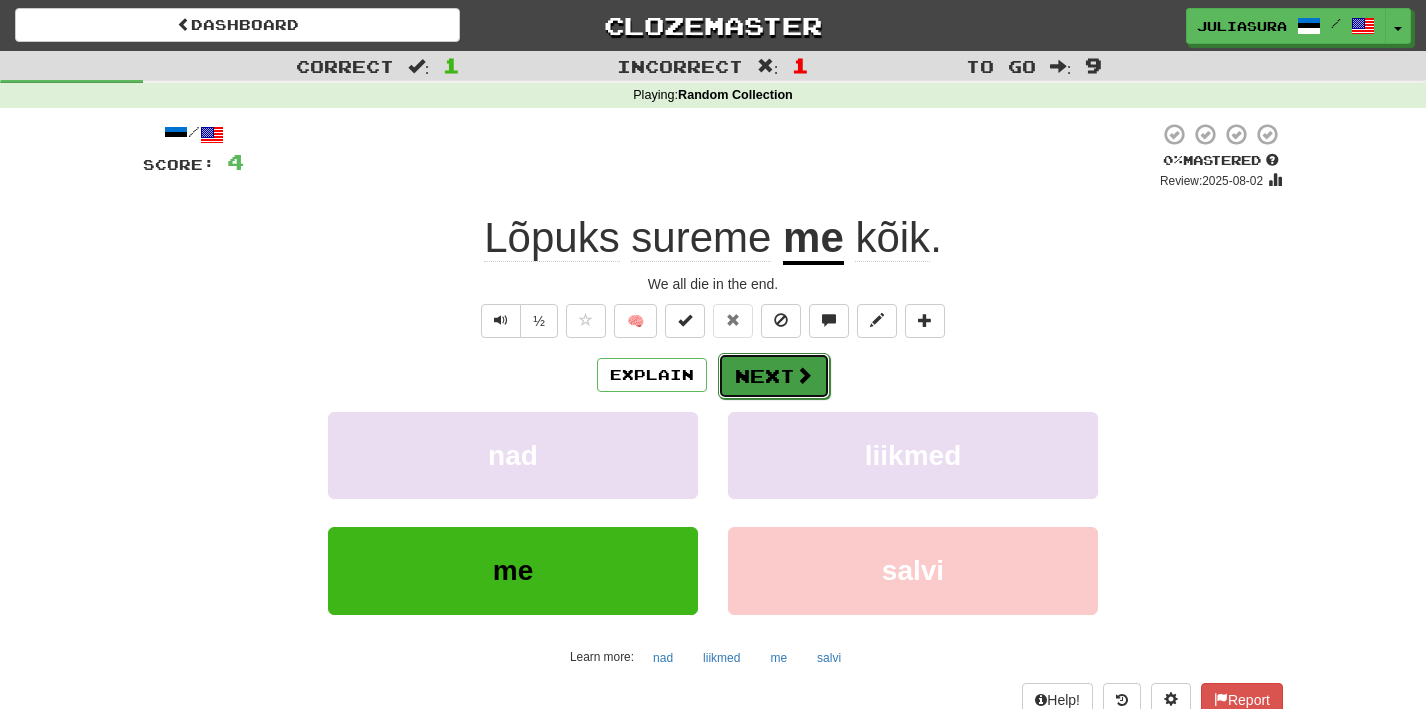 click on "Next" at bounding box center (774, 376) 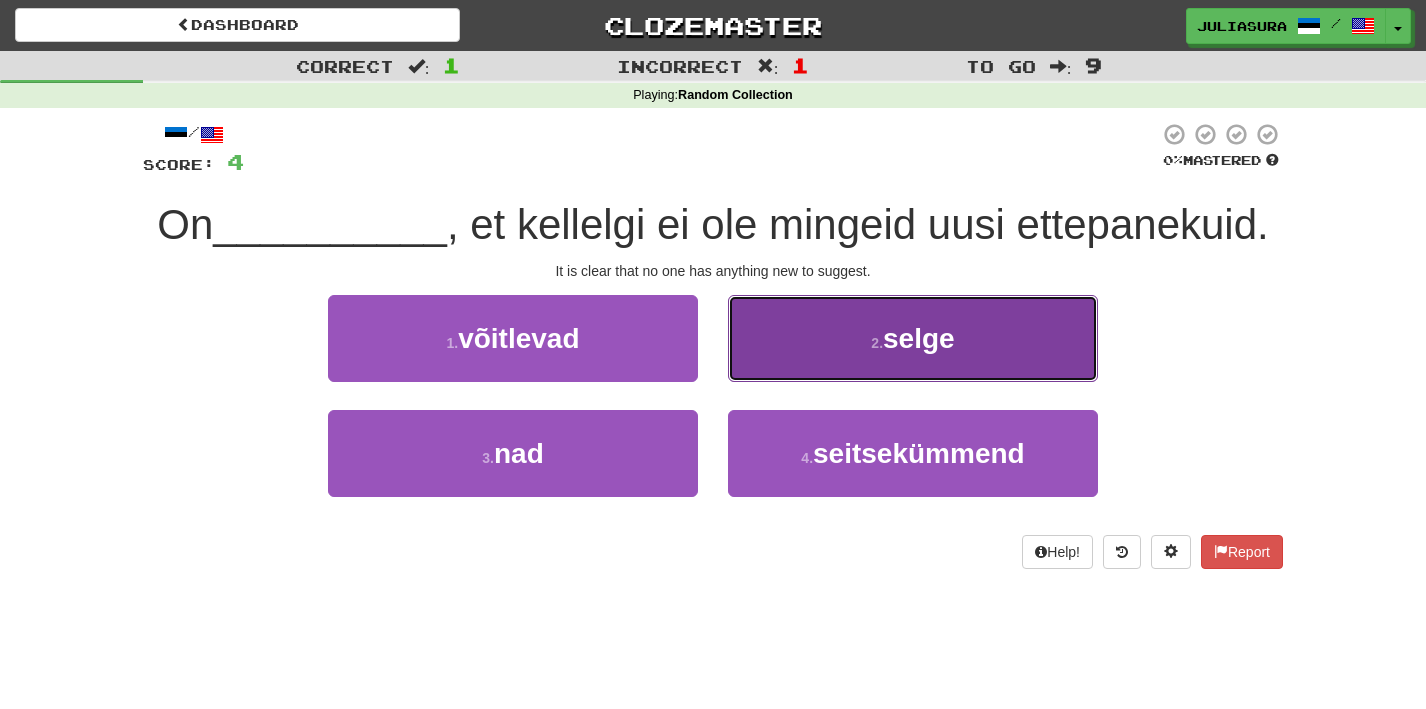 click on "2 .  selge" at bounding box center (913, 338) 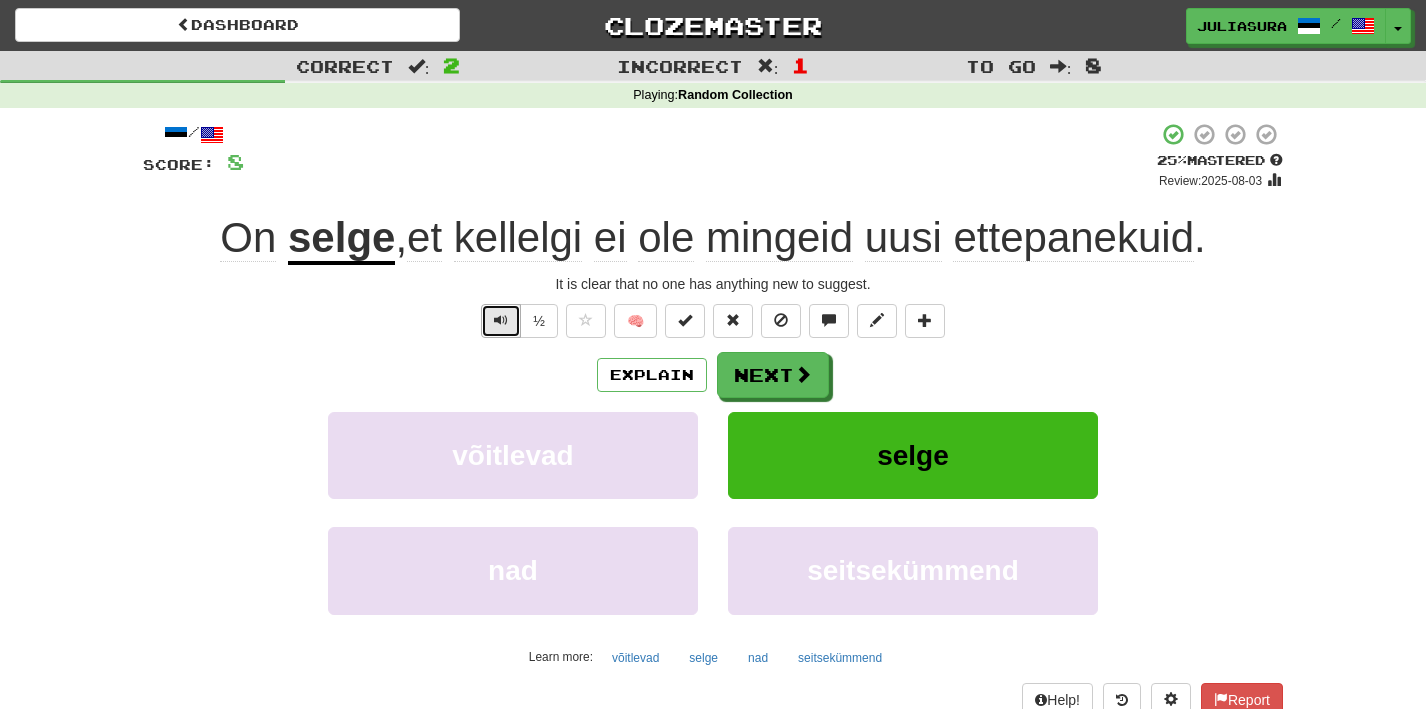 click at bounding box center [501, 320] 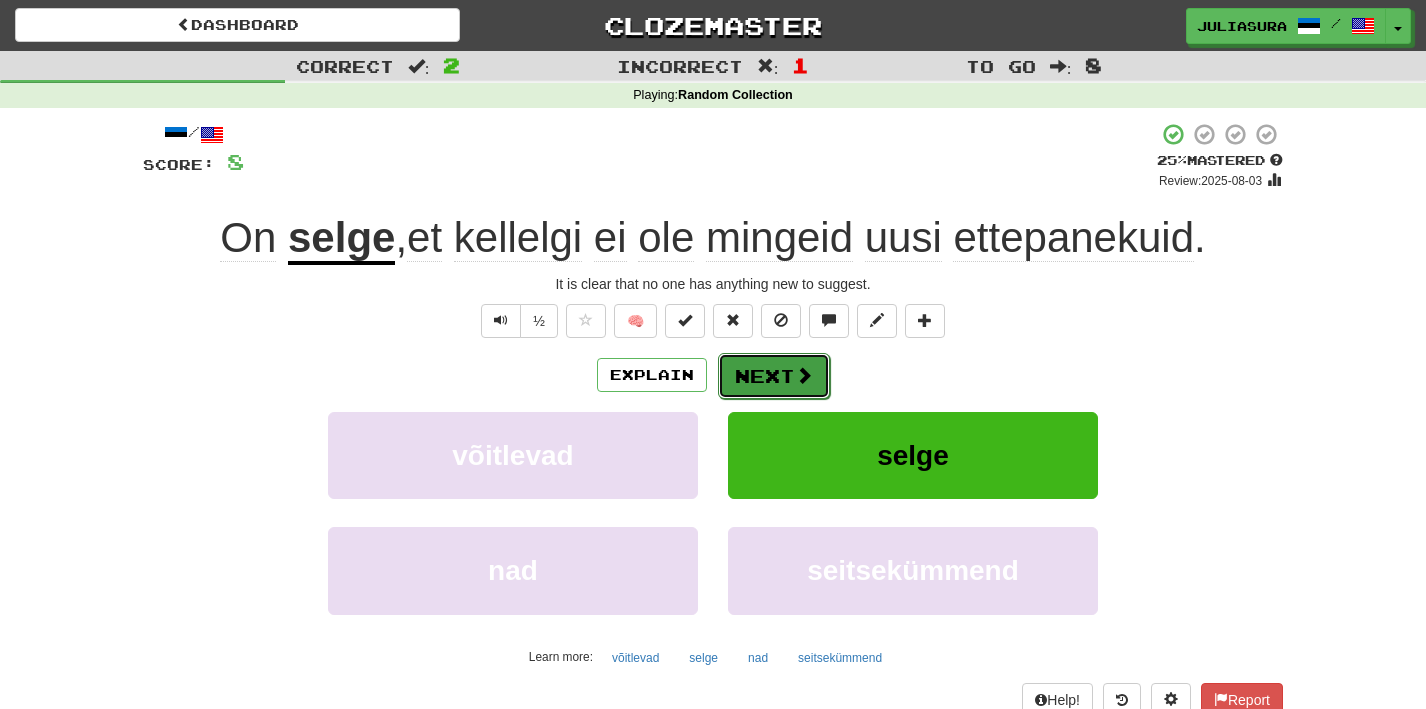 click on "Next" at bounding box center [774, 376] 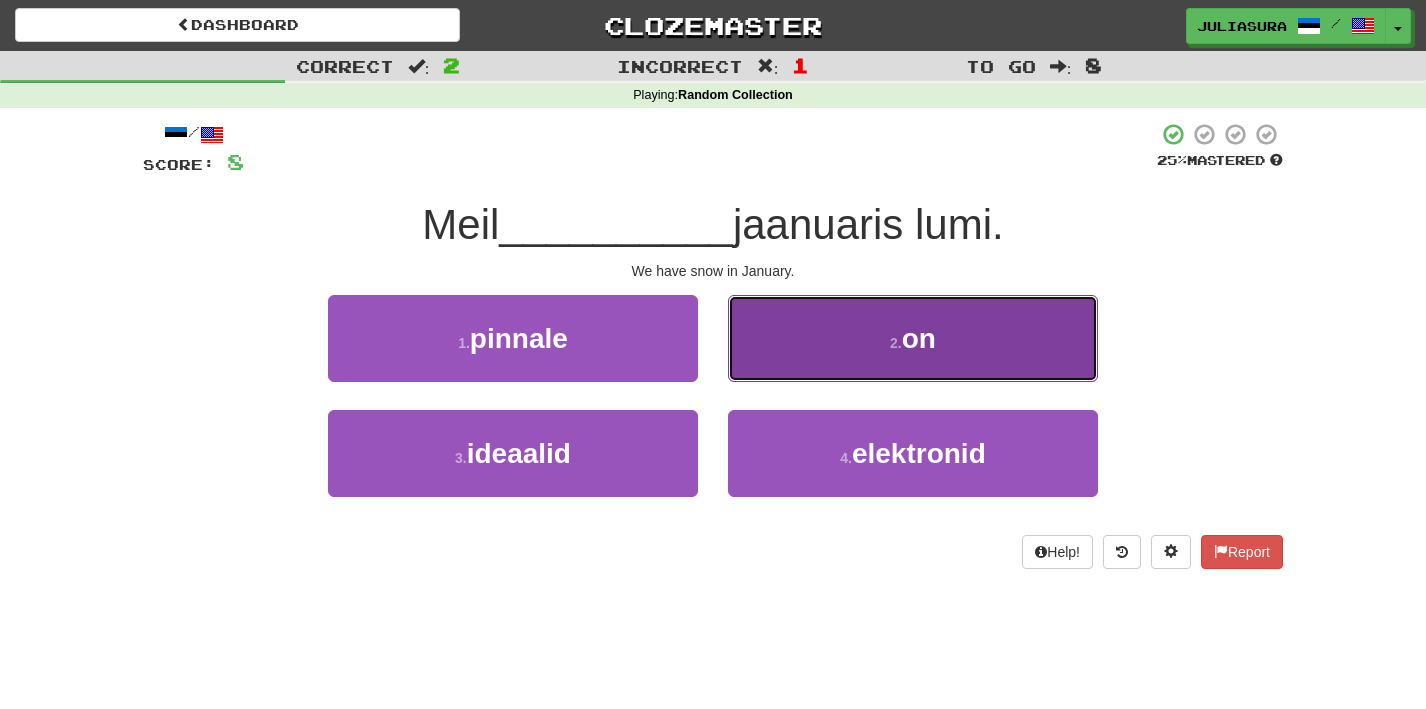 click on "2 .  on" at bounding box center [913, 338] 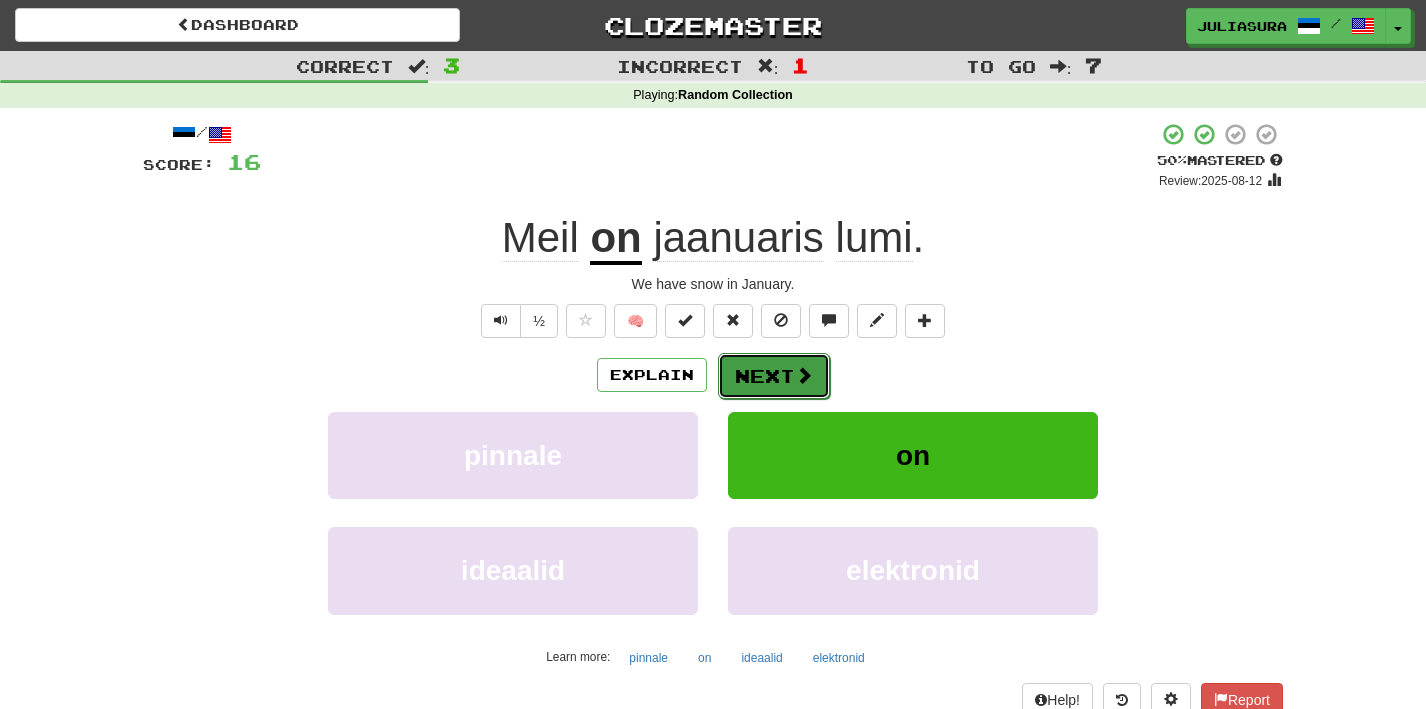 click at bounding box center (804, 375) 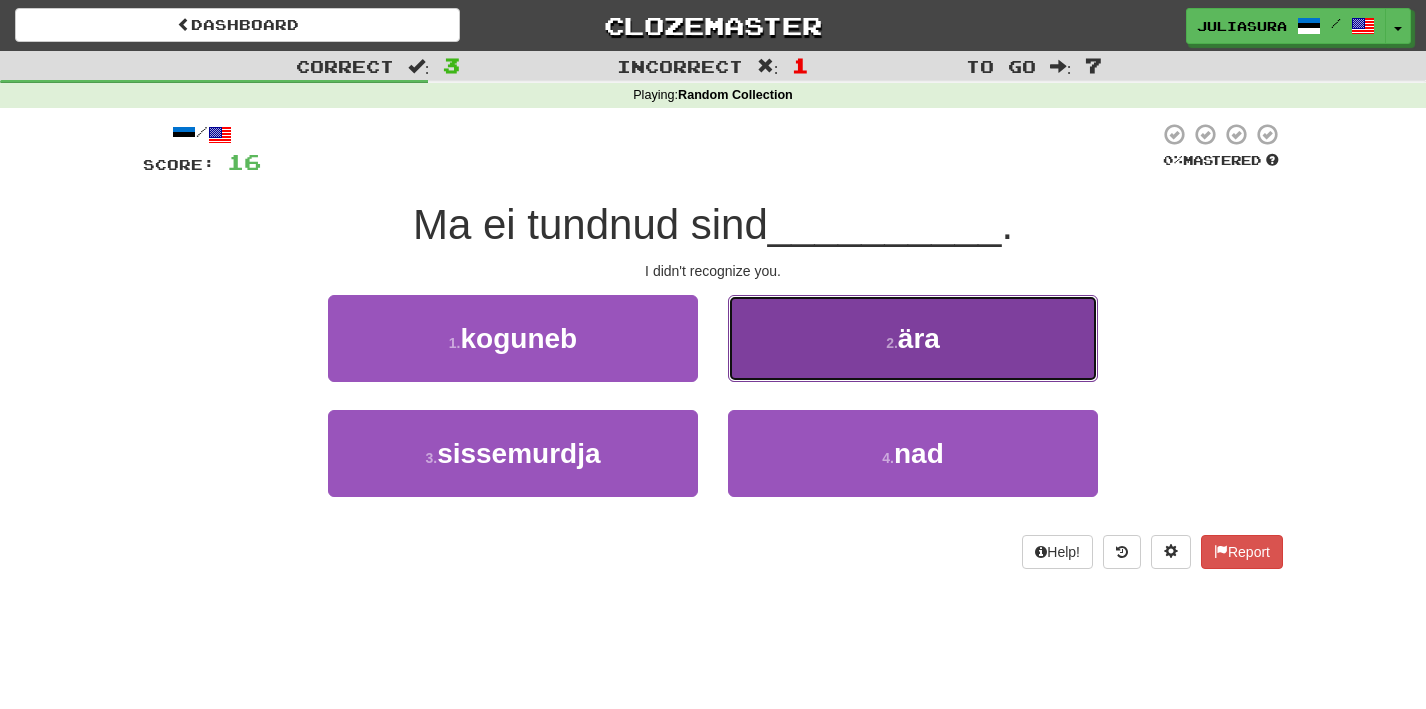 click on "2 .  ära" at bounding box center [913, 338] 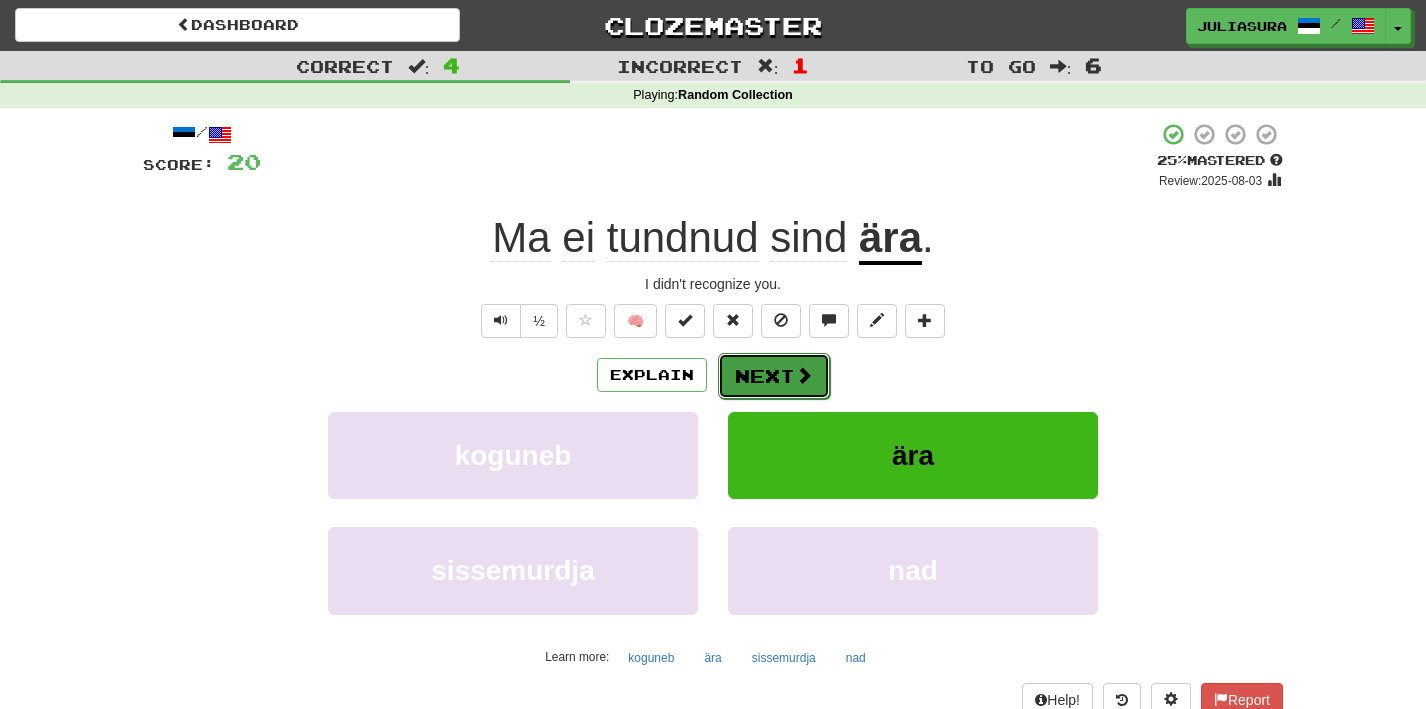 click on "Next" at bounding box center [774, 376] 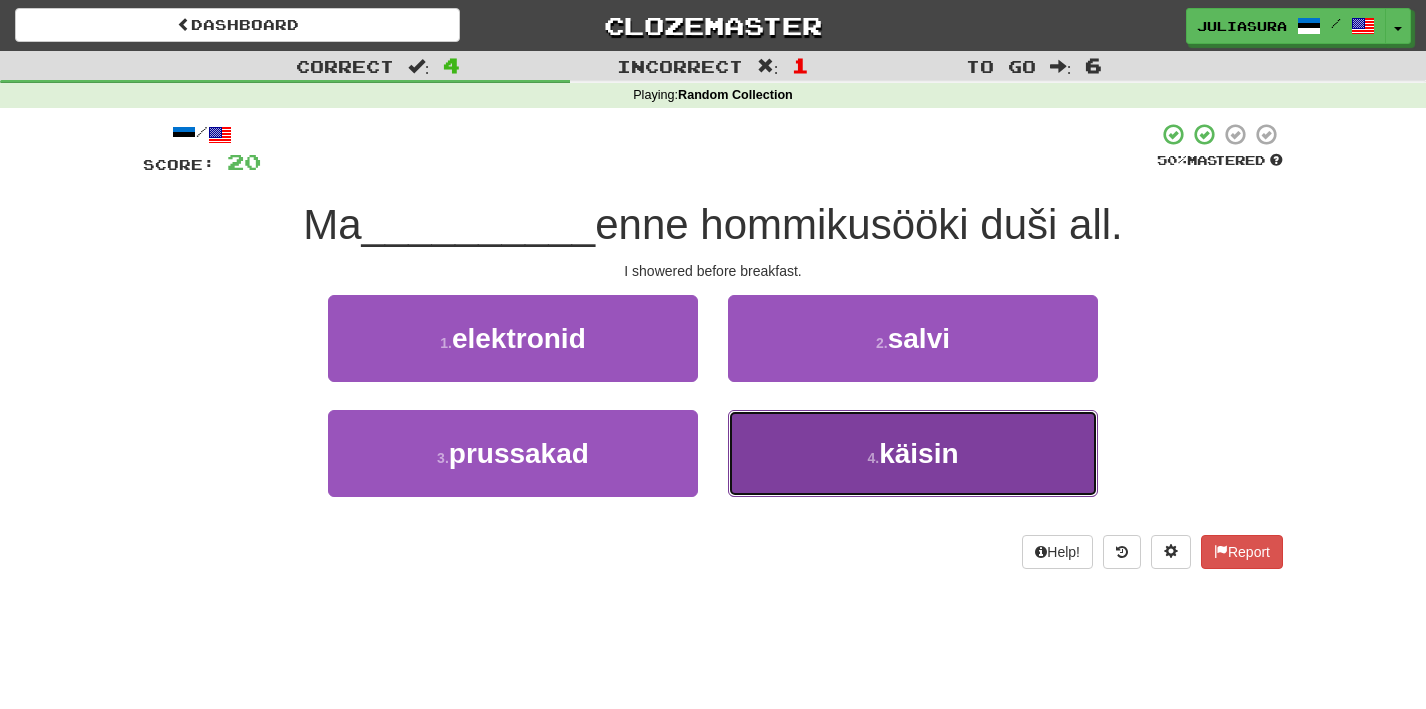 click on "4 .  käisin" at bounding box center (913, 453) 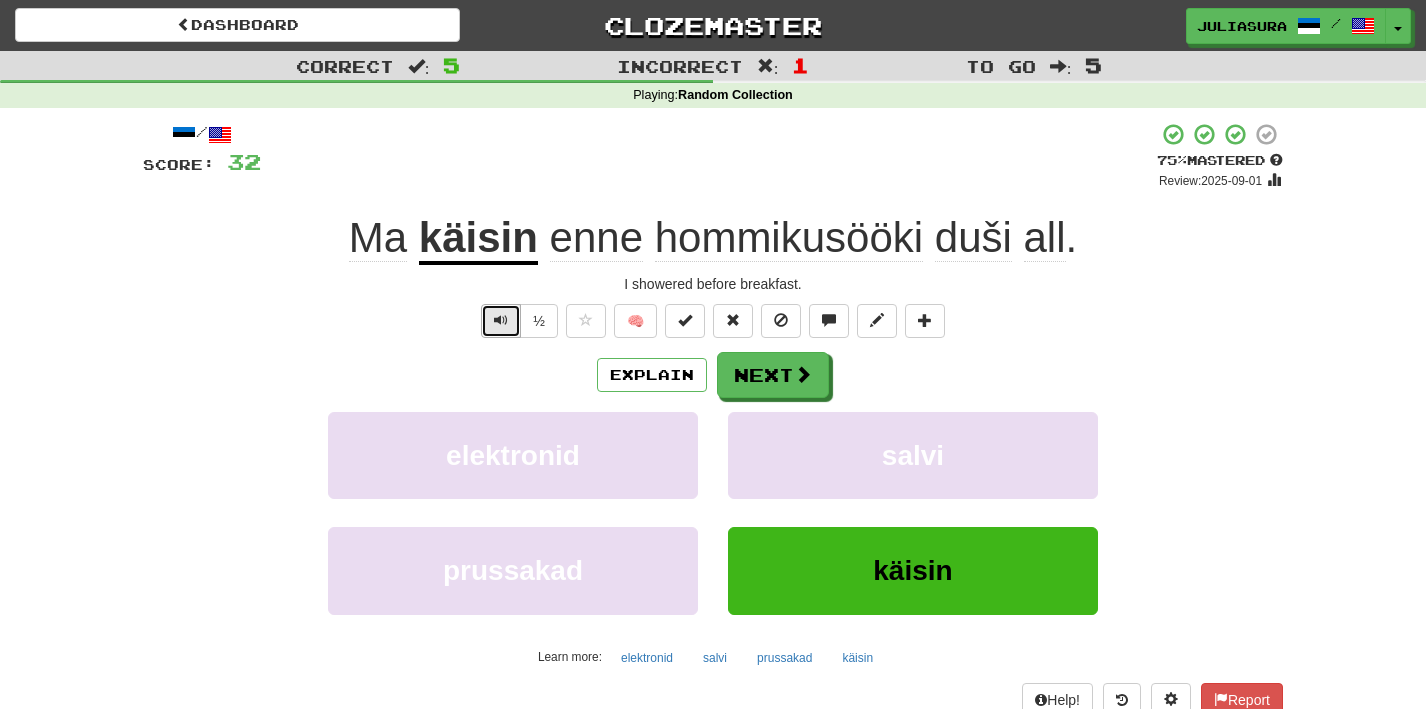 click at bounding box center (501, 320) 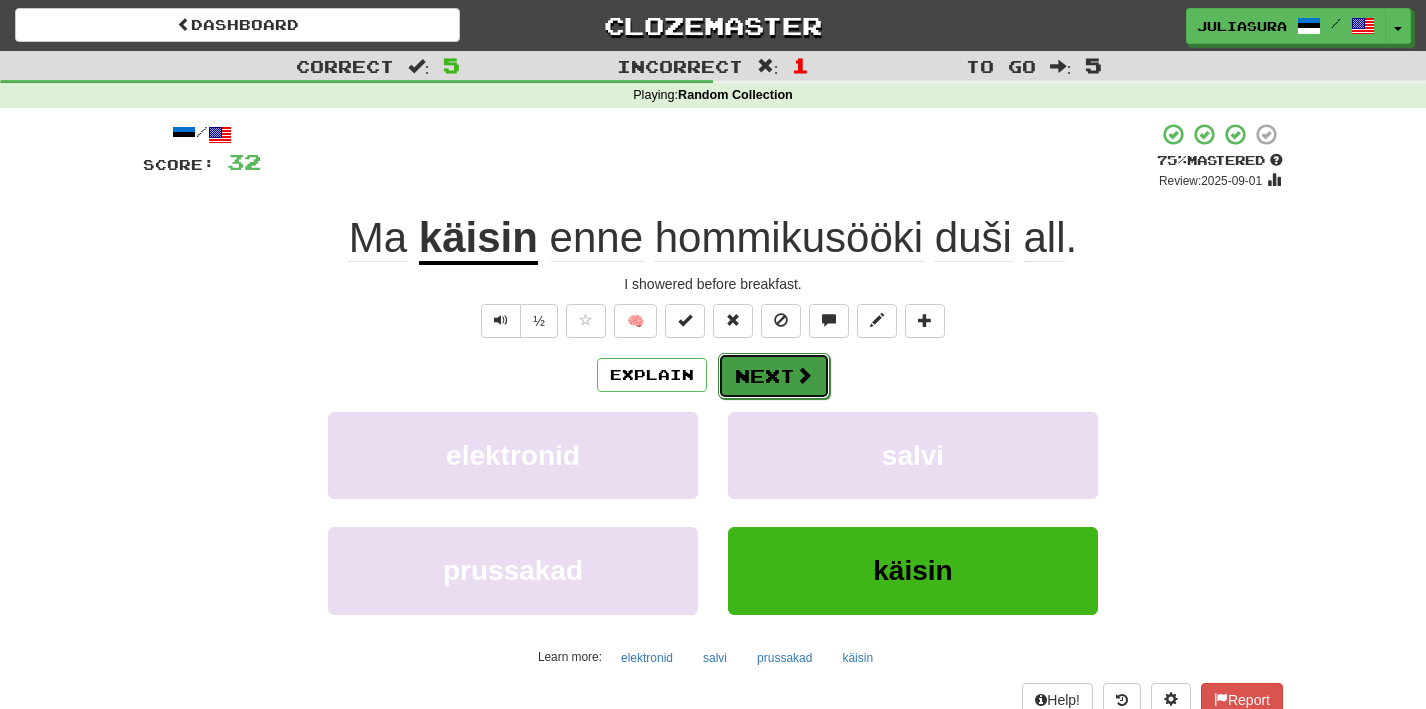 click on "Next" at bounding box center [774, 376] 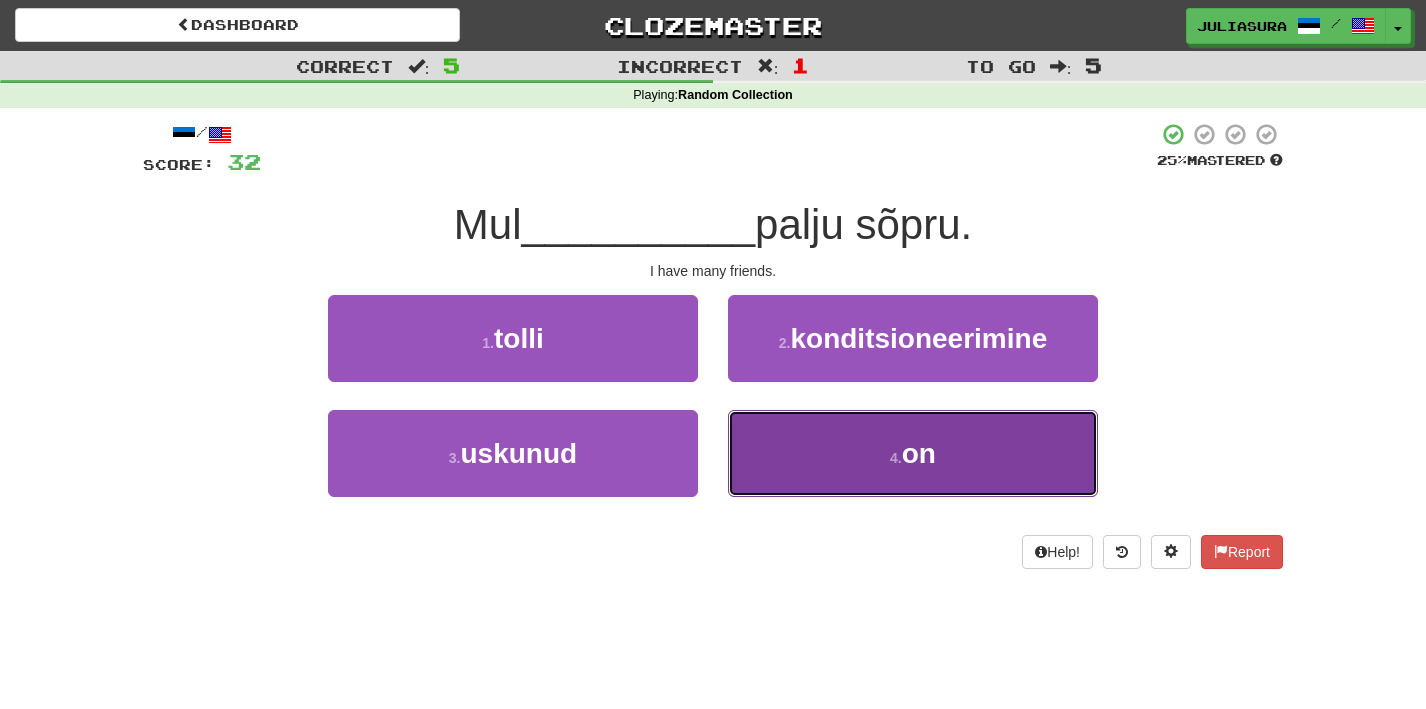 click on "4 .  on" at bounding box center [913, 453] 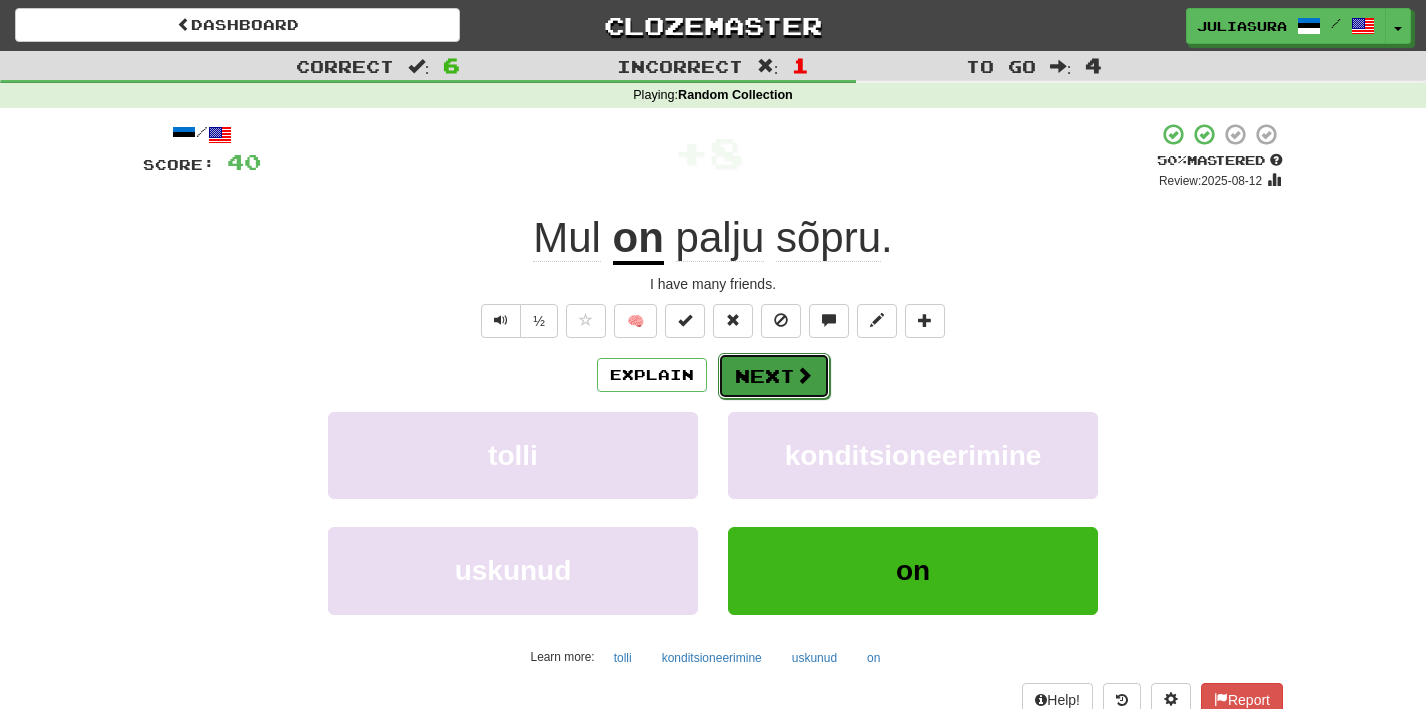 click on "Next" at bounding box center [774, 376] 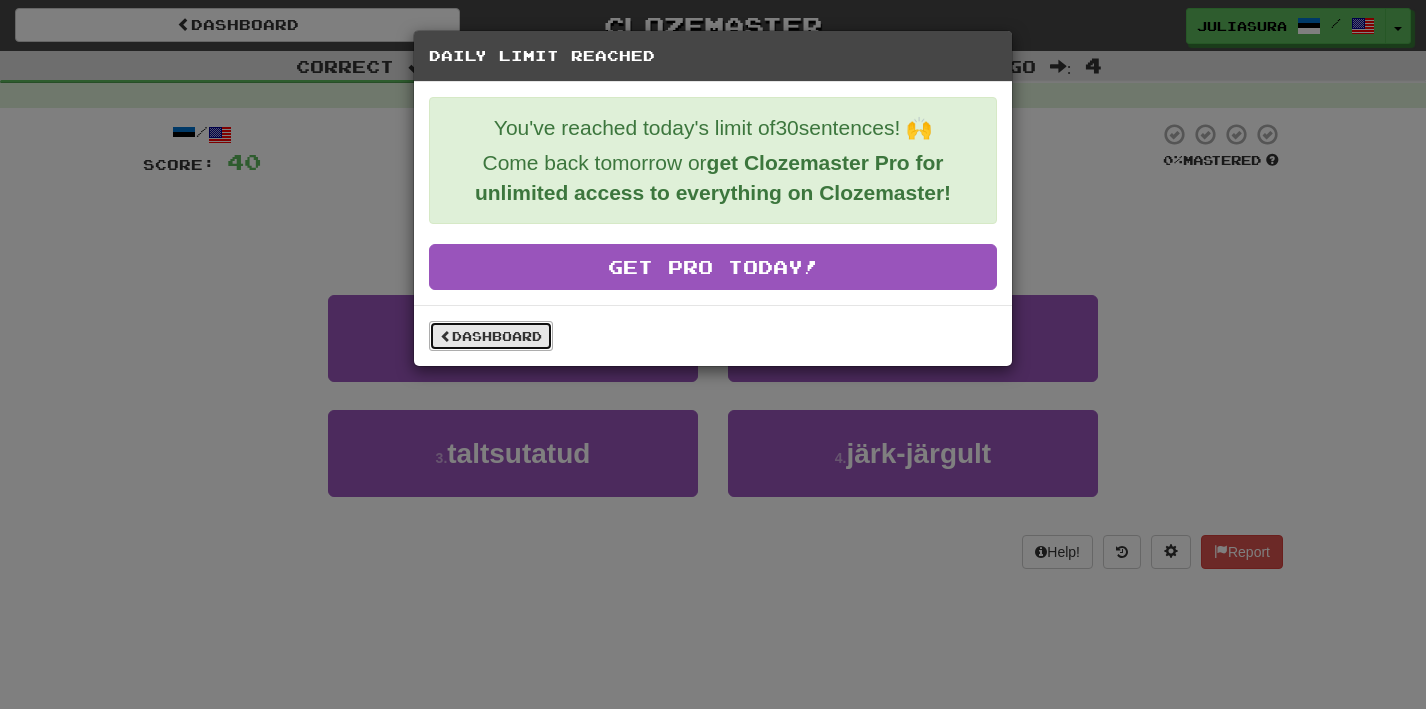 click on "Dashboard" at bounding box center [491, 336] 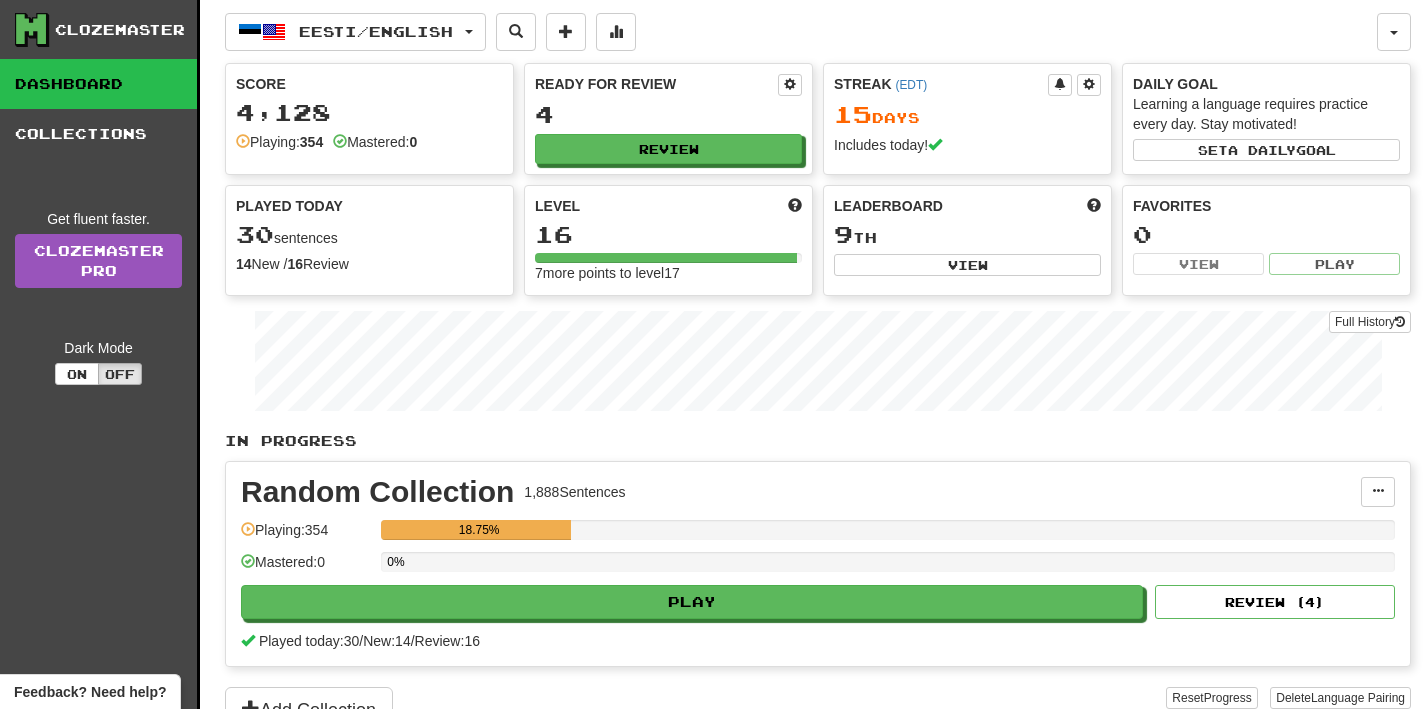 scroll, scrollTop: 0, scrollLeft: 0, axis: both 